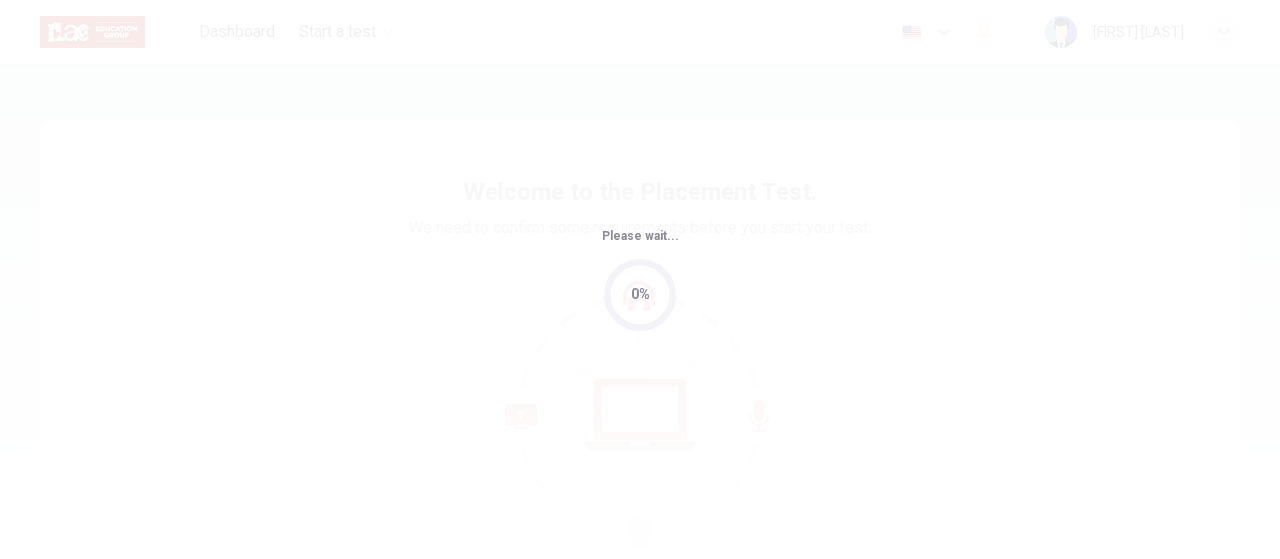 scroll, scrollTop: 0, scrollLeft: 0, axis: both 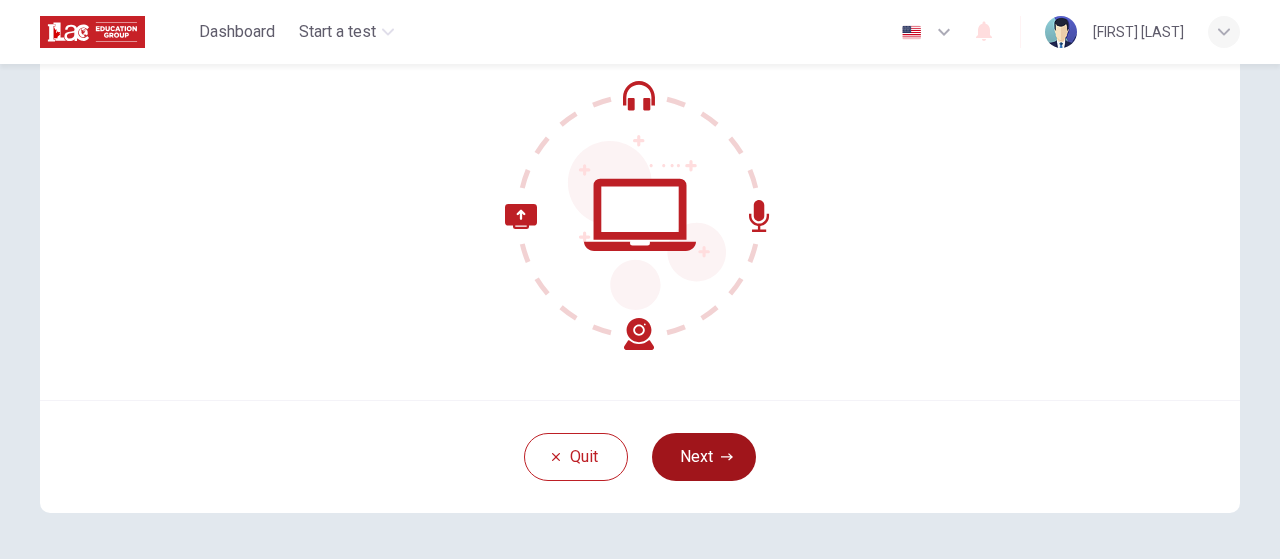 click on "Next" at bounding box center (704, 457) 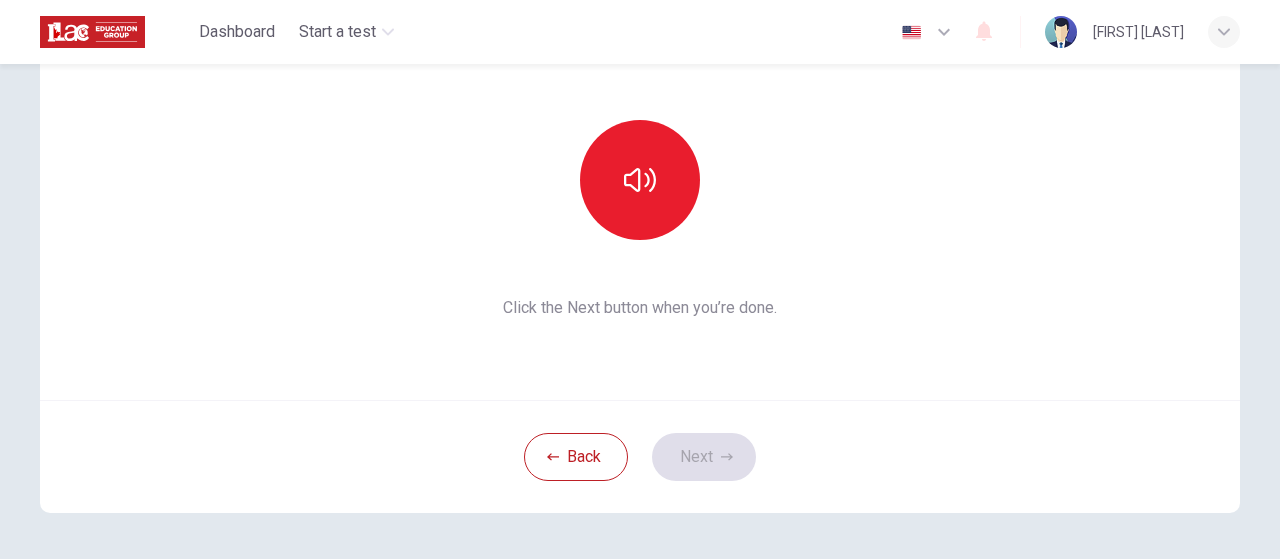 scroll, scrollTop: 100, scrollLeft: 0, axis: vertical 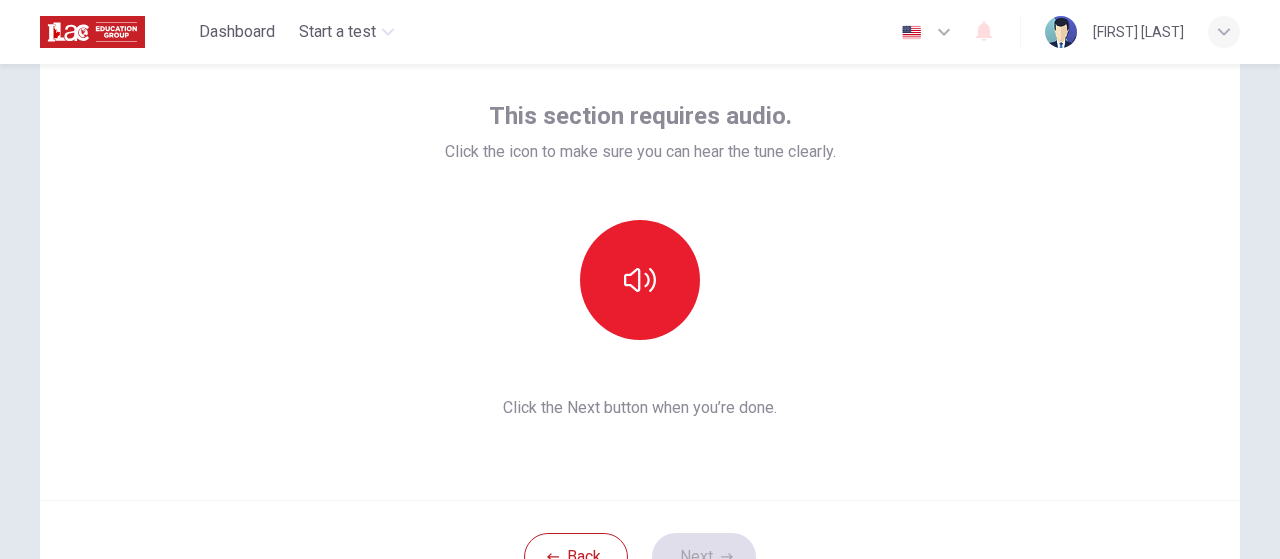 click at bounding box center (640, 280) 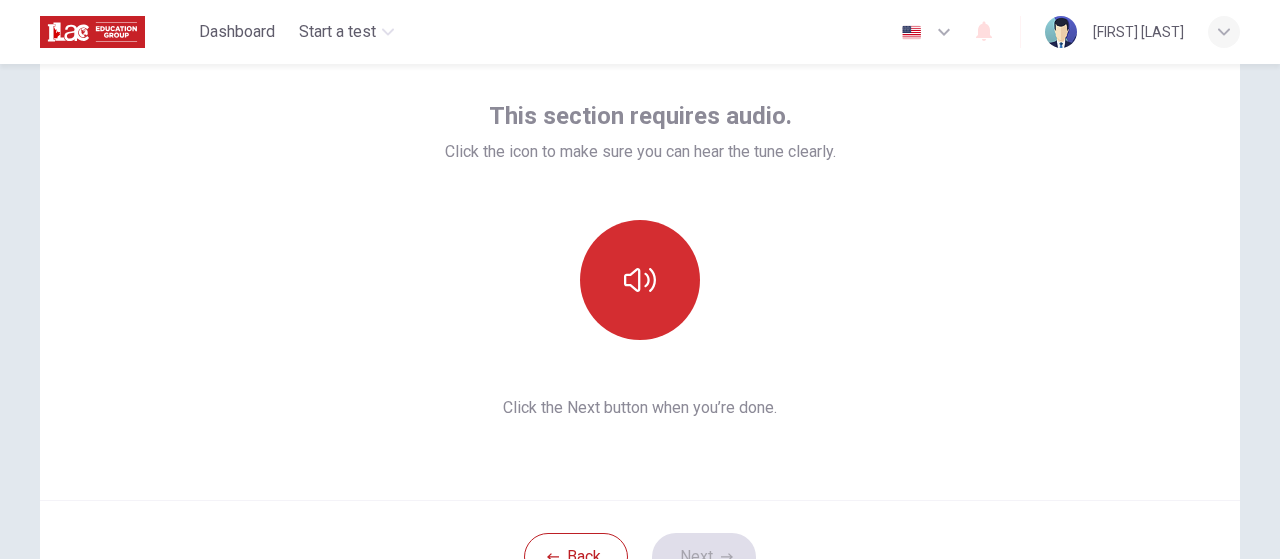 click at bounding box center [640, 280] 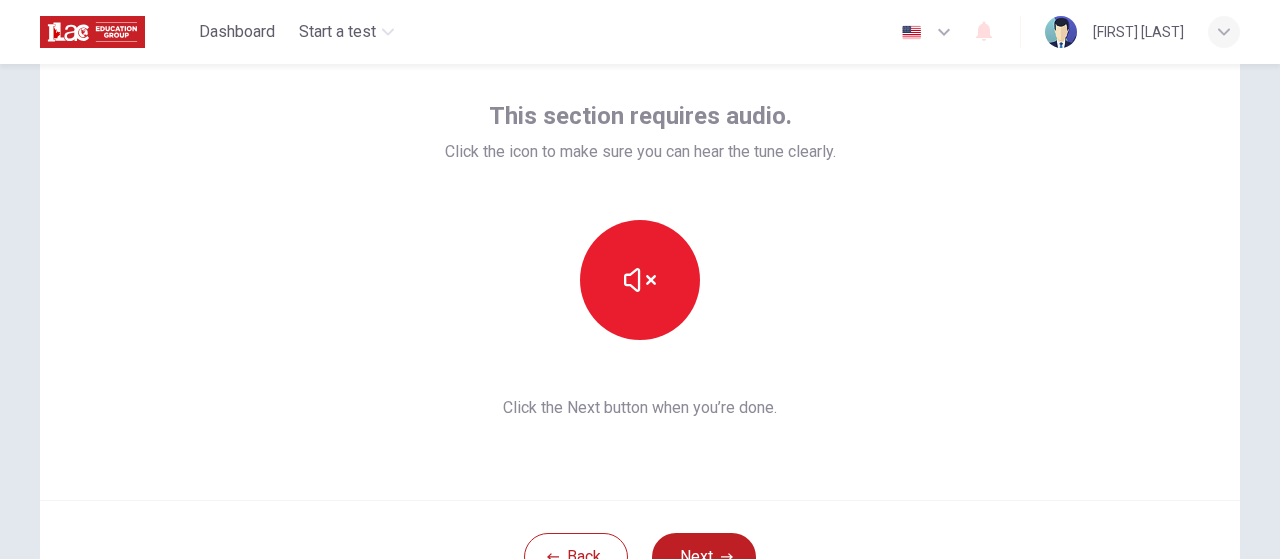 click on "This section requires audio. Click the icon to make sure you can hear the tune clearly. Click the Next button when you’re done." at bounding box center (640, 260) 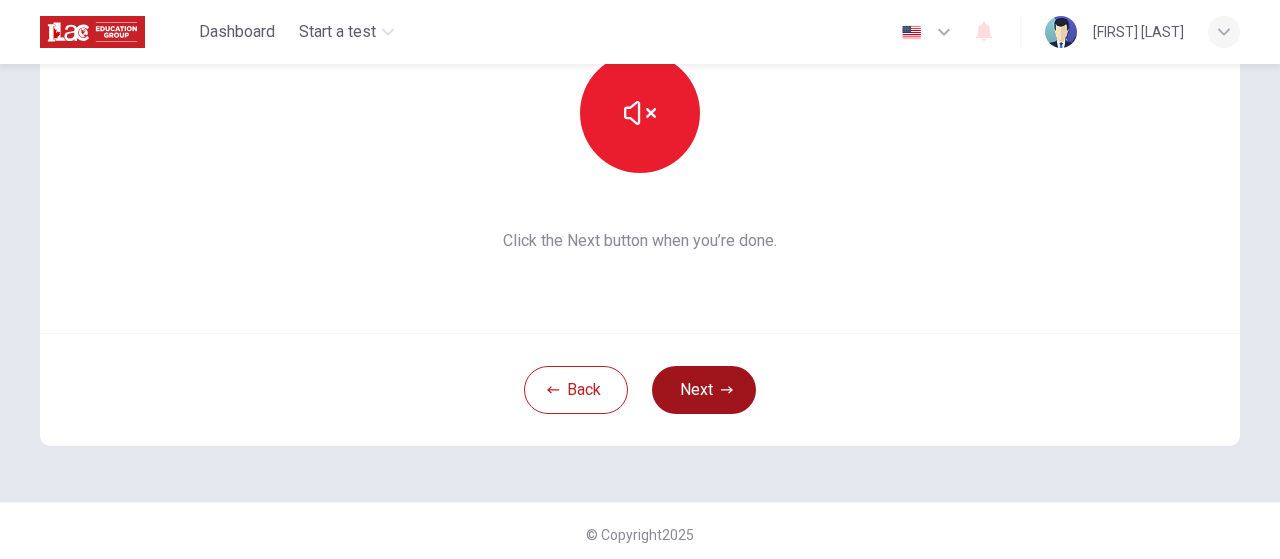scroll, scrollTop: 273, scrollLeft: 0, axis: vertical 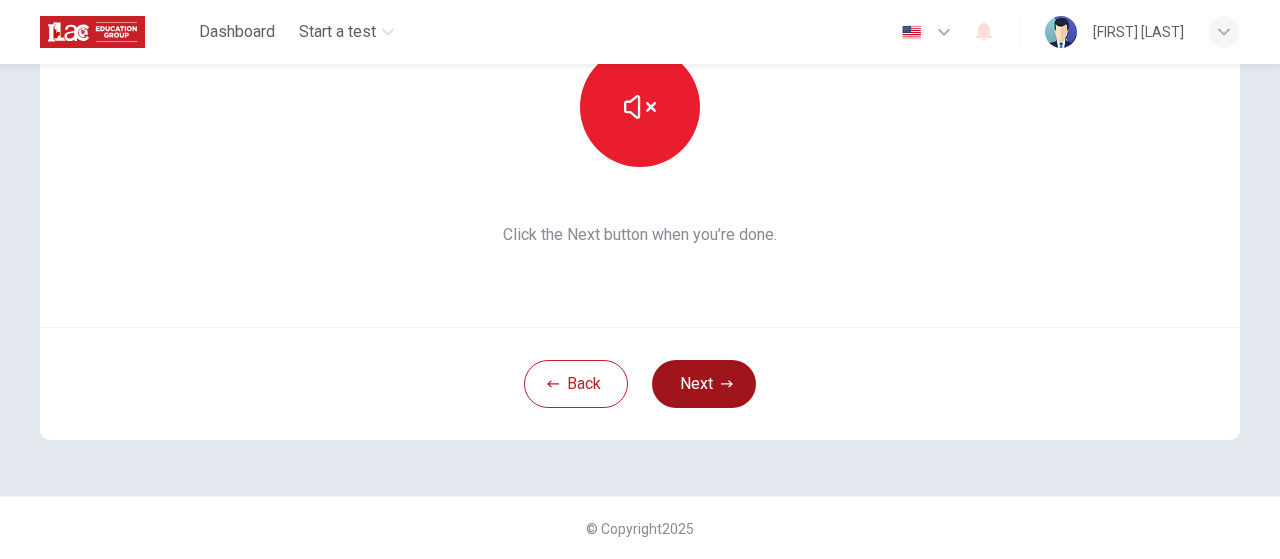 click on "Next" at bounding box center [704, 384] 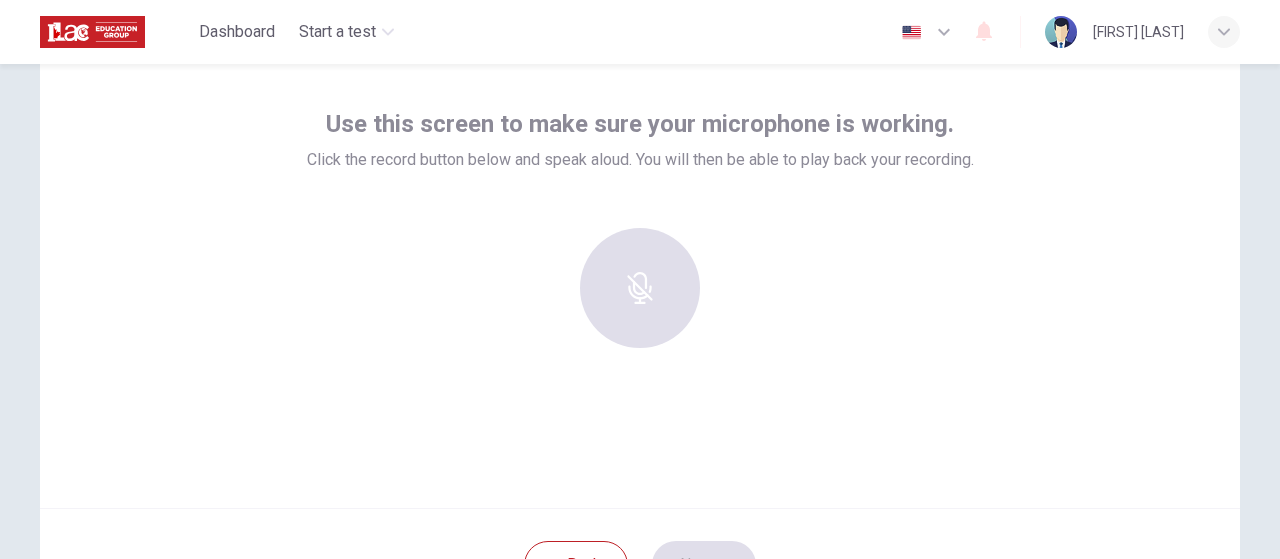 scroll, scrollTop: 73, scrollLeft: 0, axis: vertical 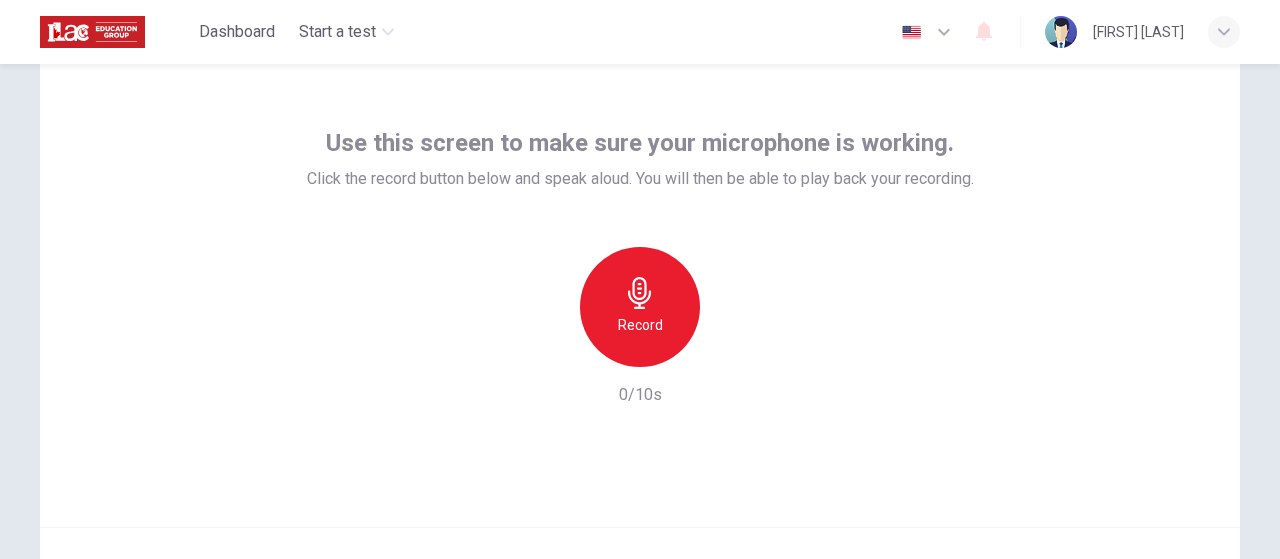 click on "Record" at bounding box center [640, 325] 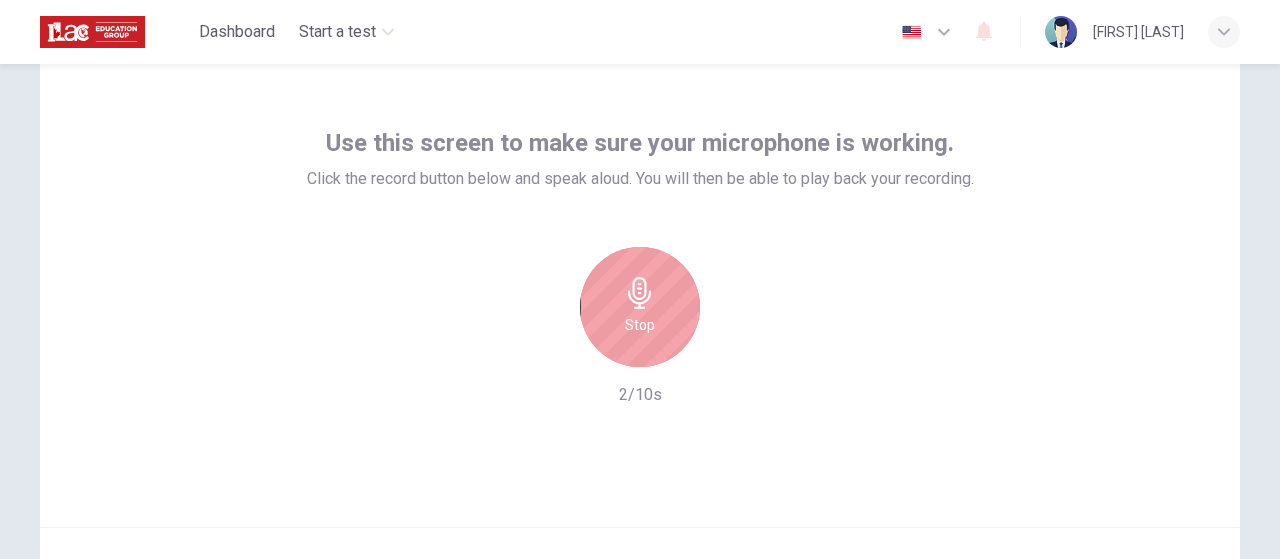 click on "Stop" at bounding box center (640, 307) 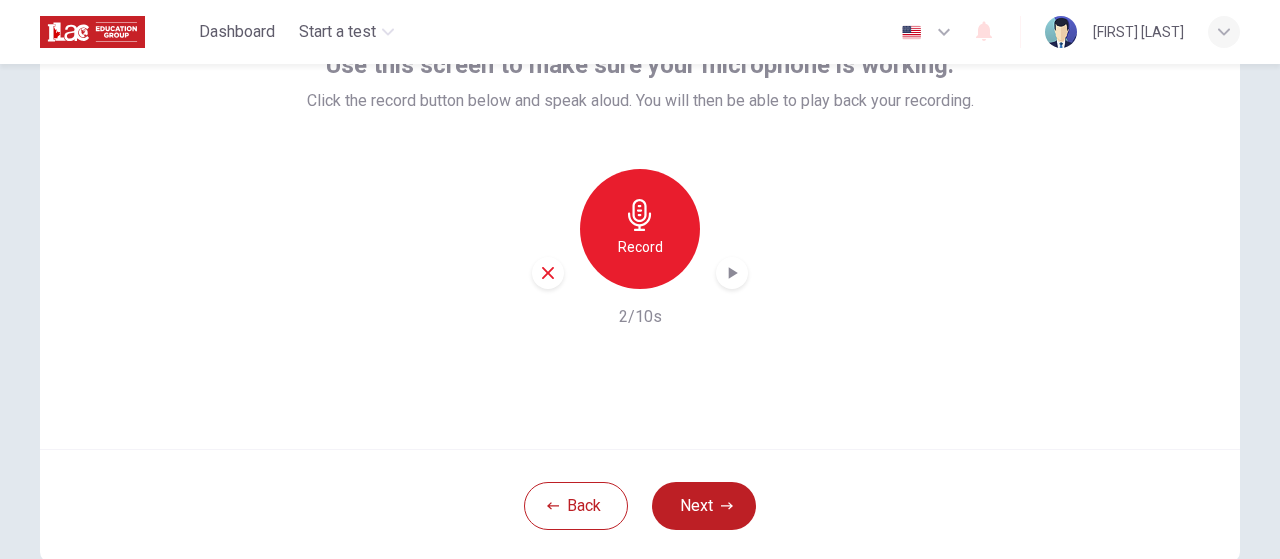 scroll, scrollTop: 273, scrollLeft: 0, axis: vertical 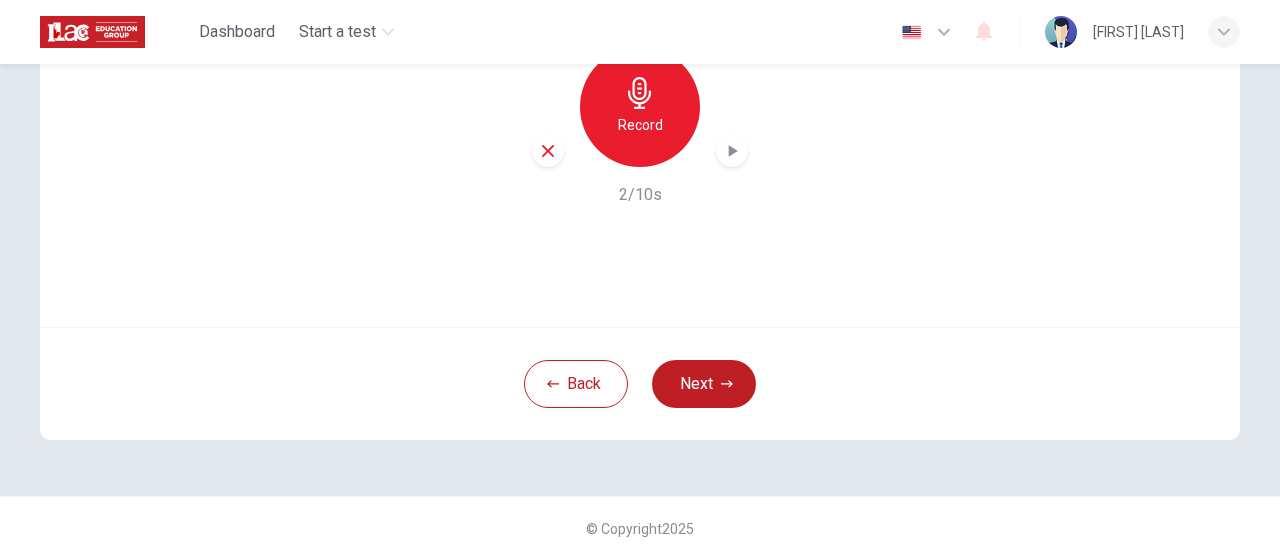 click on "Back Next" at bounding box center (640, 383) 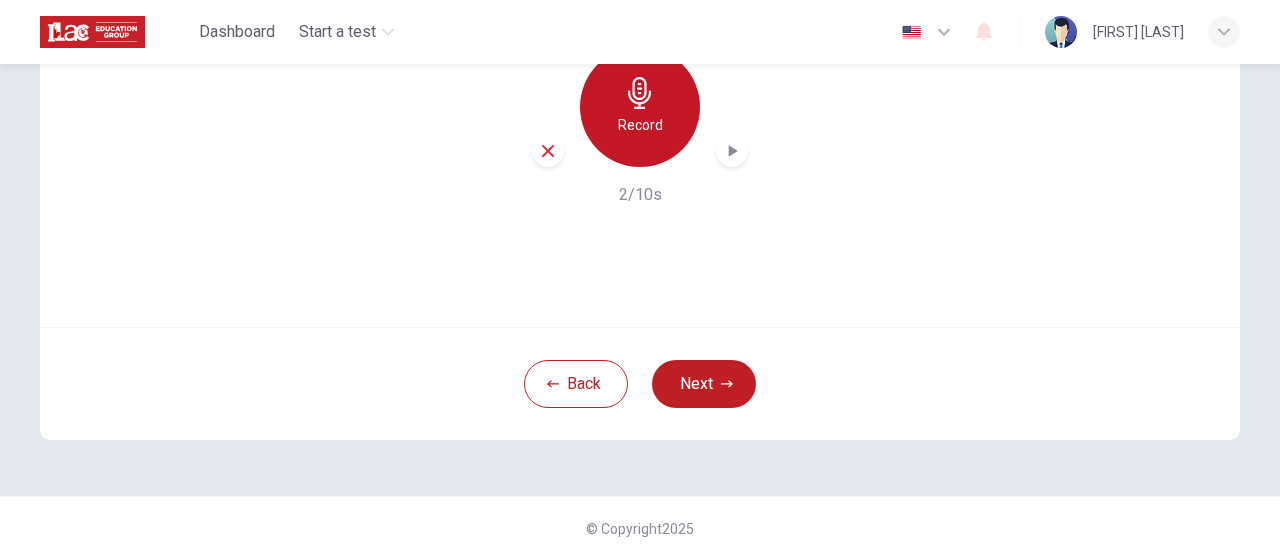 click on "Record" at bounding box center (640, 125) 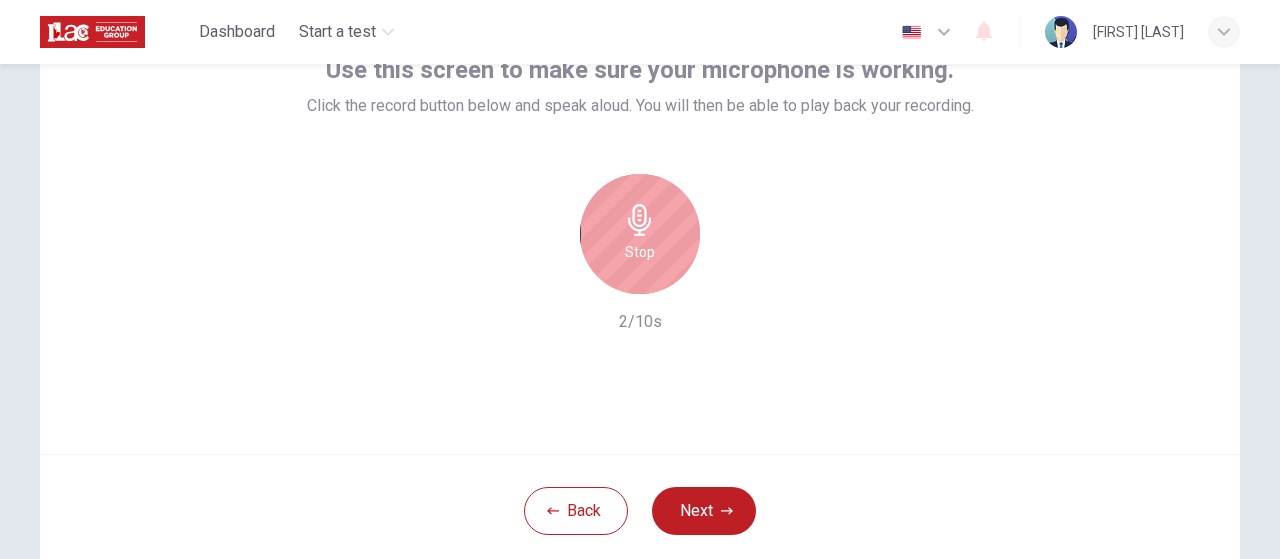 scroll, scrollTop: 73, scrollLeft: 0, axis: vertical 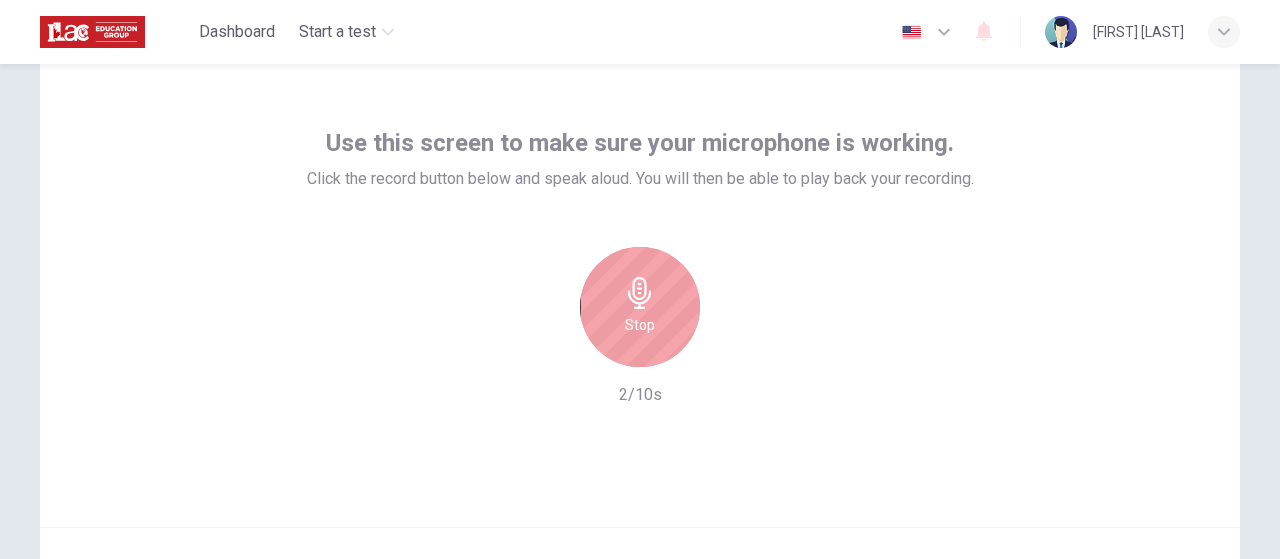 click on "Stop" at bounding box center [640, 307] 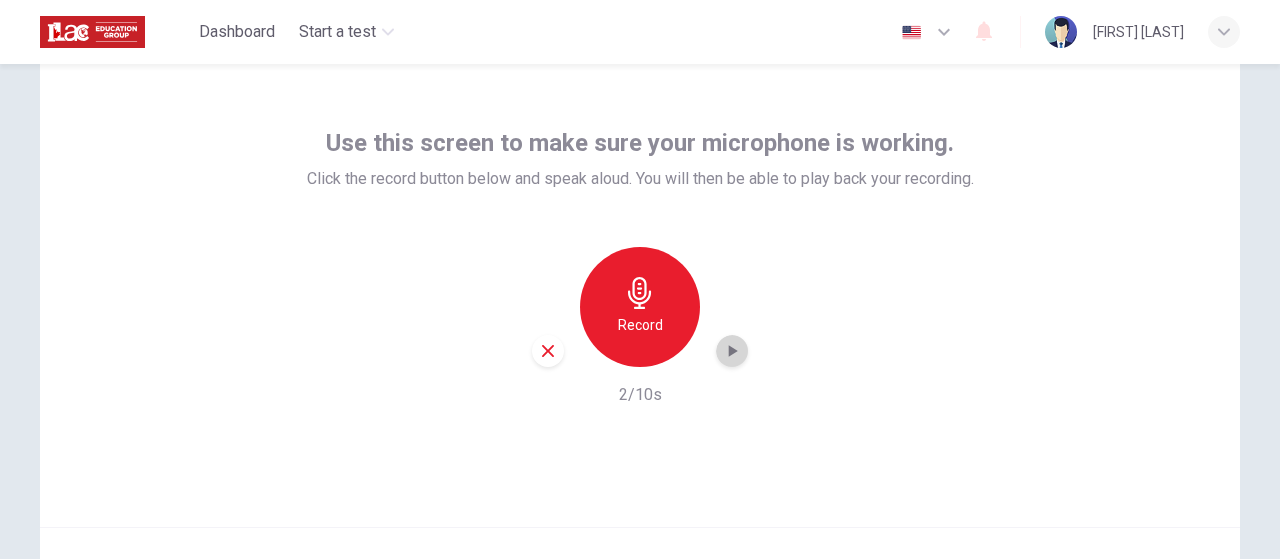 click 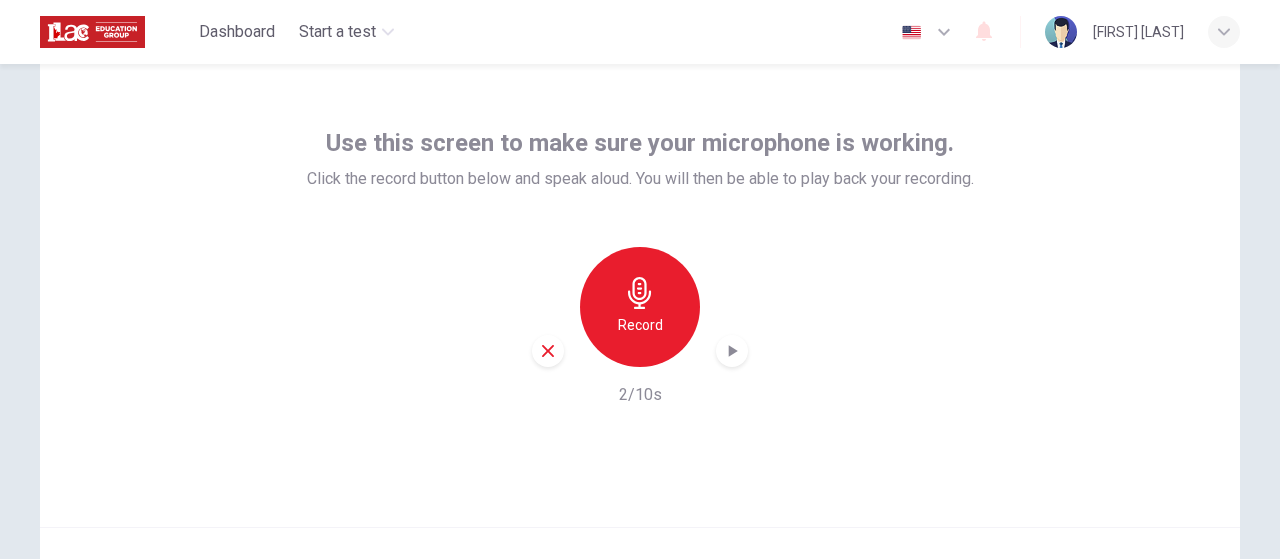 click at bounding box center [732, 351] 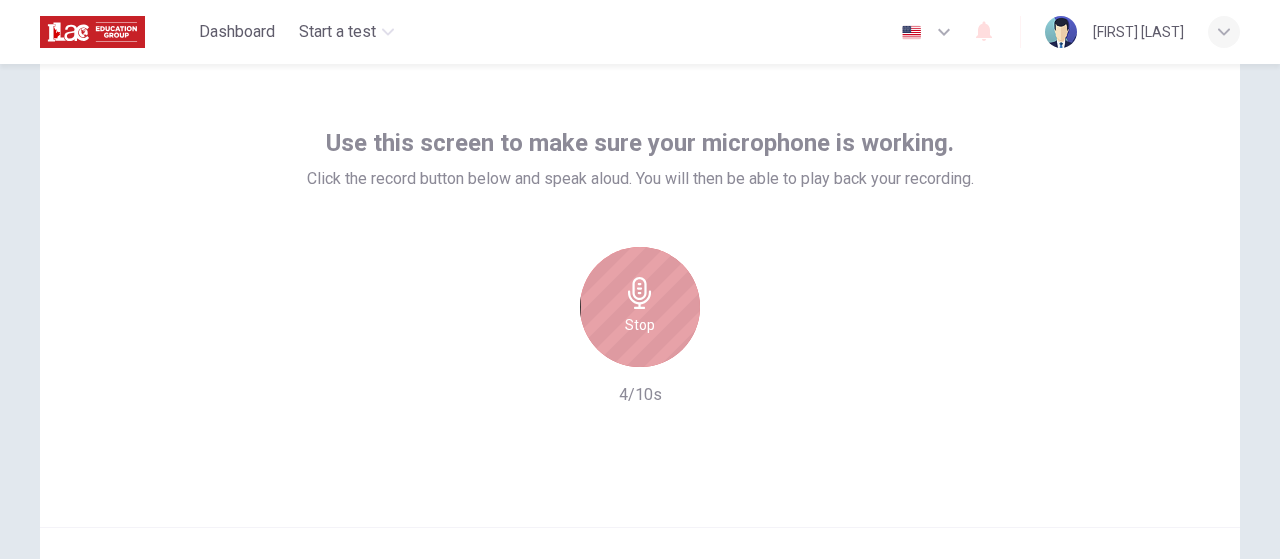 click on "Stop" at bounding box center (640, 325) 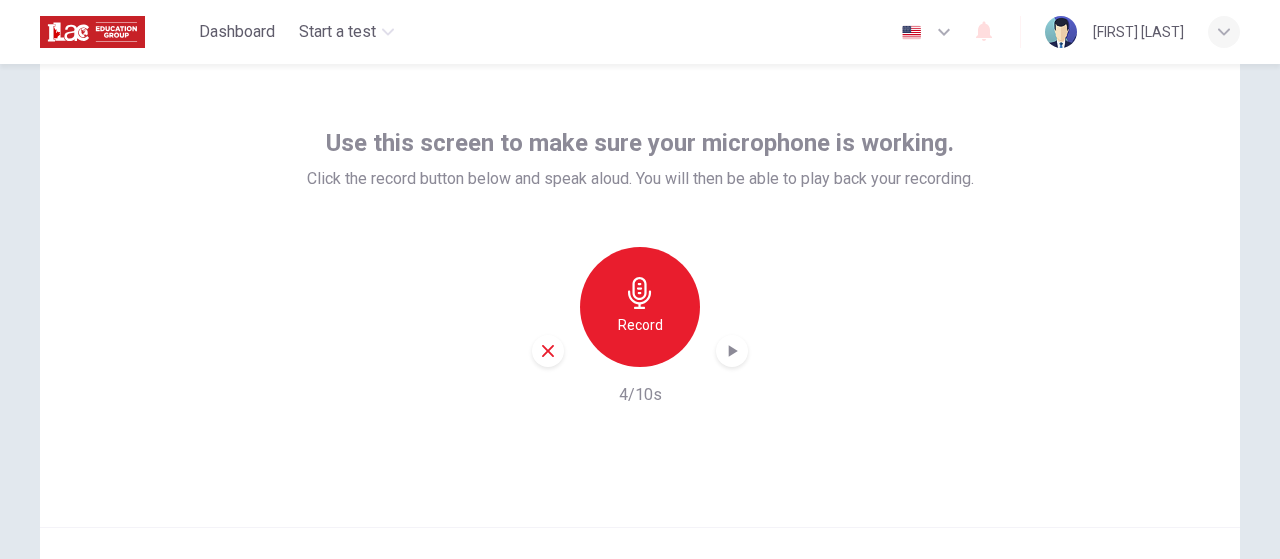 click 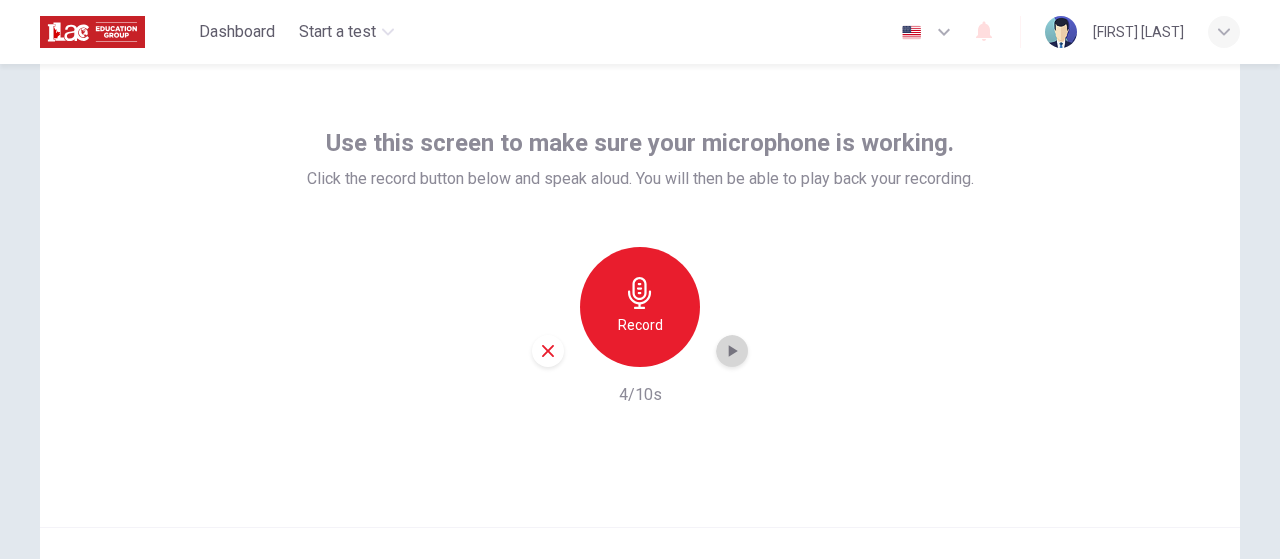 click 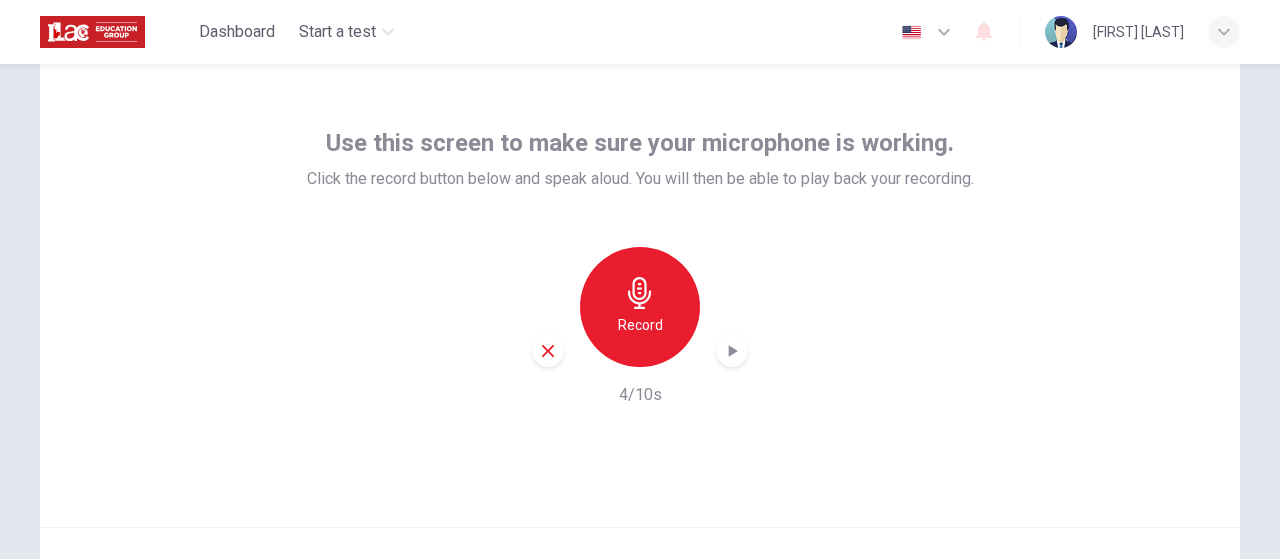 click on "Record" at bounding box center [640, 307] 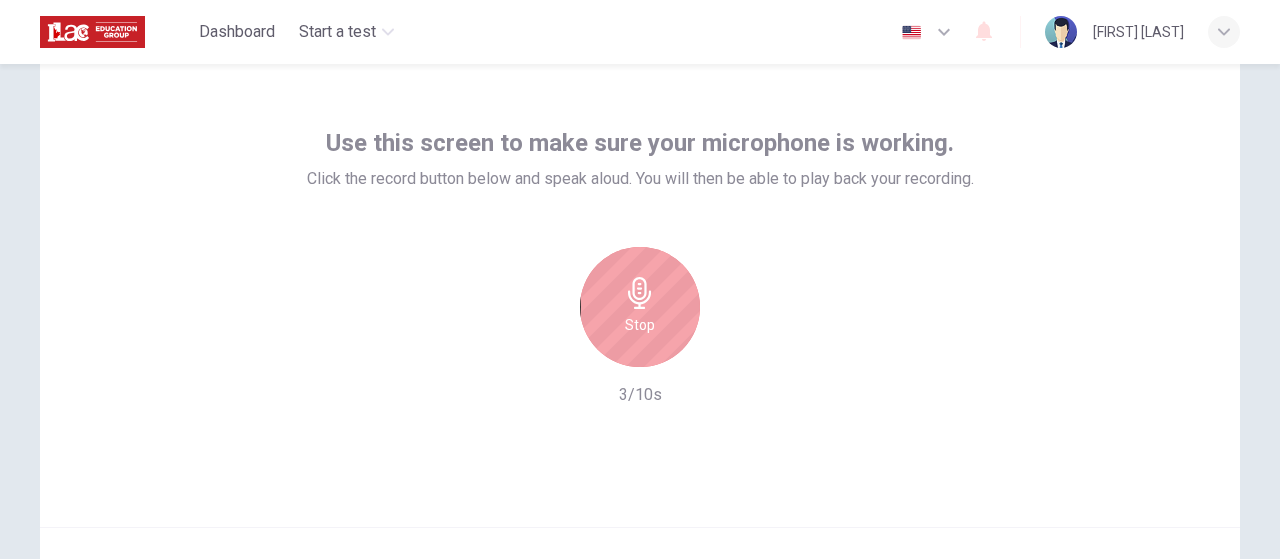 scroll, scrollTop: 173, scrollLeft: 0, axis: vertical 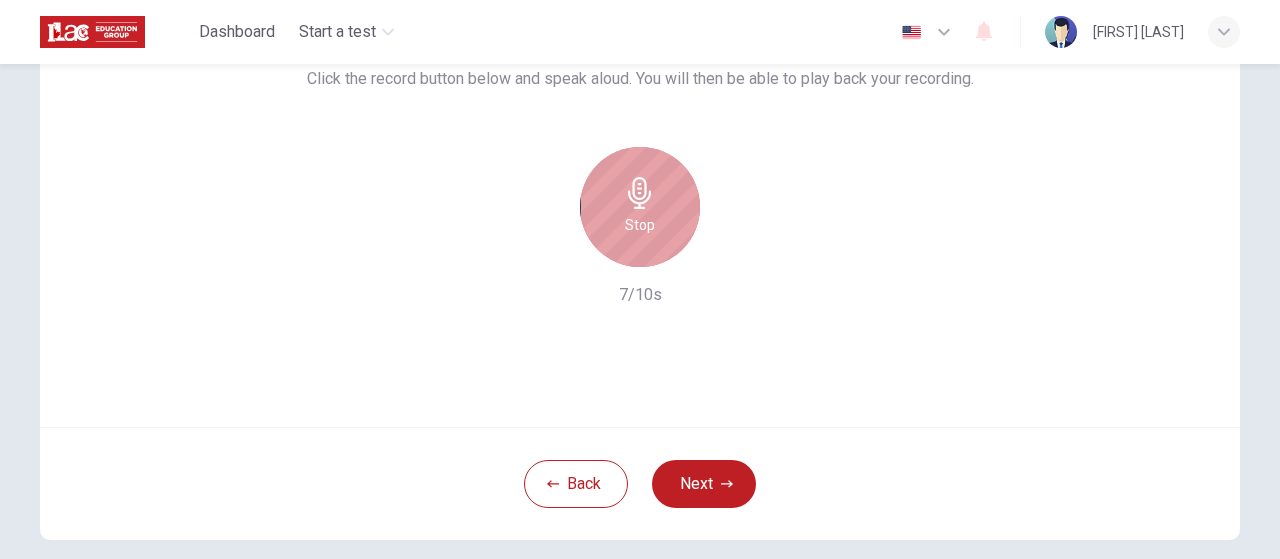 click 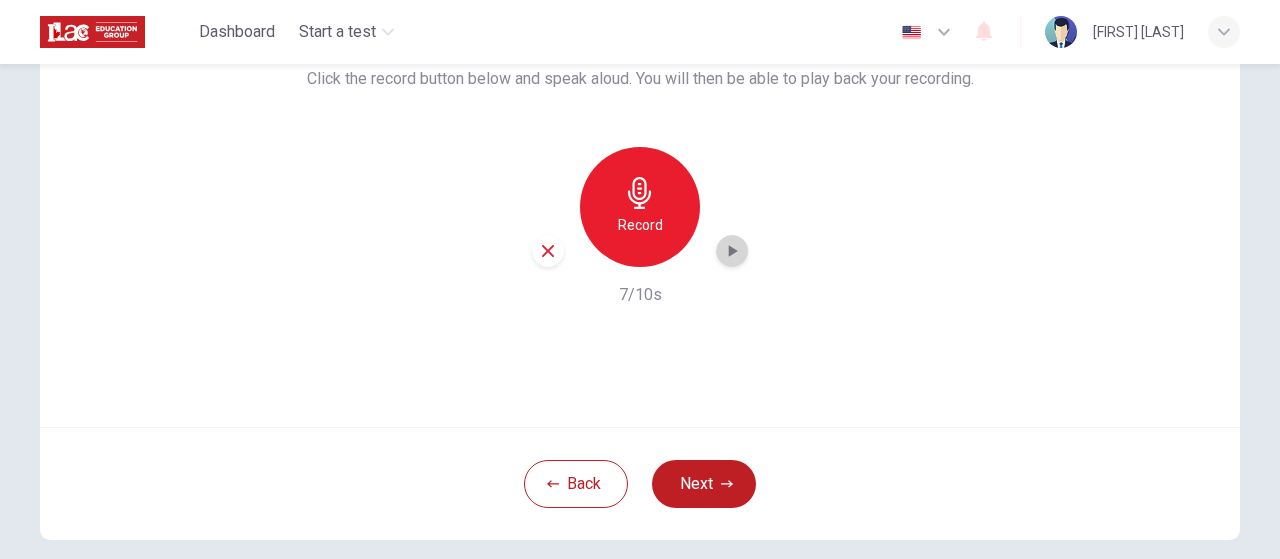 click 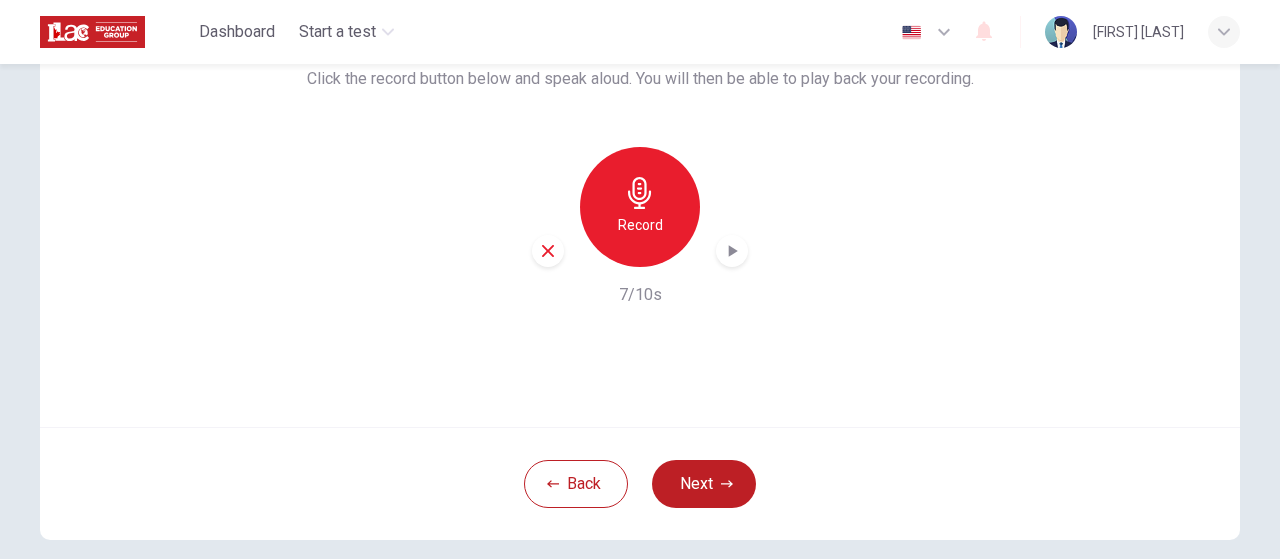 click 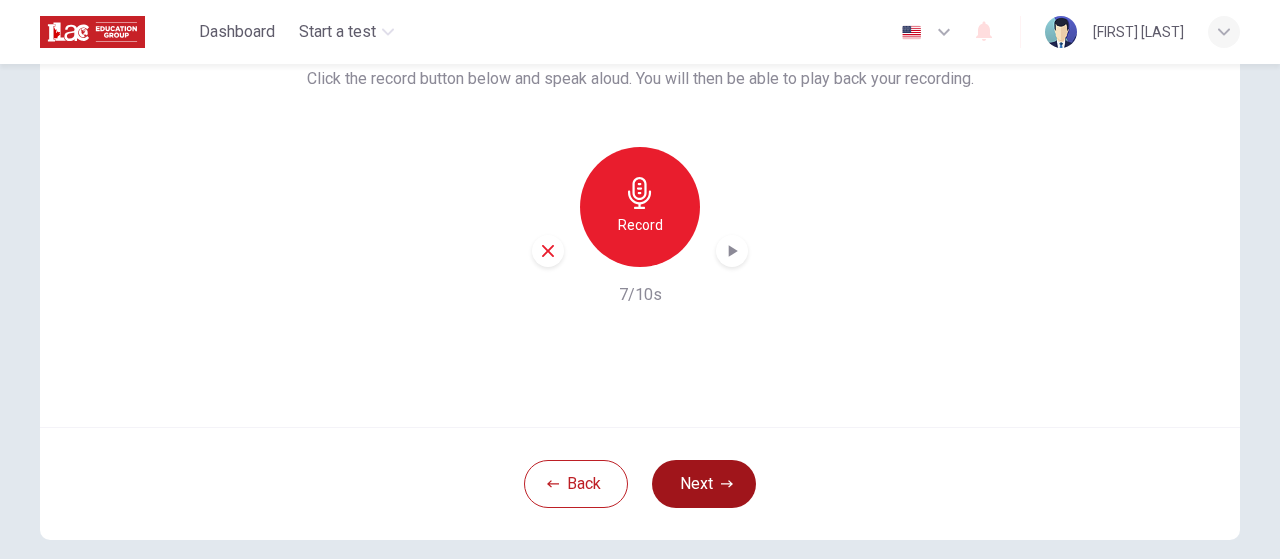 click on "Next" at bounding box center (704, 484) 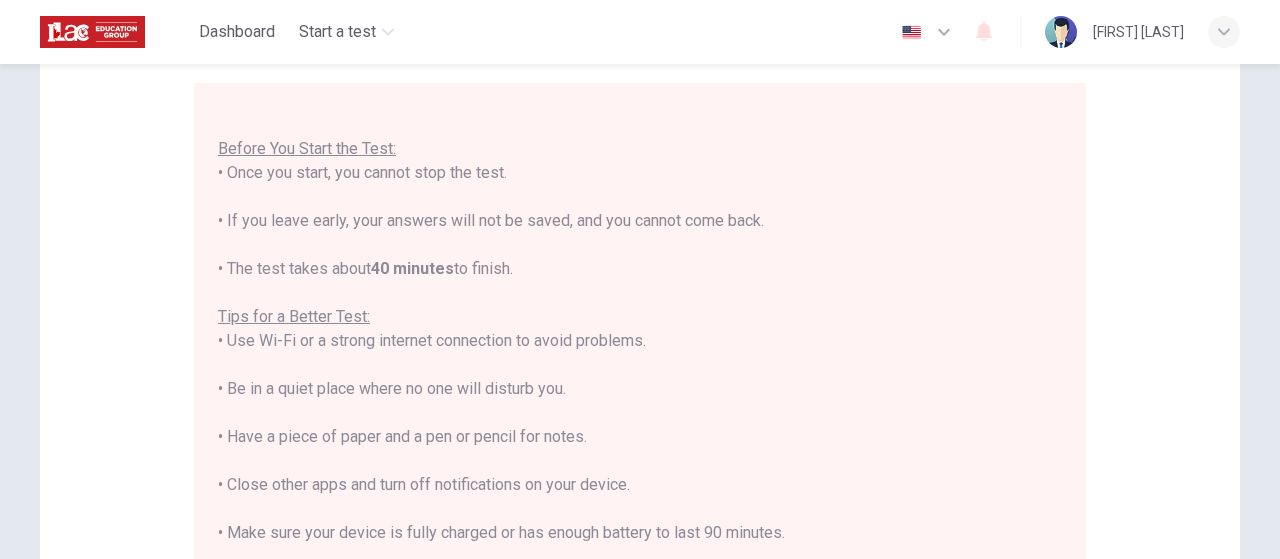 scroll, scrollTop: 22, scrollLeft: 0, axis: vertical 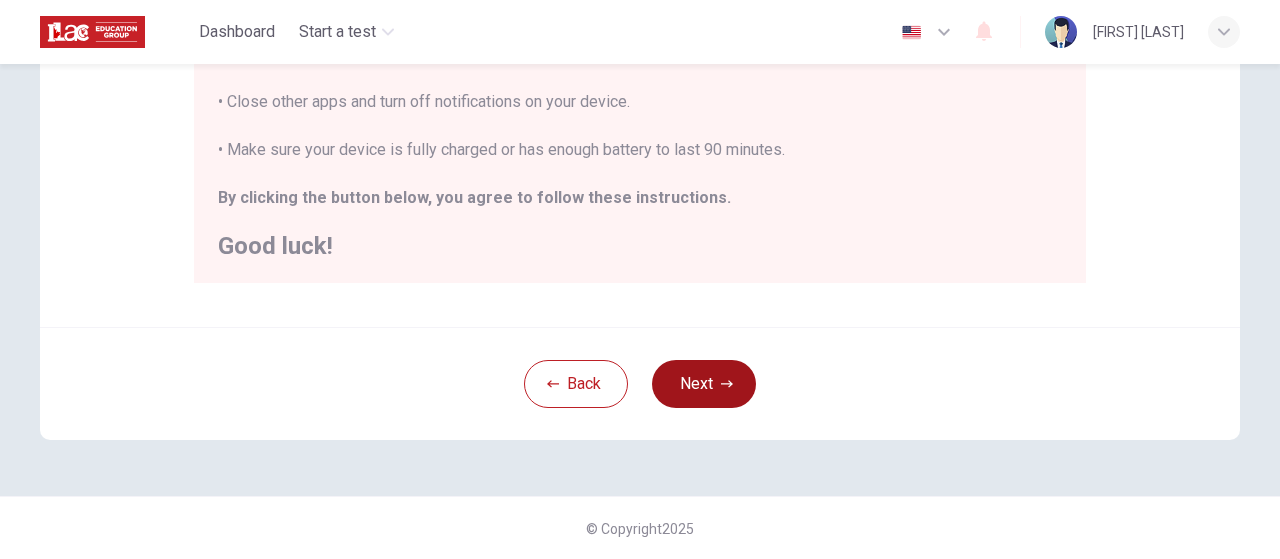 click on "Next" at bounding box center [704, 384] 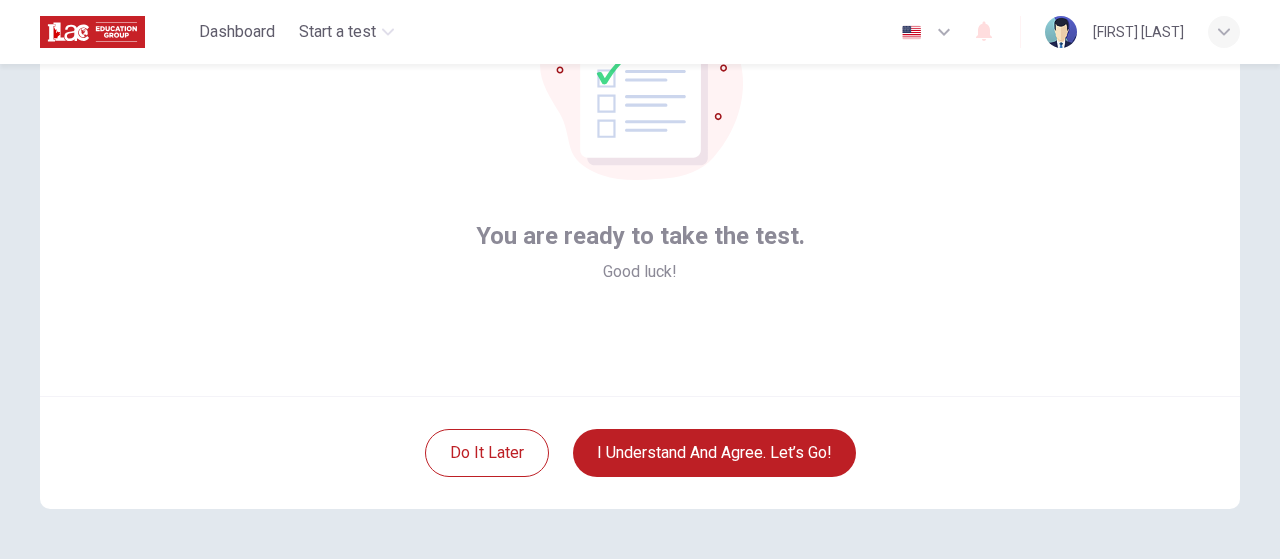 scroll, scrollTop: 173, scrollLeft: 0, axis: vertical 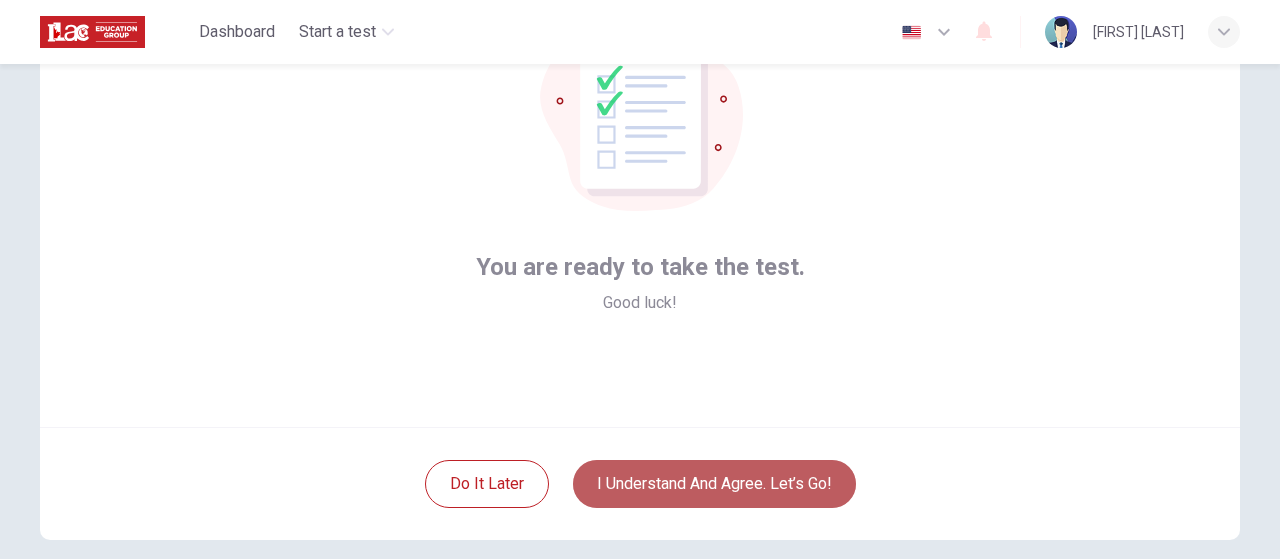 click on "I understand and agree. Let’s go!" at bounding box center [714, 484] 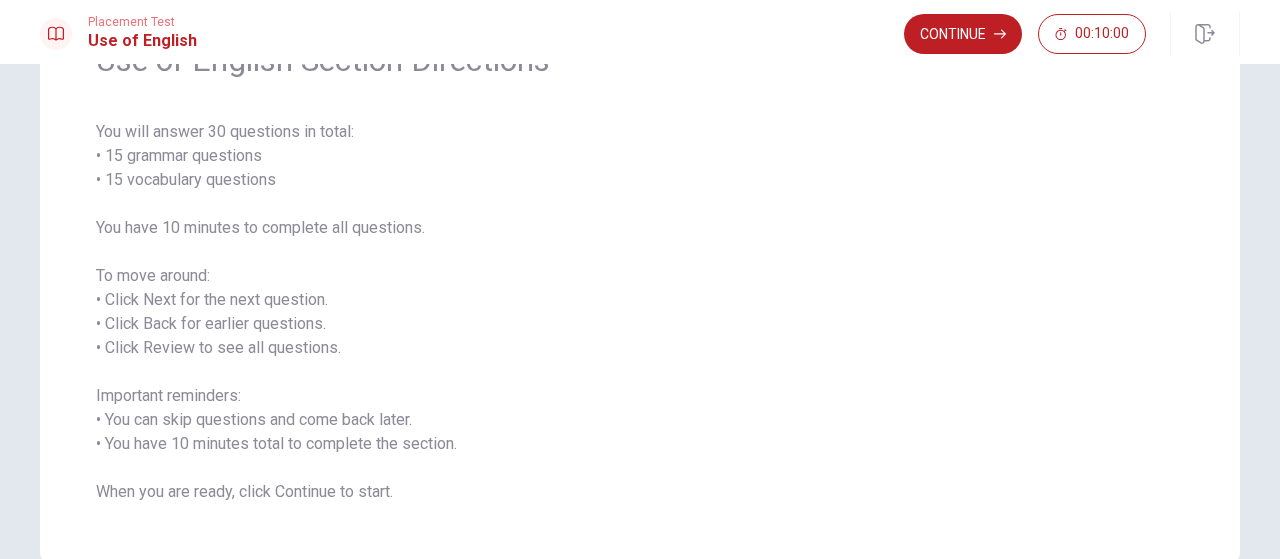 scroll, scrollTop: 24, scrollLeft: 0, axis: vertical 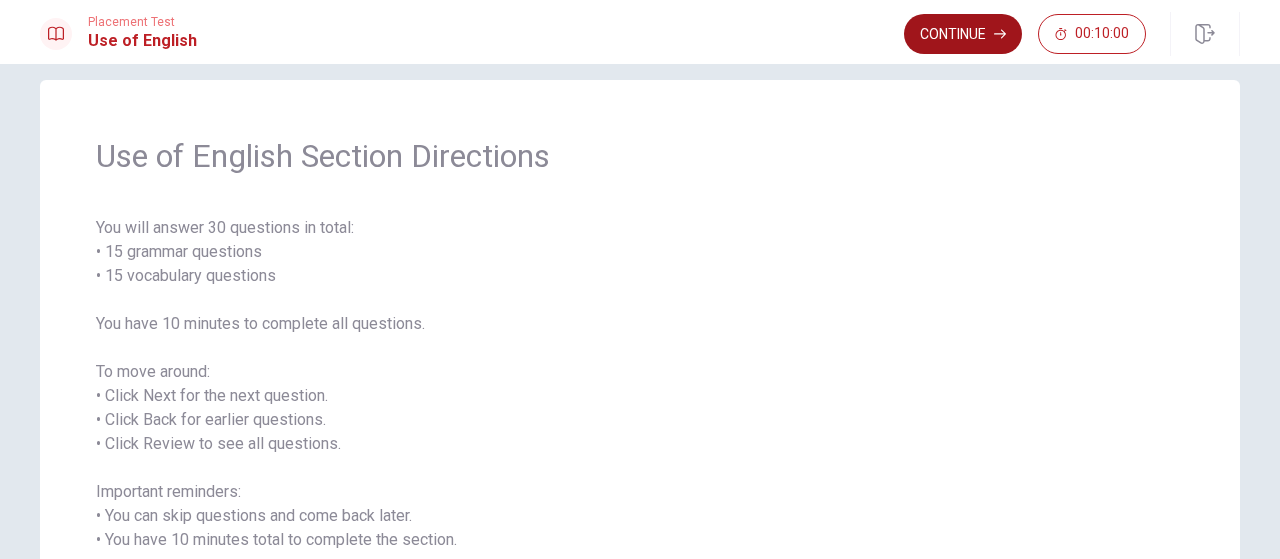 click on "Continue" at bounding box center (963, 34) 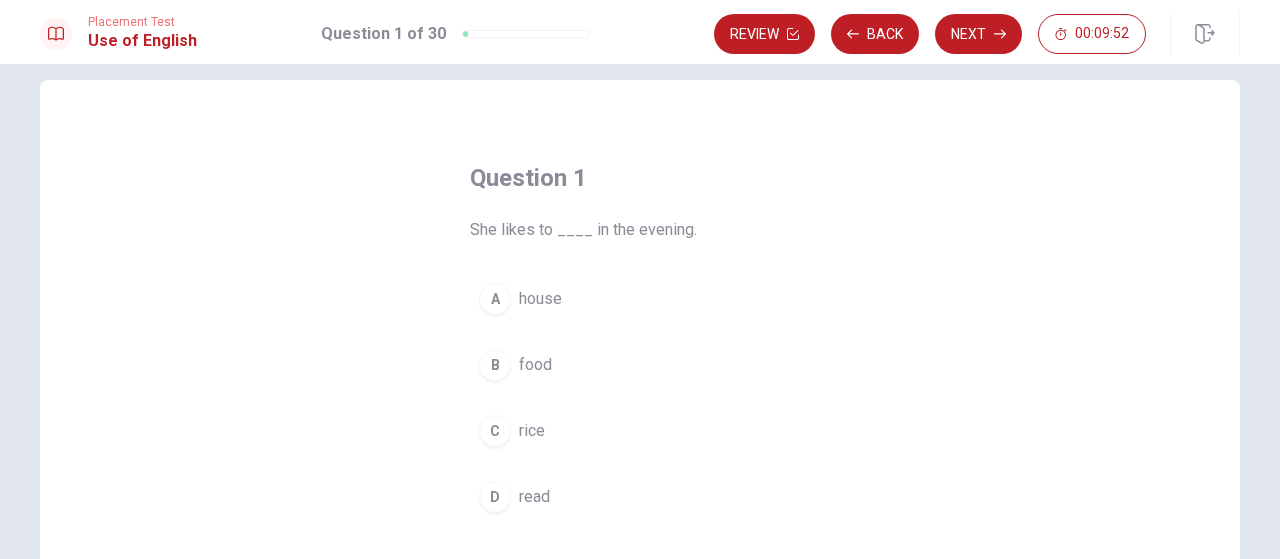 drag, startPoint x: 683, startPoint y: 233, endPoint x: 447, endPoint y: 223, distance: 236.21178 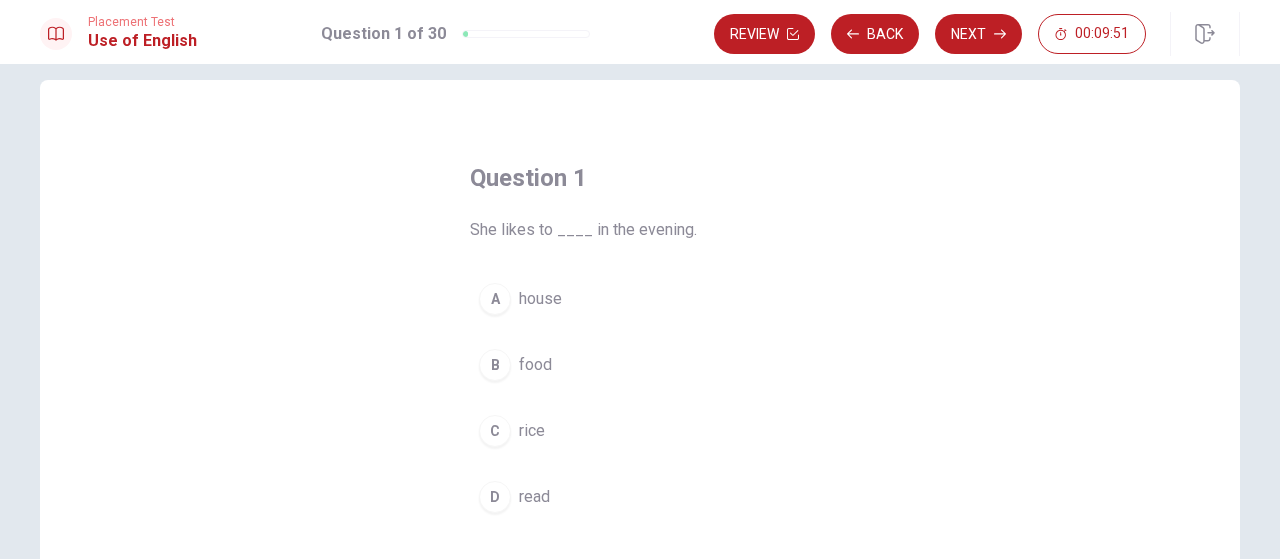 drag, startPoint x: 457, startPoint y: 225, endPoint x: 566, endPoint y: 209, distance: 110.16805 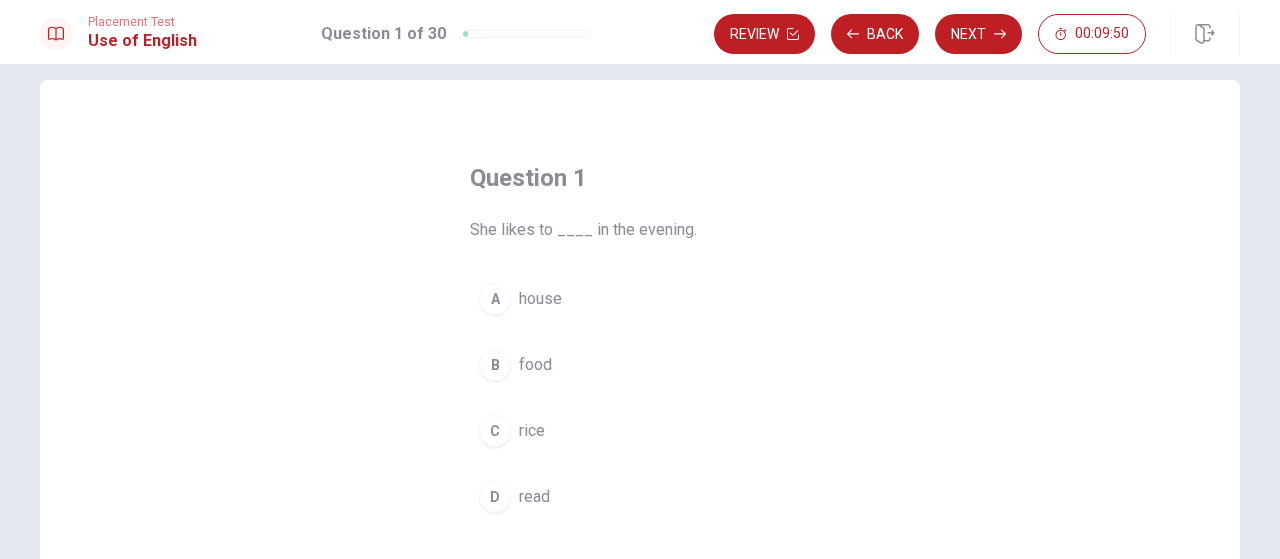 drag, startPoint x: 468, startPoint y: 224, endPoint x: 1178, endPoint y: 517, distance: 768.08136 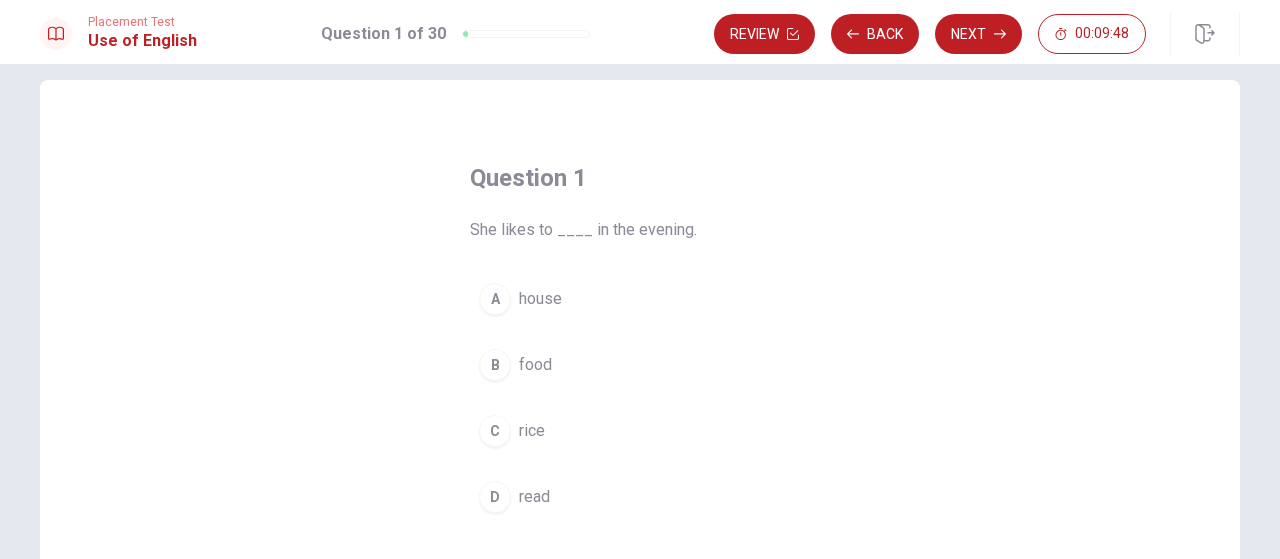 click on "She likes to ____ in the evening." at bounding box center [640, 230] 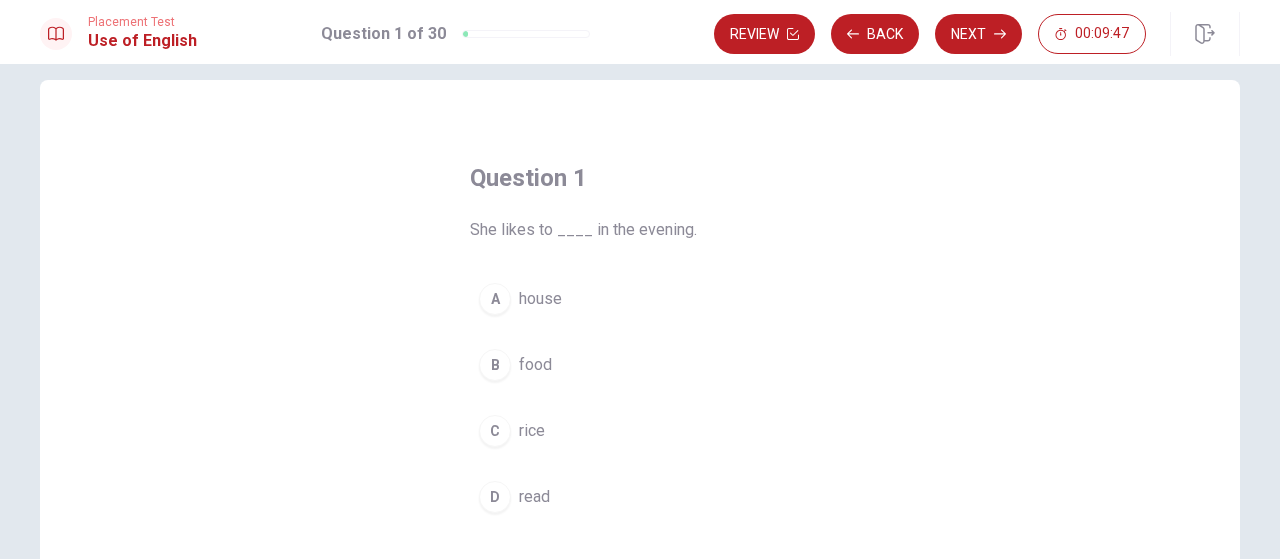 drag, startPoint x: 490, startPoint y: 227, endPoint x: 669, endPoint y: 230, distance: 179.02513 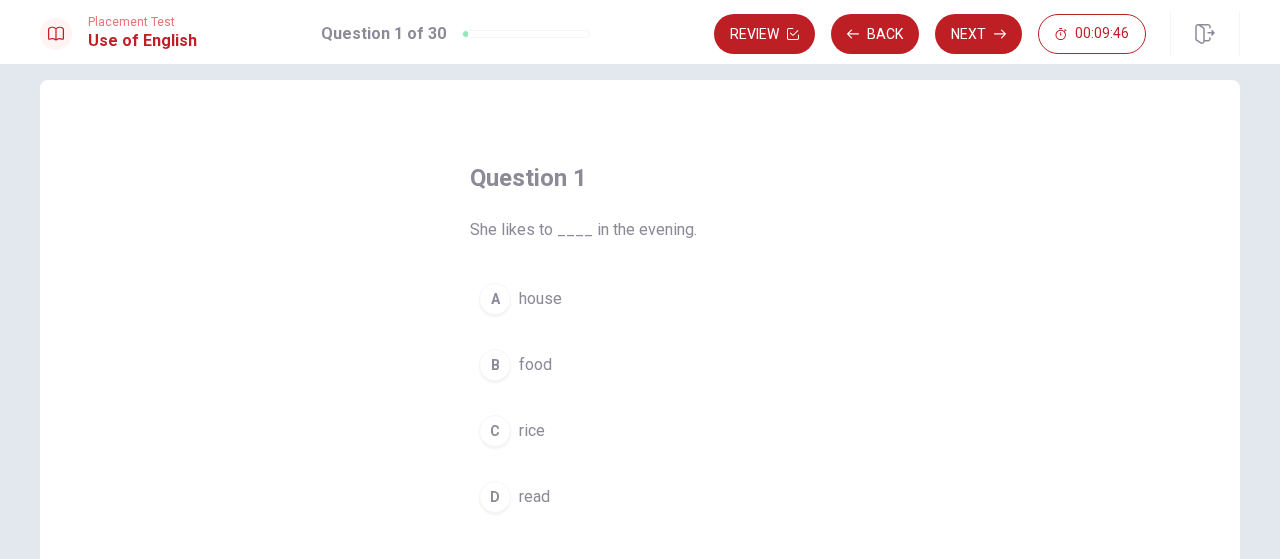 drag, startPoint x: 465, startPoint y: 227, endPoint x: 802, endPoint y: 226, distance: 337.0015 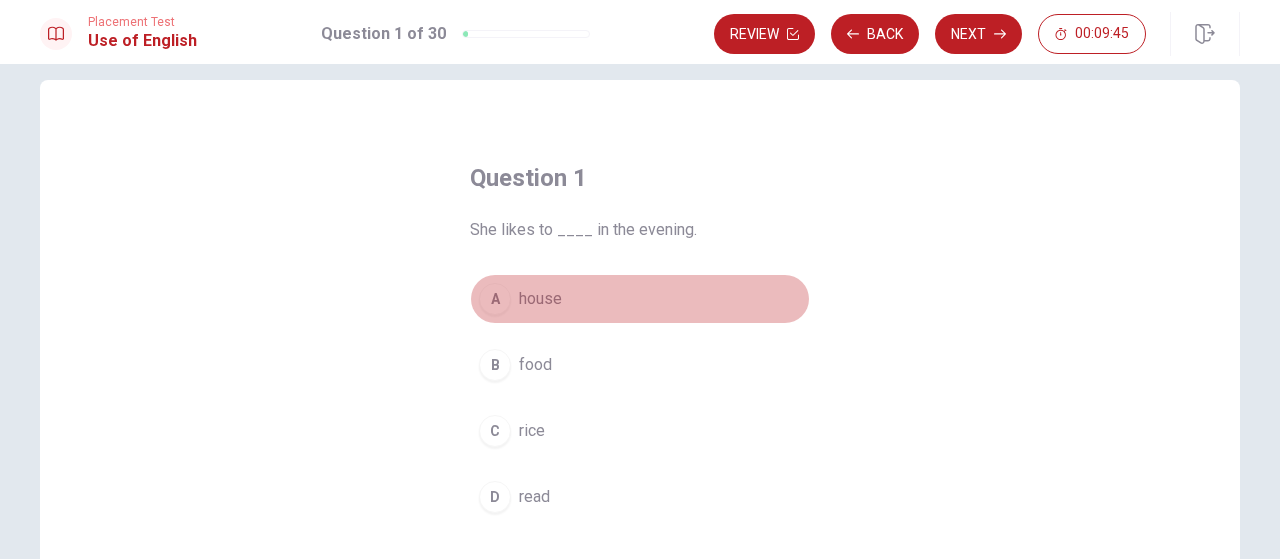 click on "A house" at bounding box center [640, 299] 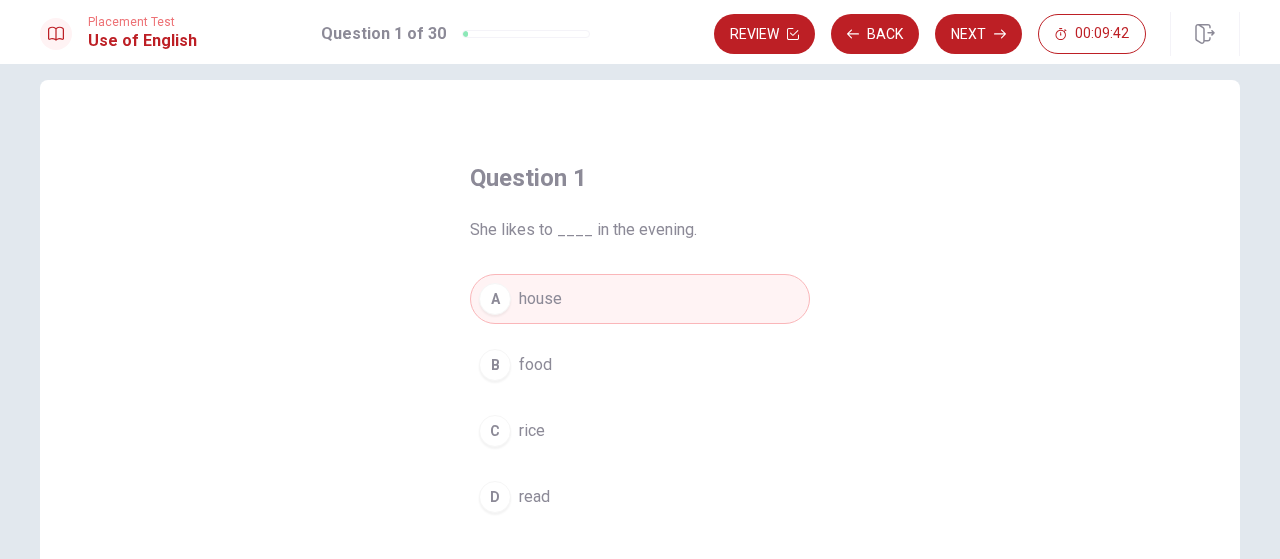 scroll, scrollTop: 124, scrollLeft: 0, axis: vertical 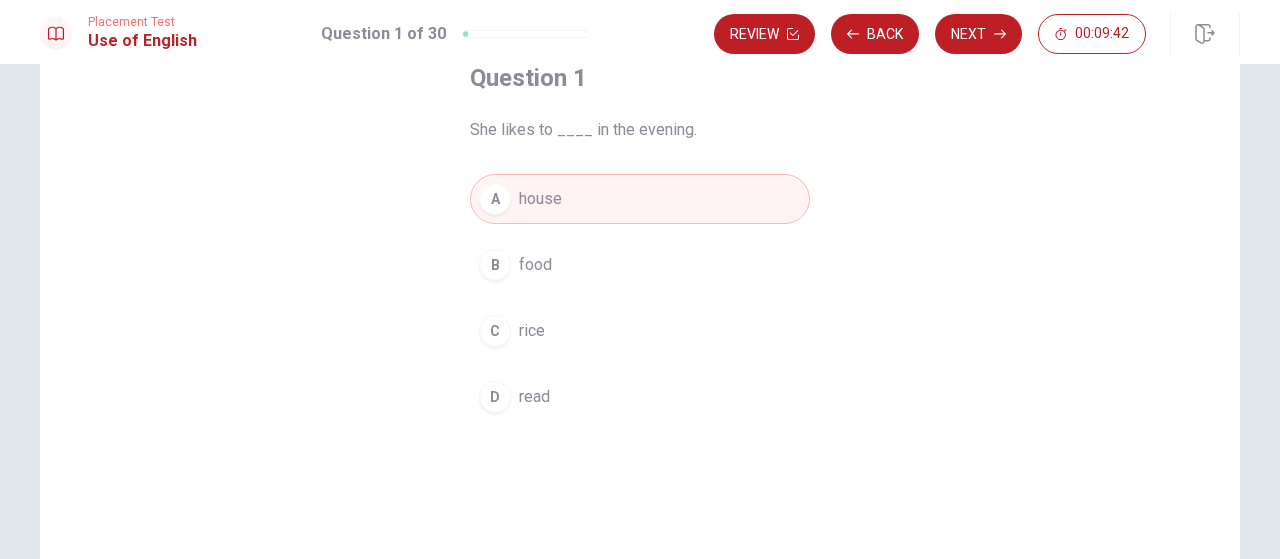 click on "A house B food C rice D read" at bounding box center (640, 298) 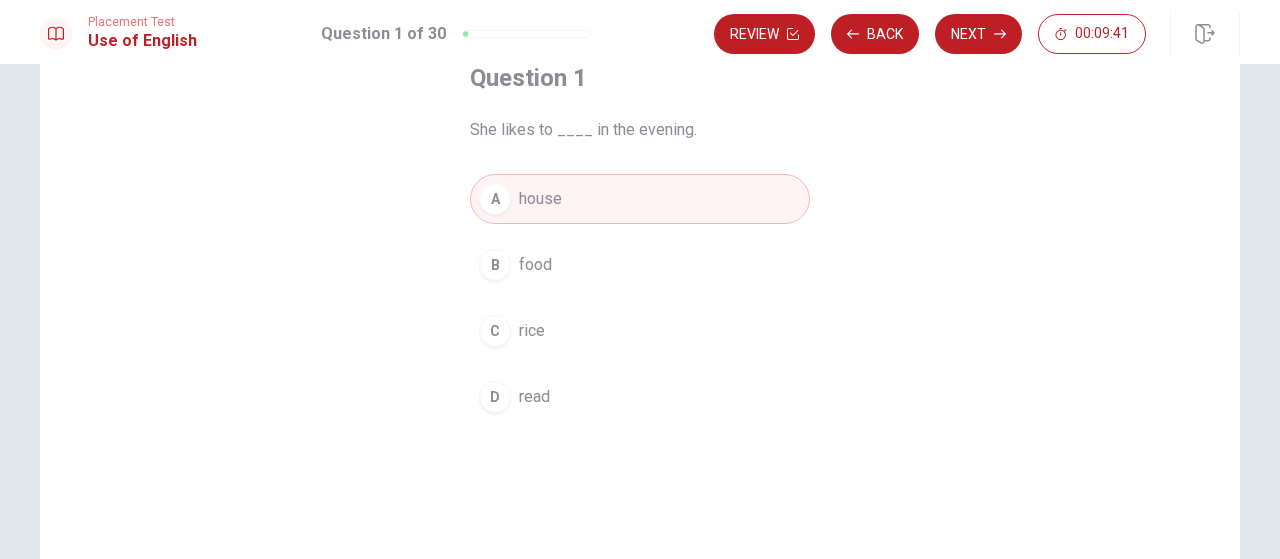 click on "D read" at bounding box center [640, 397] 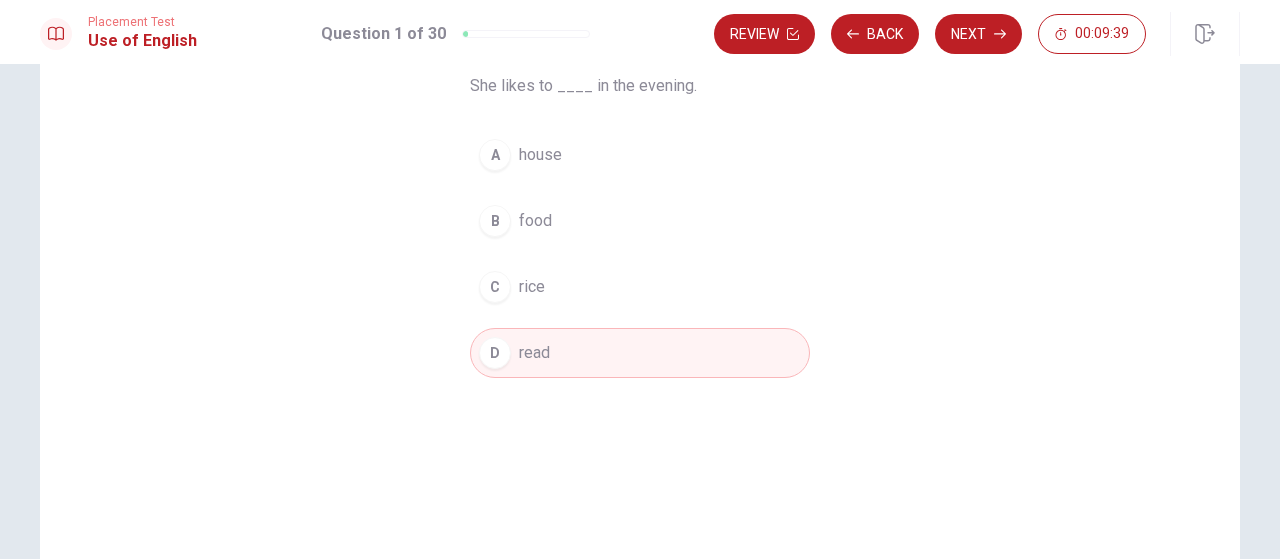 scroll, scrollTop: 0, scrollLeft: 0, axis: both 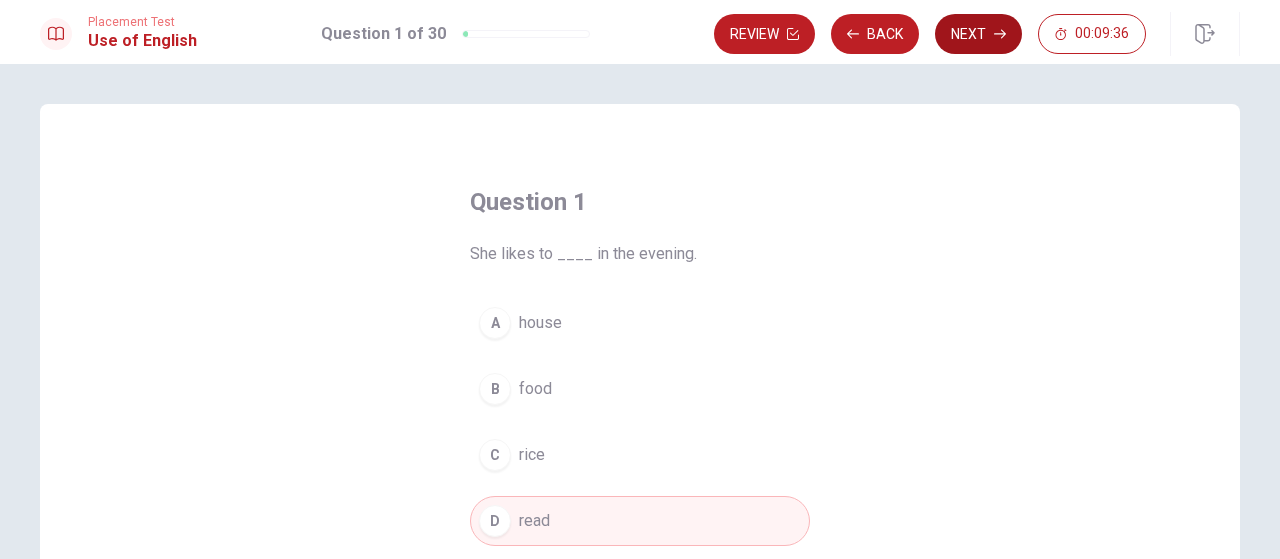 click on "Next" at bounding box center [978, 34] 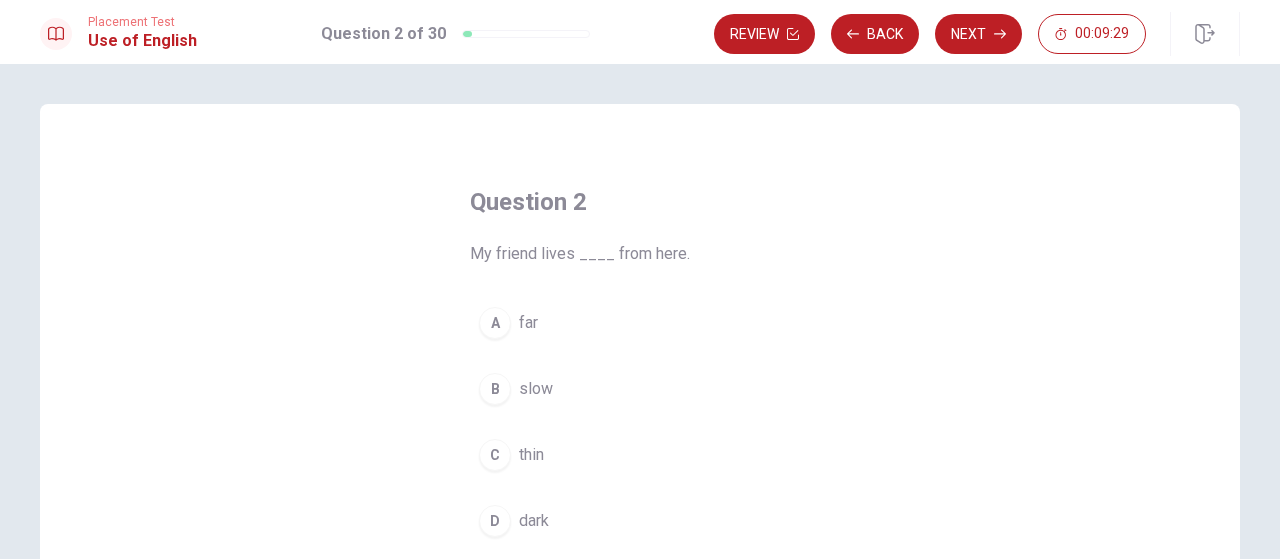 click on "A far" at bounding box center [640, 323] 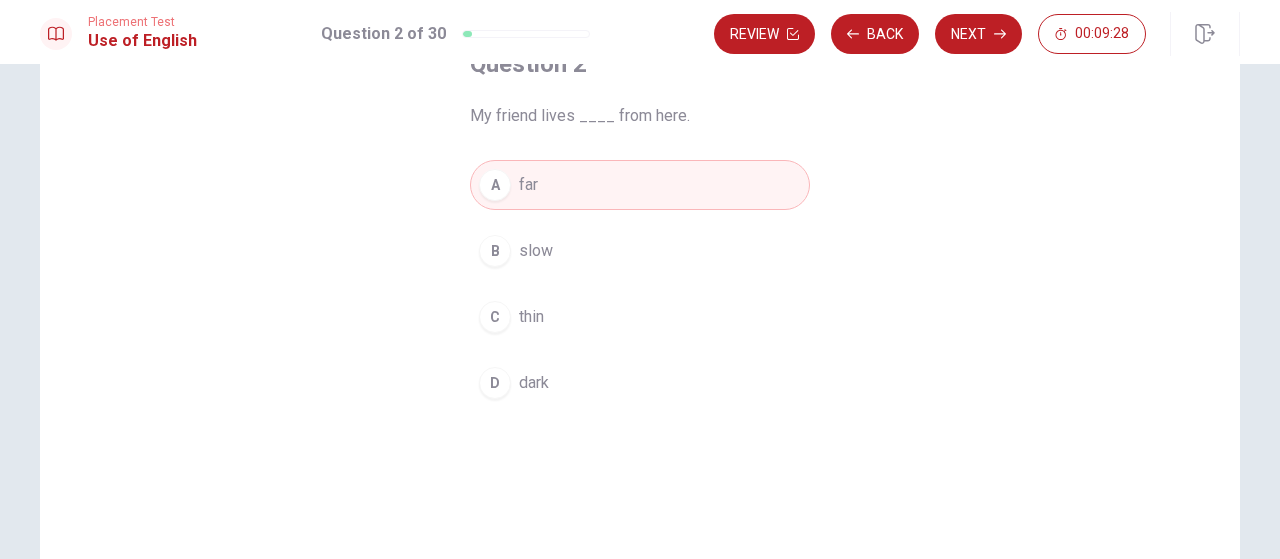 scroll, scrollTop: 0, scrollLeft: 0, axis: both 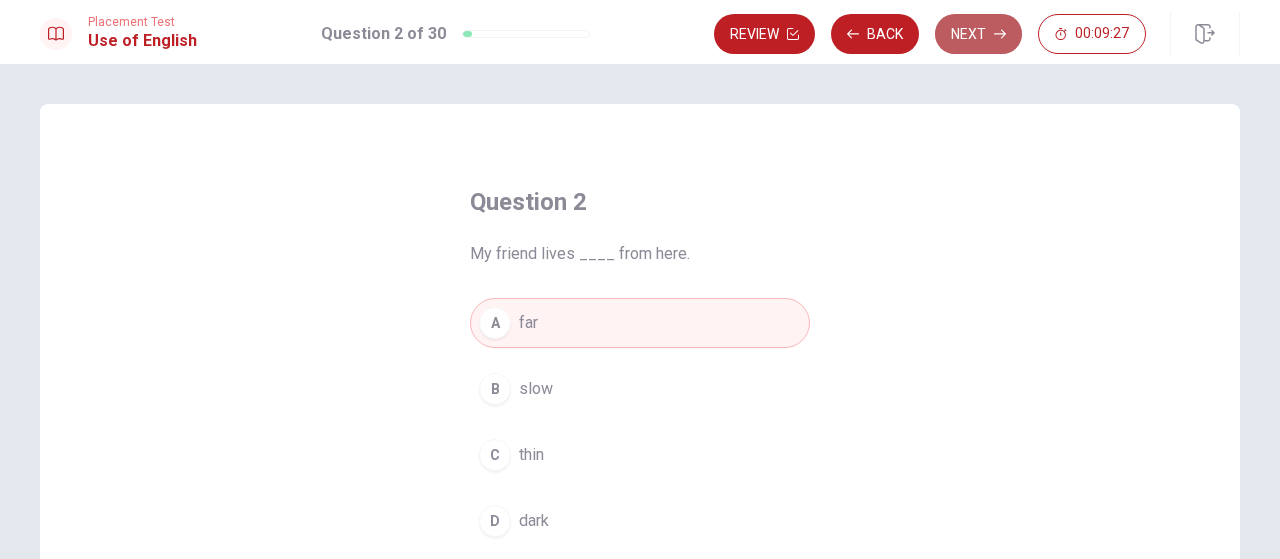 click on "Next" at bounding box center [978, 34] 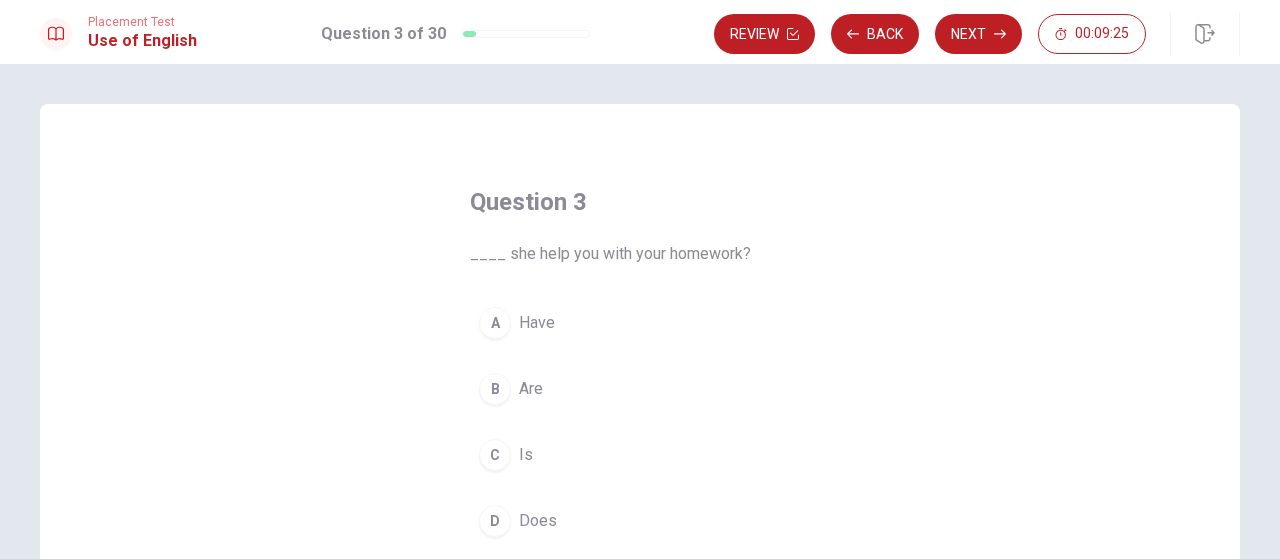 scroll, scrollTop: 100, scrollLeft: 0, axis: vertical 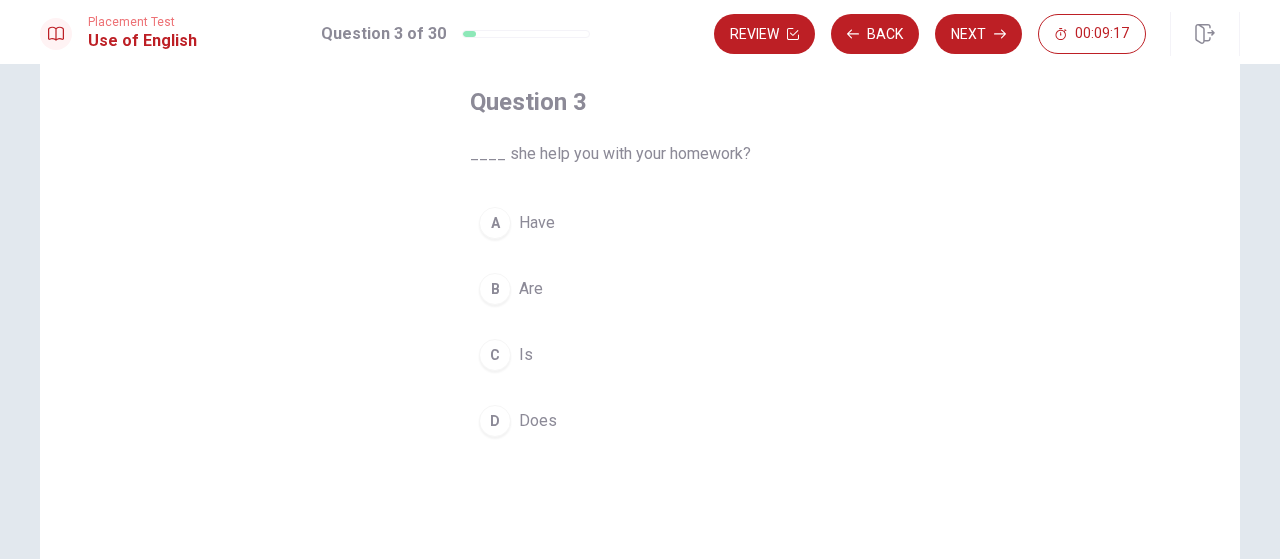 click on "D" at bounding box center [495, 421] 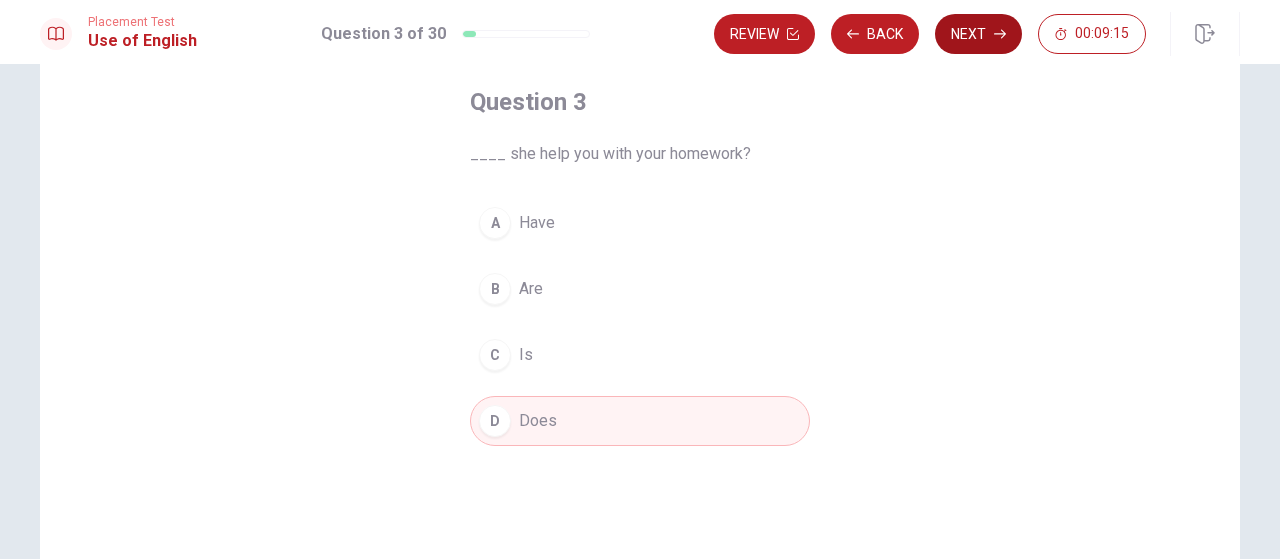 click on "Next" at bounding box center (978, 34) 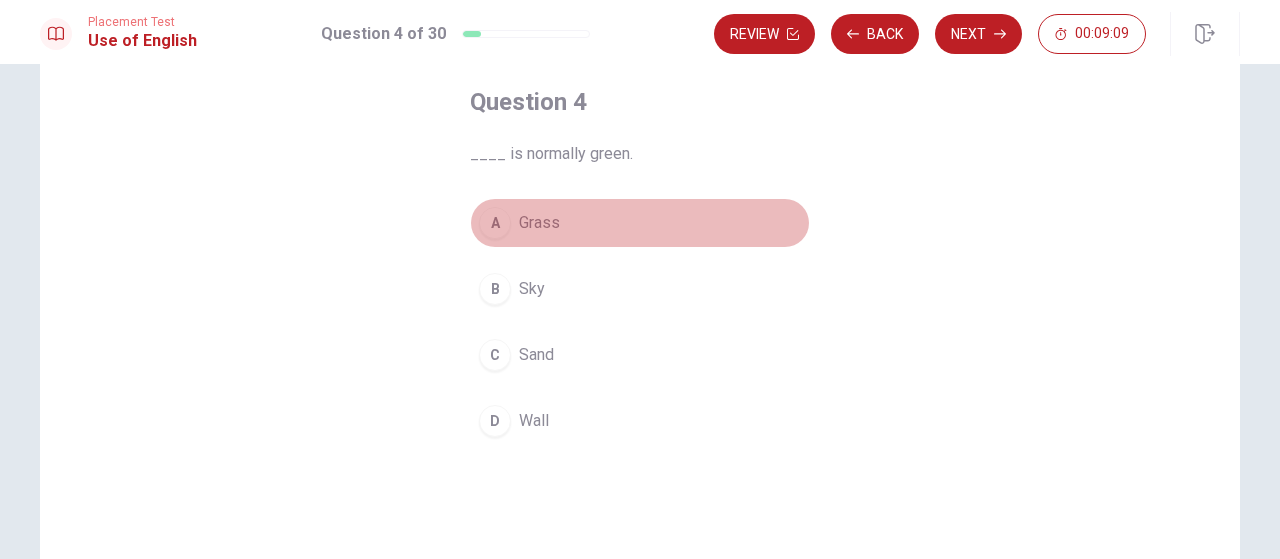 click on "A Grass" at bounding box center [640, 223] 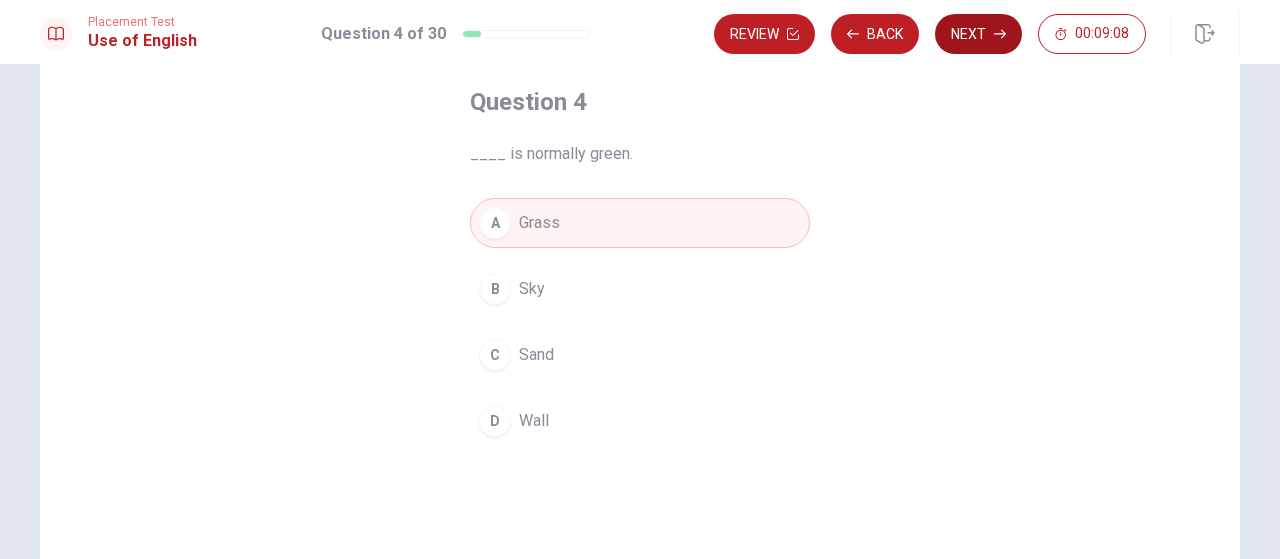 click on "Next" at bounding box center (978, 34) 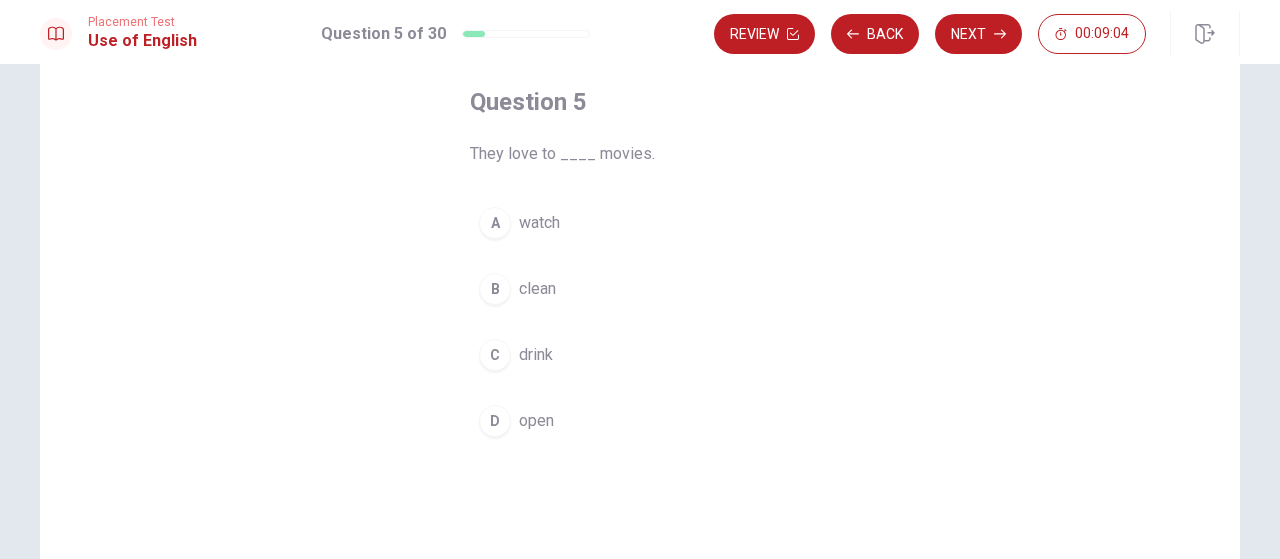 click on "watch" at bounding box center (539, 223) 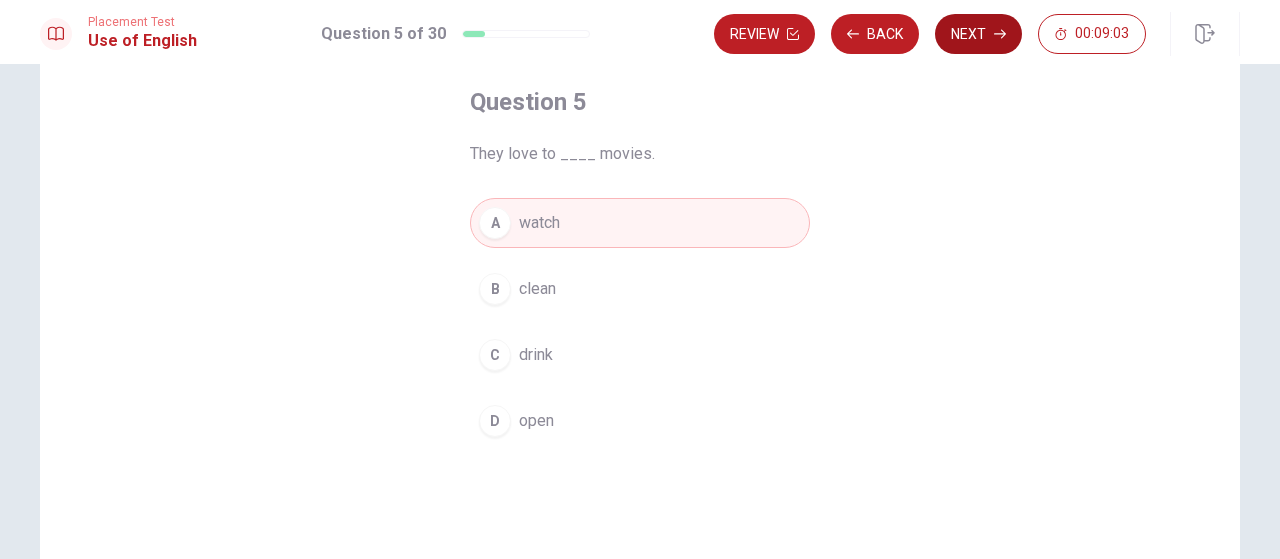 click on "Next" at bounding box center (978, 34) 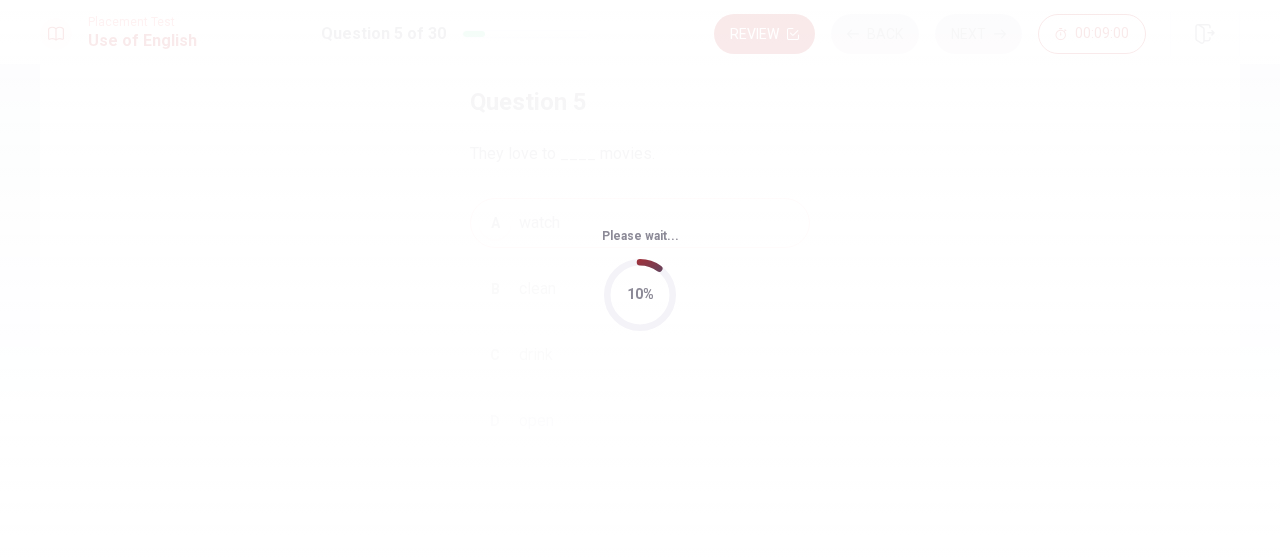 scroll, scrollTop: 0, scrollLeft: 0, axis: both 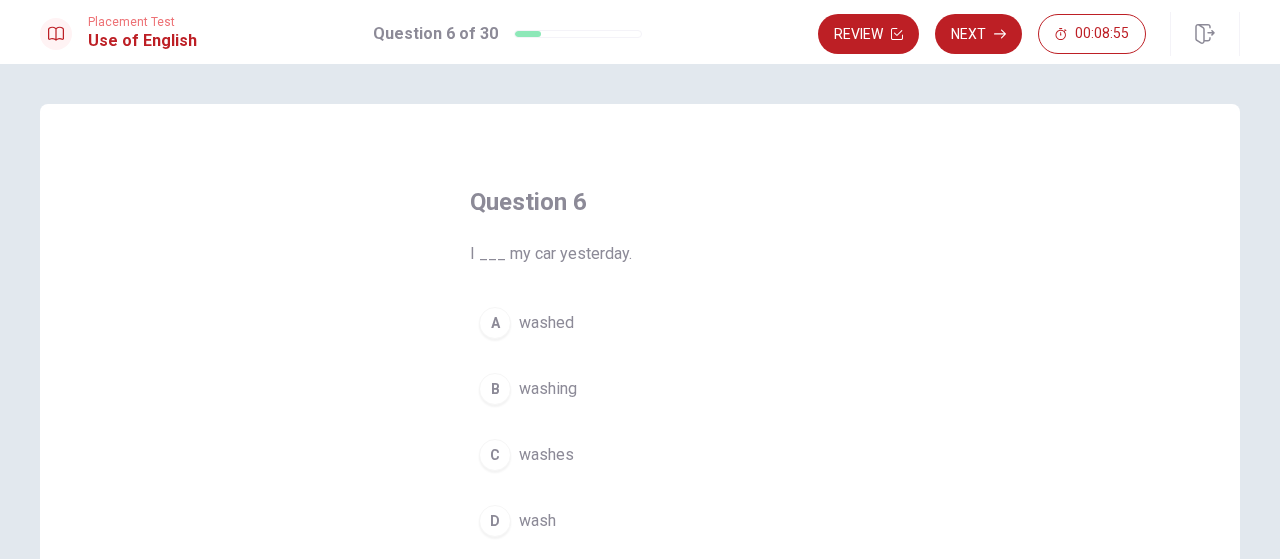 click on "washed" at bounding box center [546, 323] 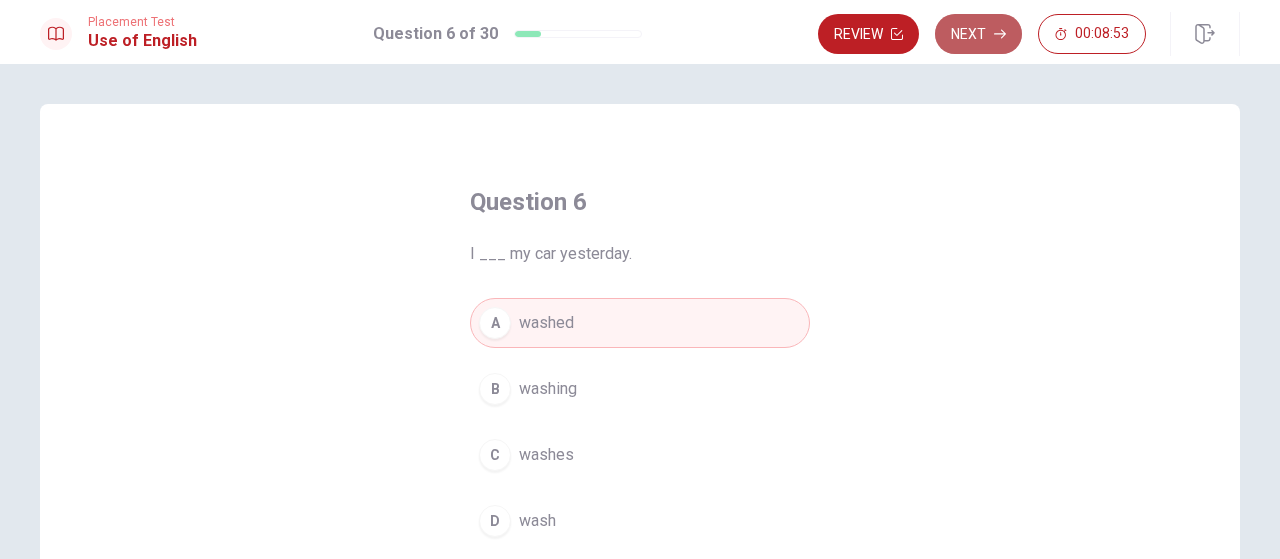 click on "Next" at bounding box center [978, 34] 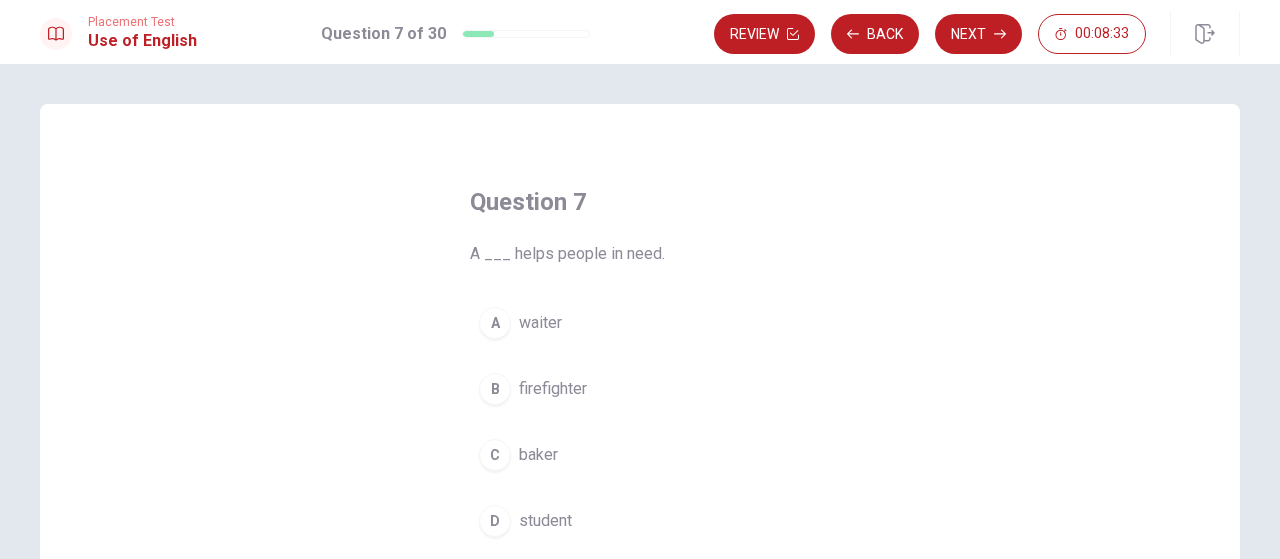 scroll, scrollTop: 100, scrollLeft: 0, axis: vertical 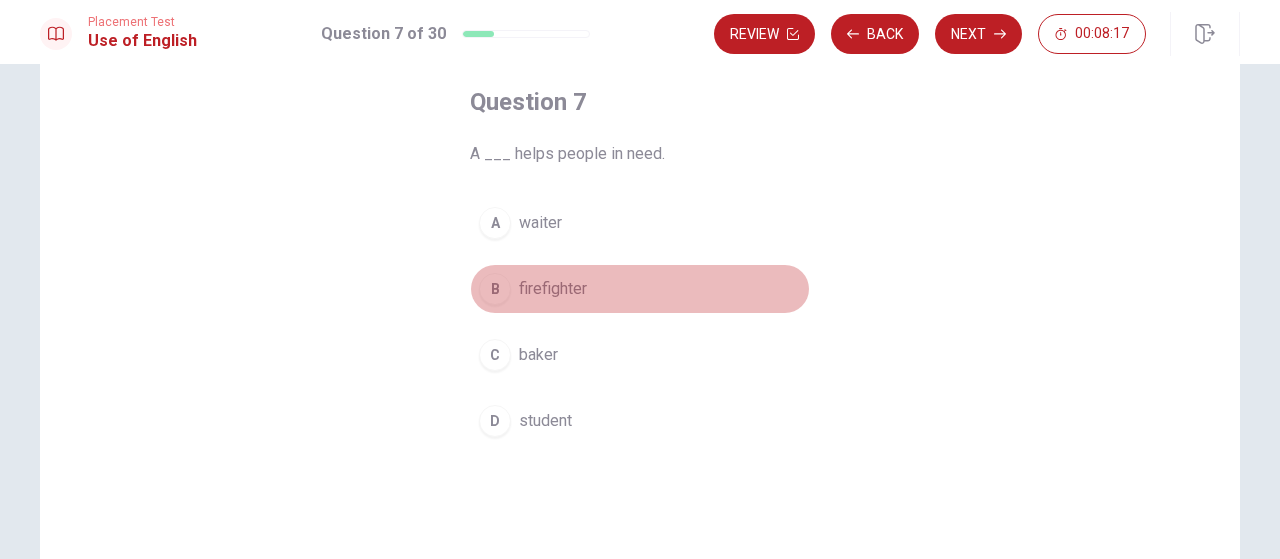 click on "firefighter" at bounding box center (553, 289) 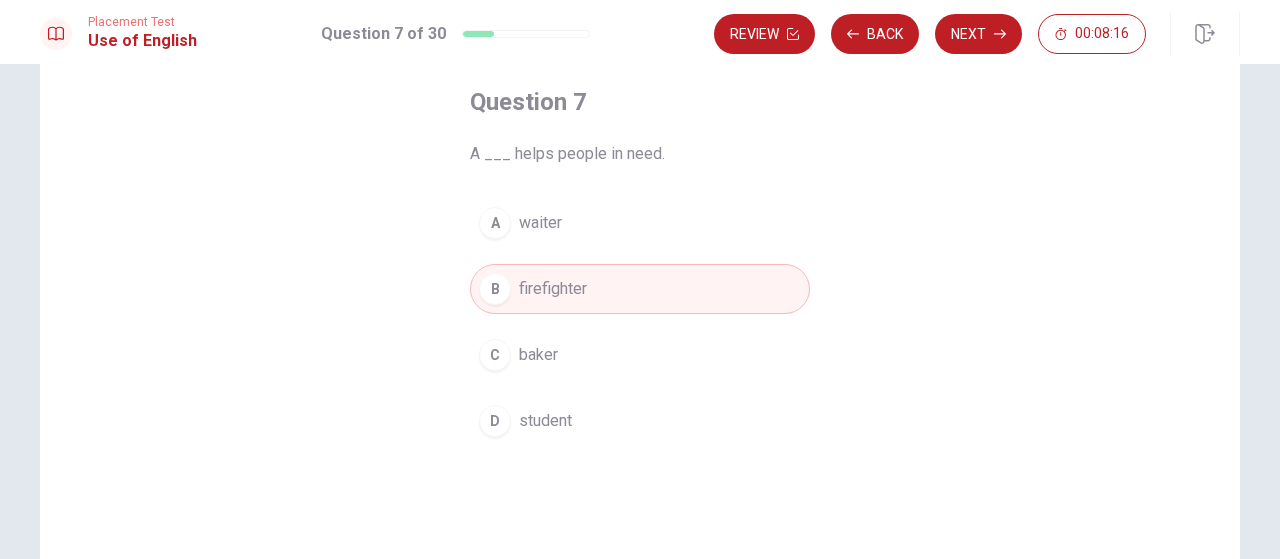 scroll, scrollTop: 200, scrollLeft: 0, axis: vertical 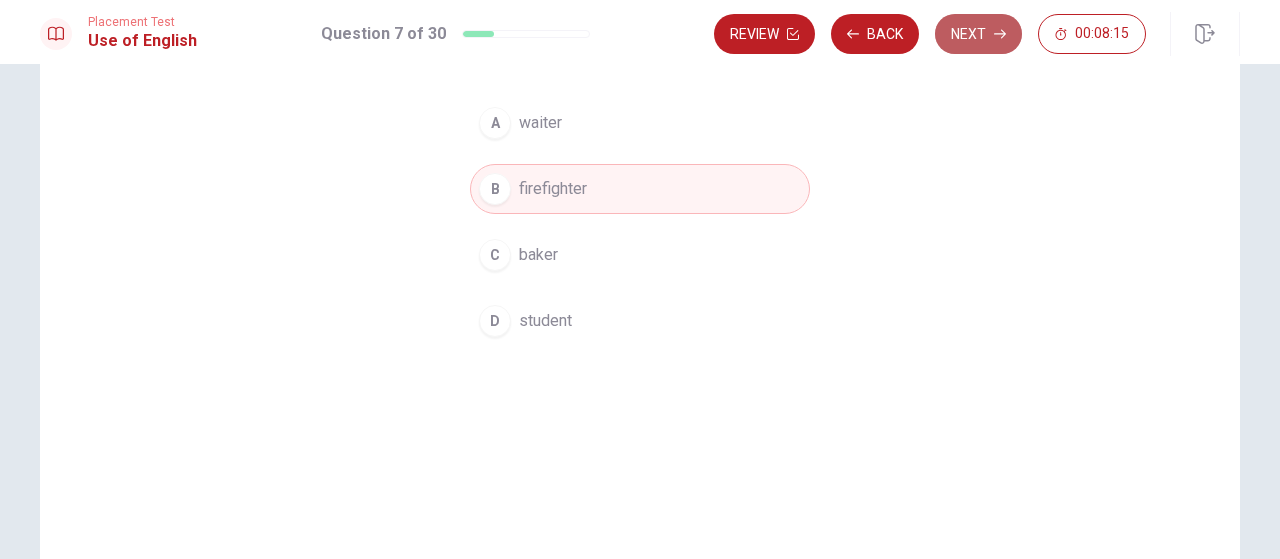 click on "Next" at bounding box center (978, 34) 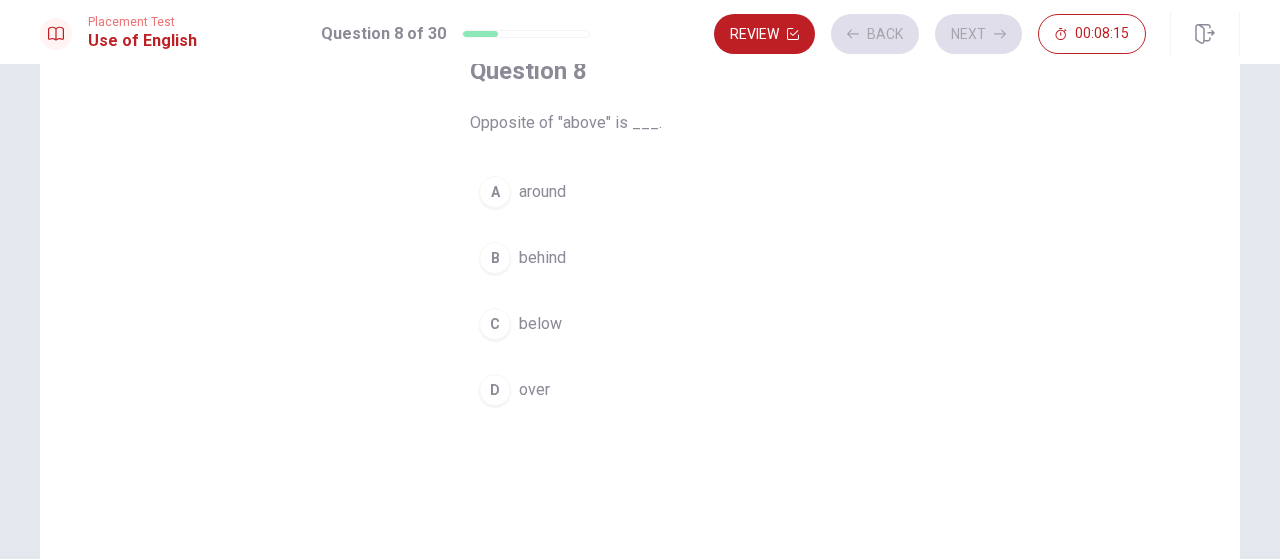 scroll, scrollTop: 100, scrollLeft: 0, axis: vertical 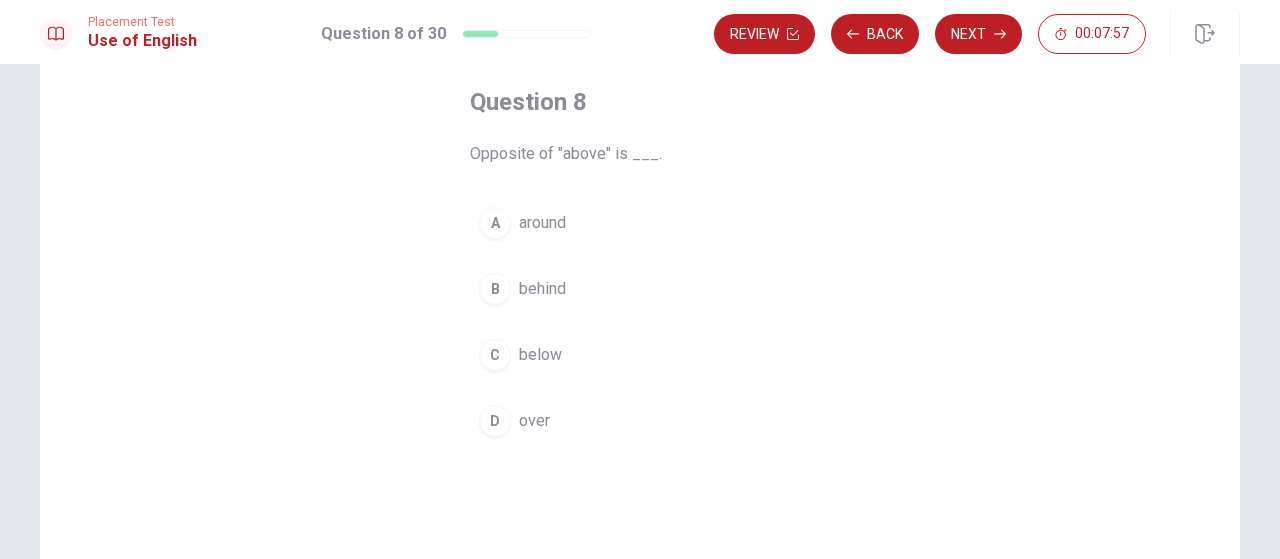 click on "below" at bounding box center (540, 355) 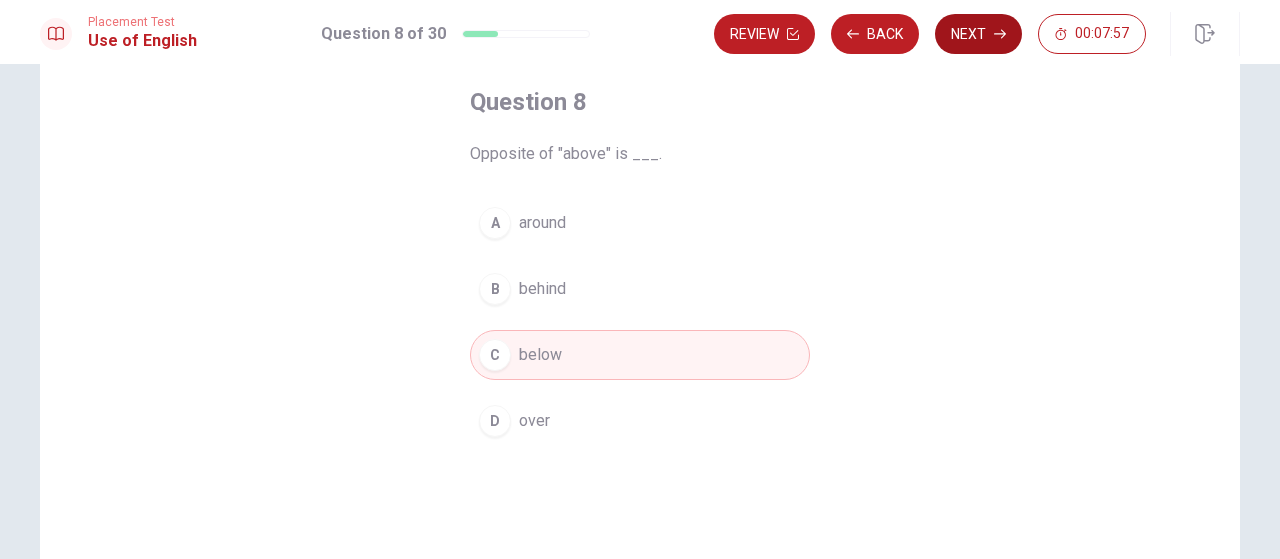 click on "Next" at bounding box center [978, 34] 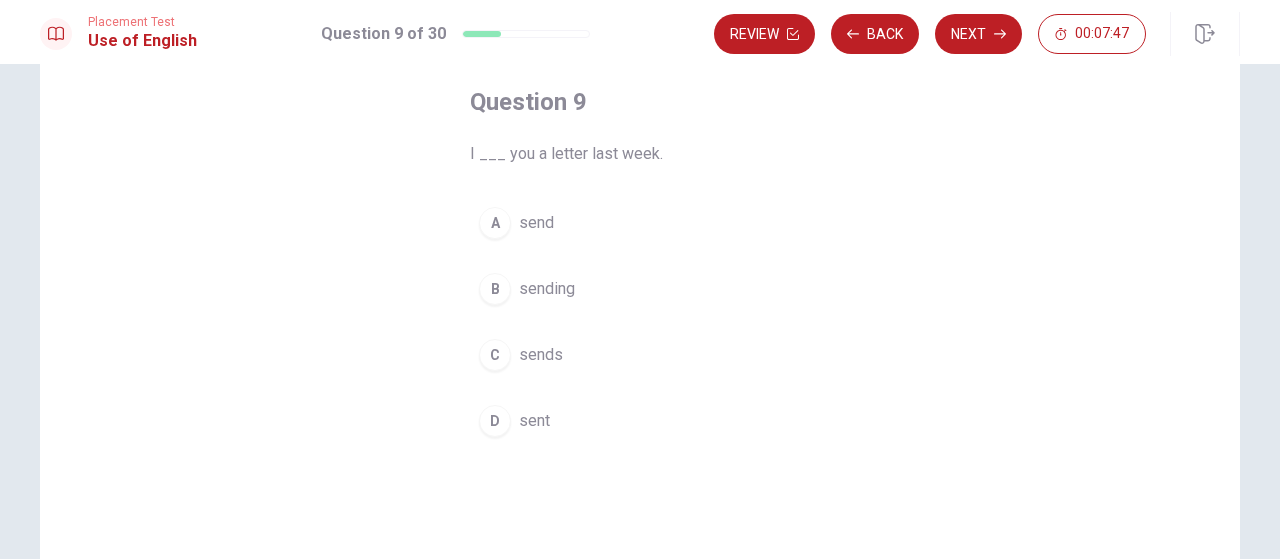 click on "sent" at bounding box center (534, 421) 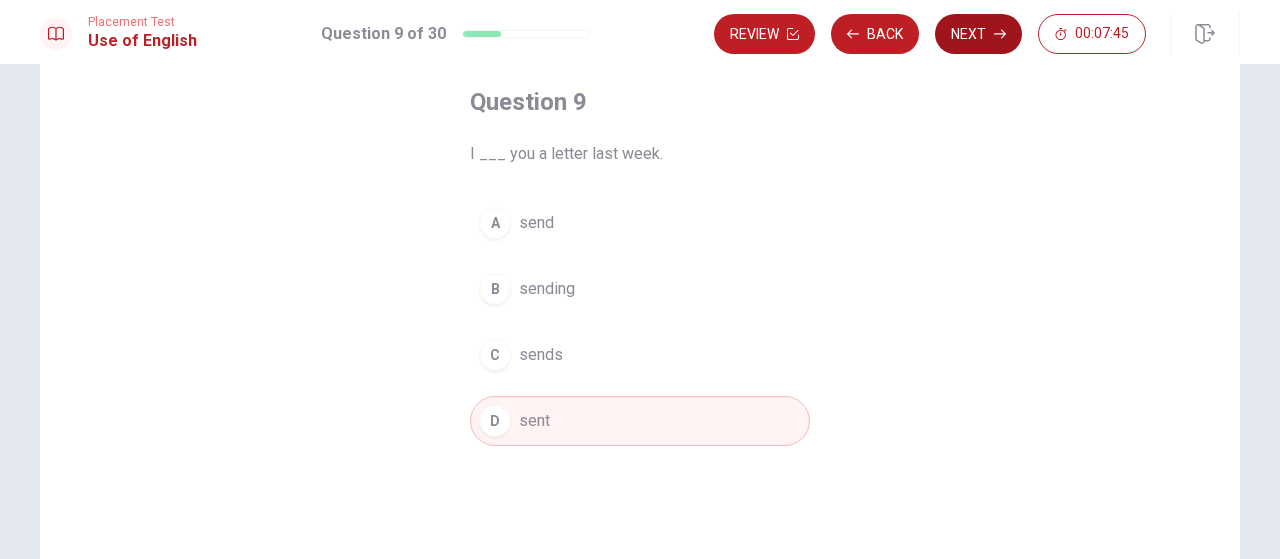 click on "Next" at bounding box center [978, 34] 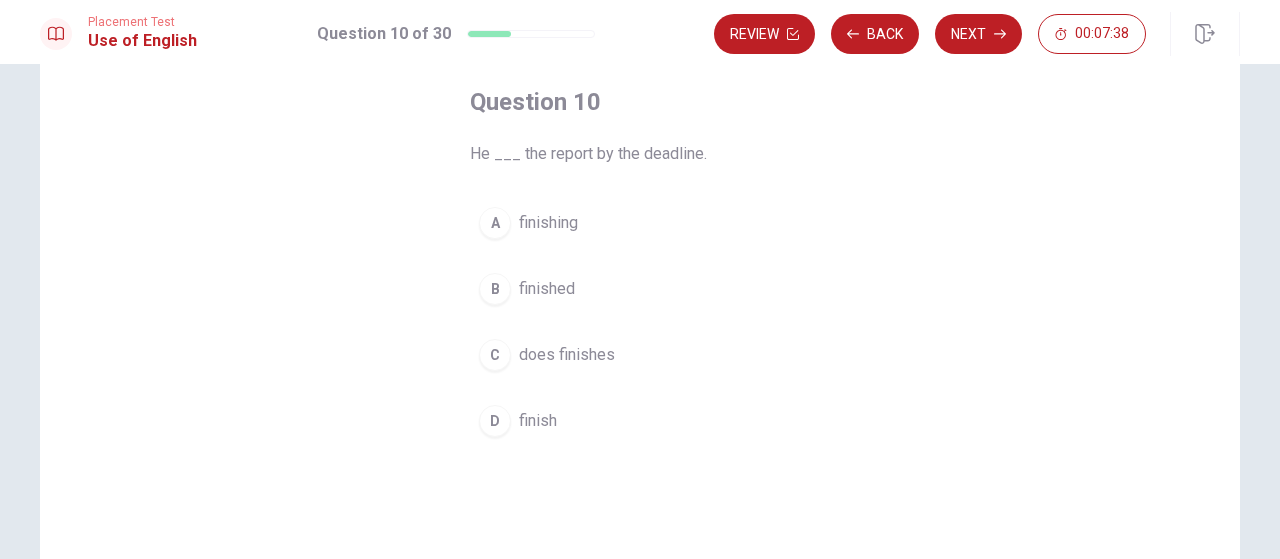click on "D finish" at bounding box center [640, 421] 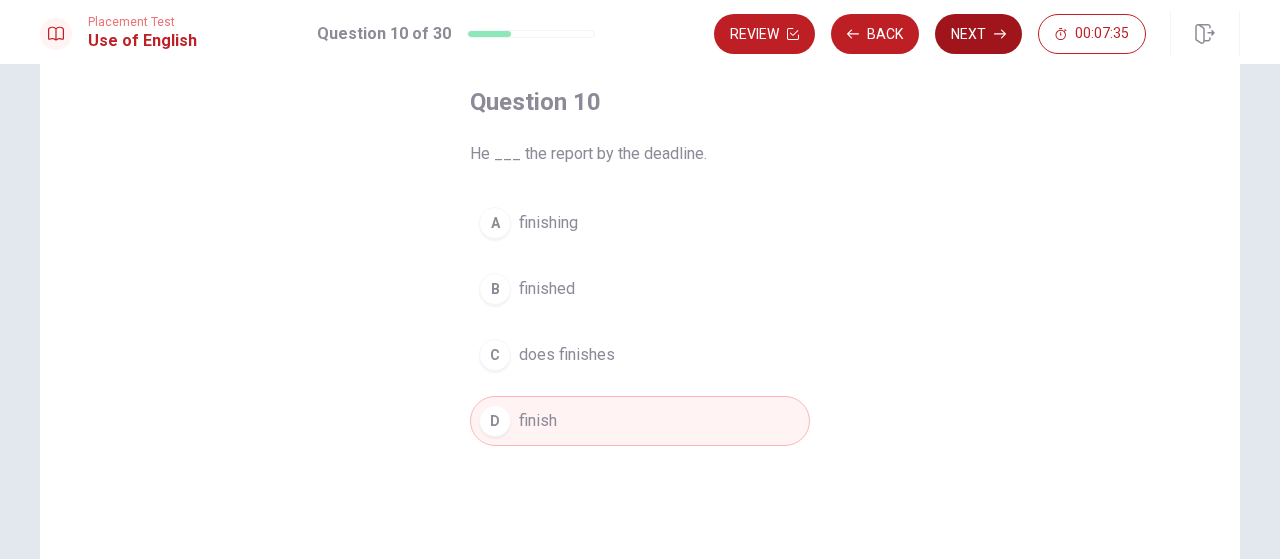 click on "Next" at bounding box center [978, 34] 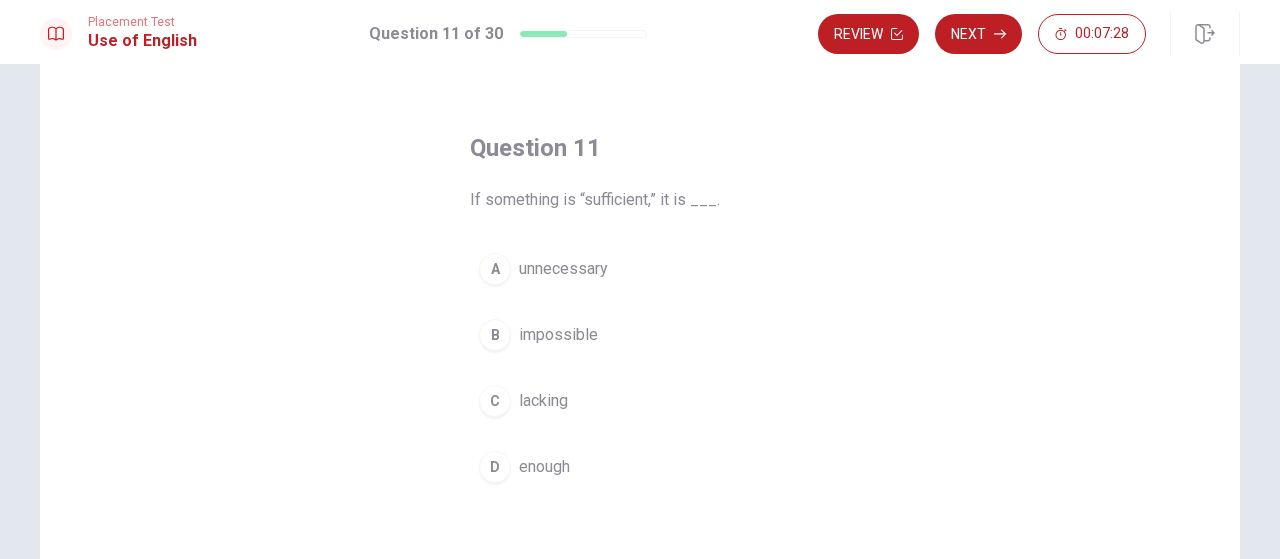 scroll, scrollTop: 100, scrollLeft: 0, axis: vertical 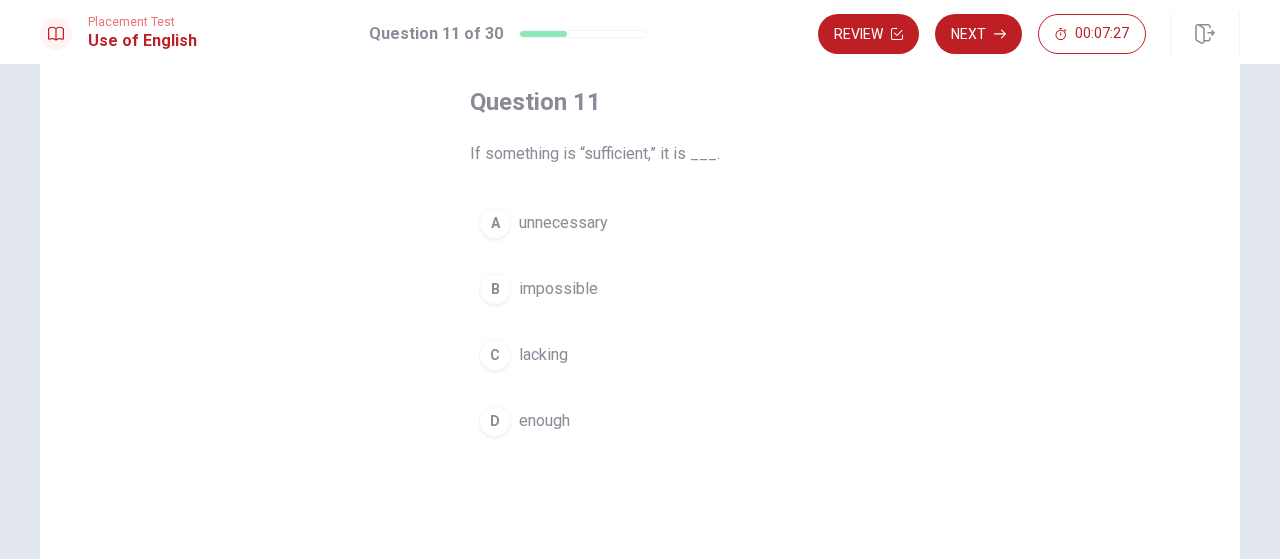 click on "D enough" at bounding box center (640, 421) 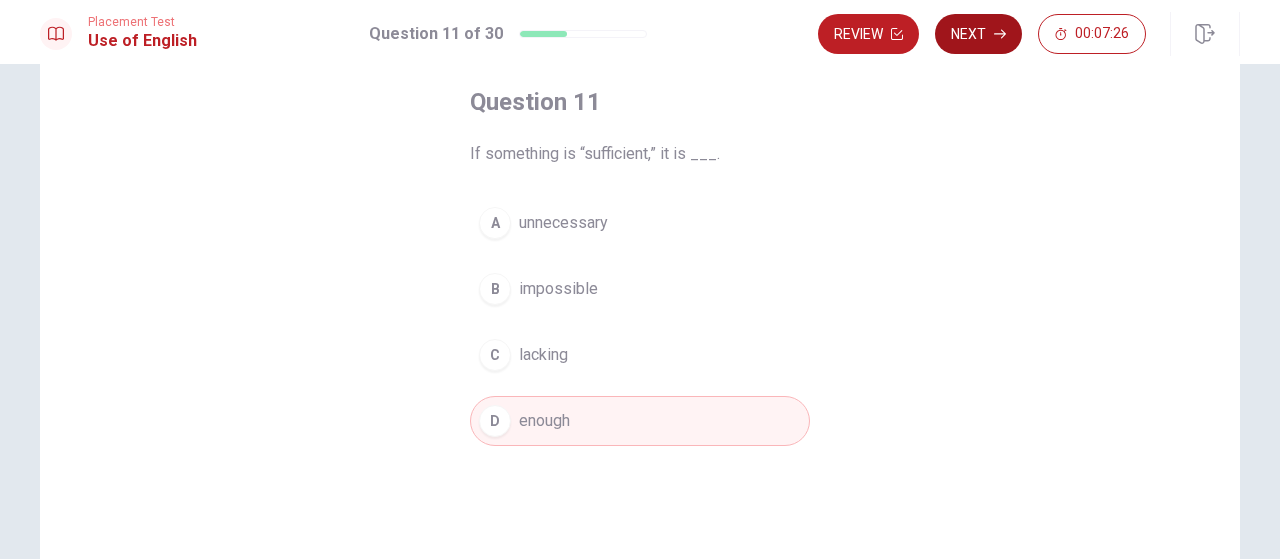 click on "Next" at bounding box center [978, 34] 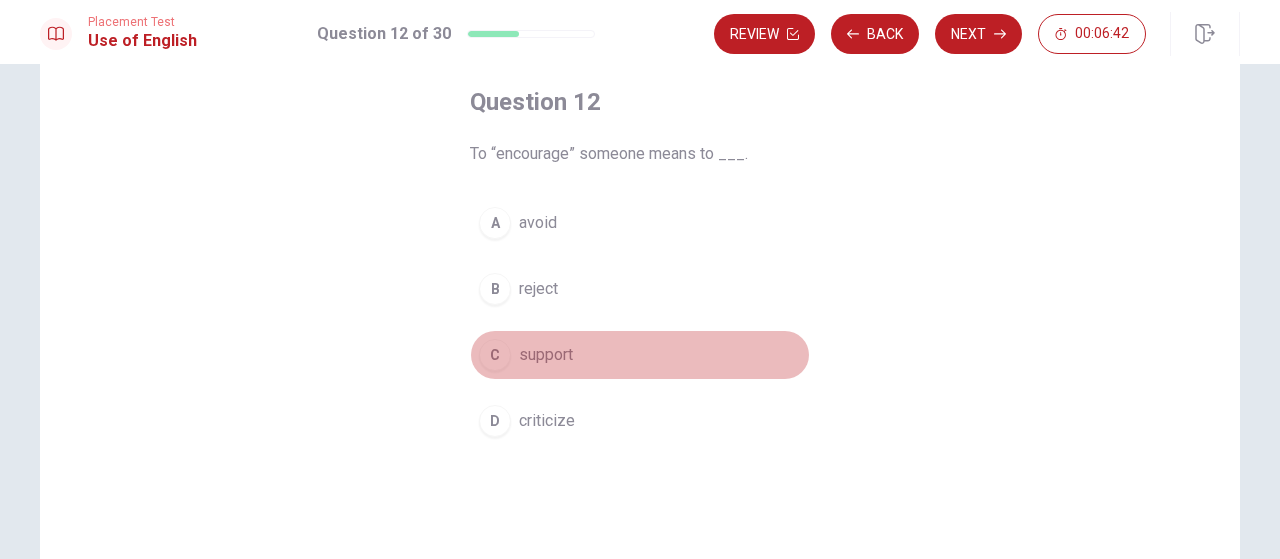 click on "C" at bounding box center (495, 355) 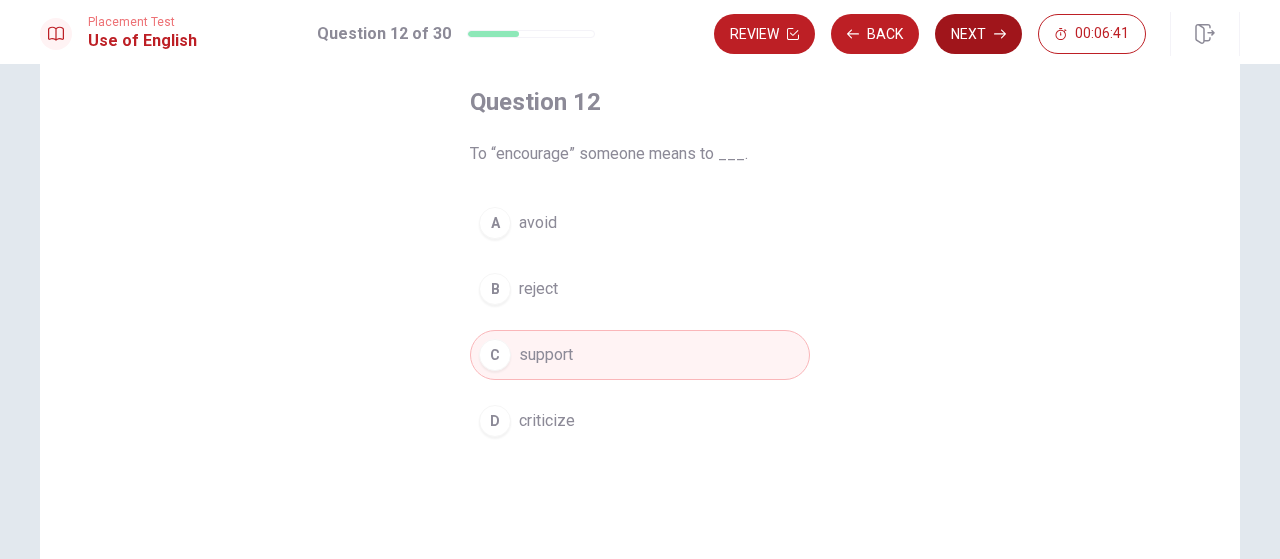 click on "Next" at bounding box center (978, 34) 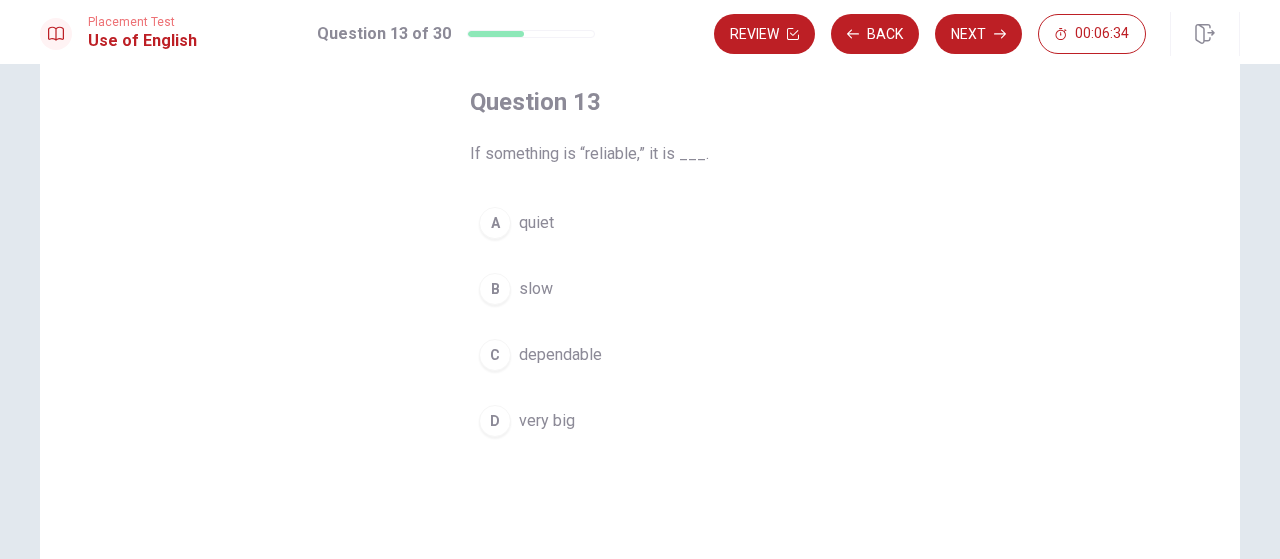 click on "C dependable" at bounding box center (640, 355) 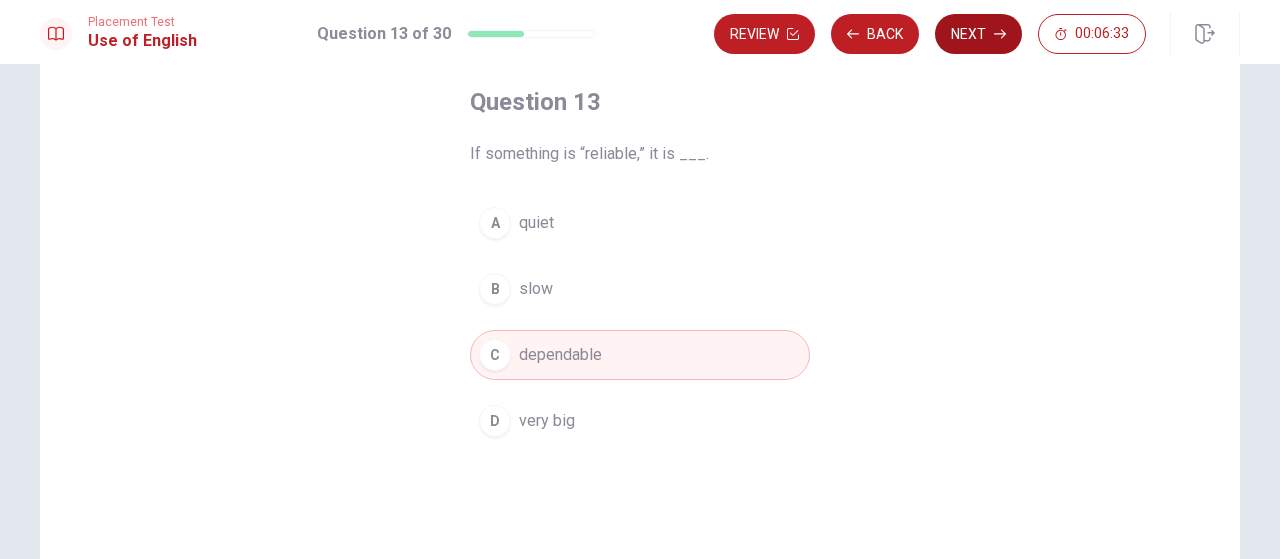click on "Next" at bounding box center [978, 34] 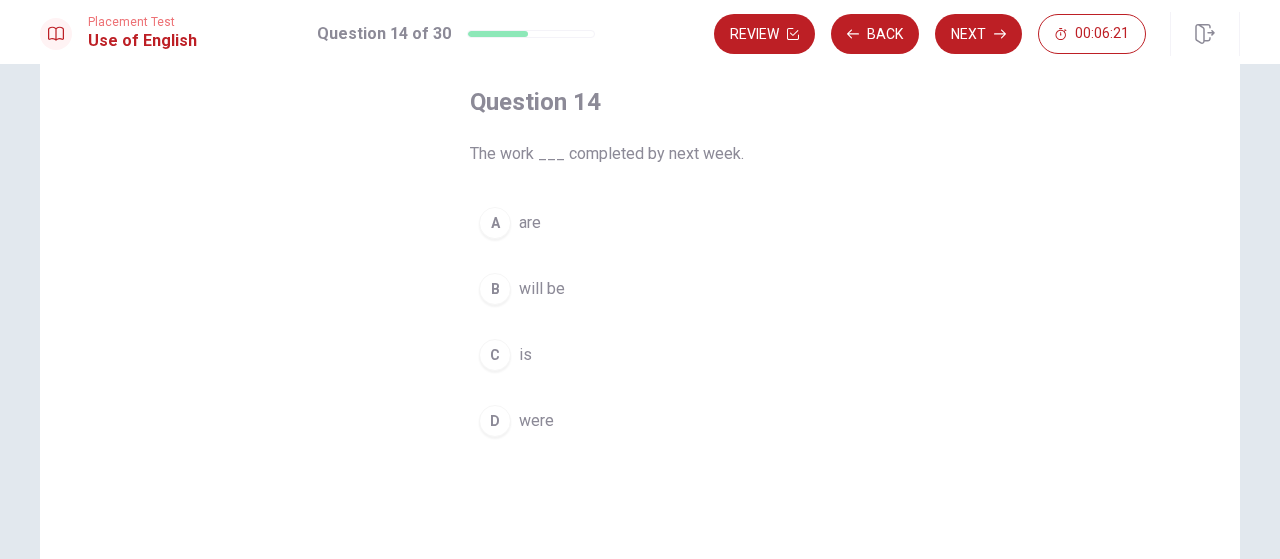 click on "will be" at bounding box center (542, 289) 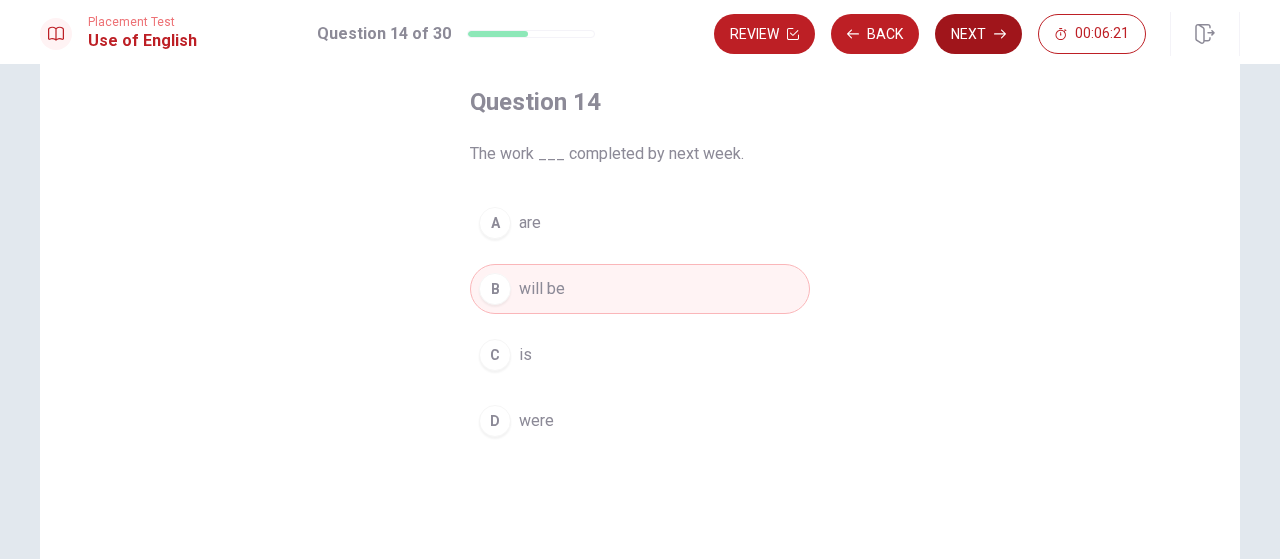 click on "Next" at bounding box center [978, 34] 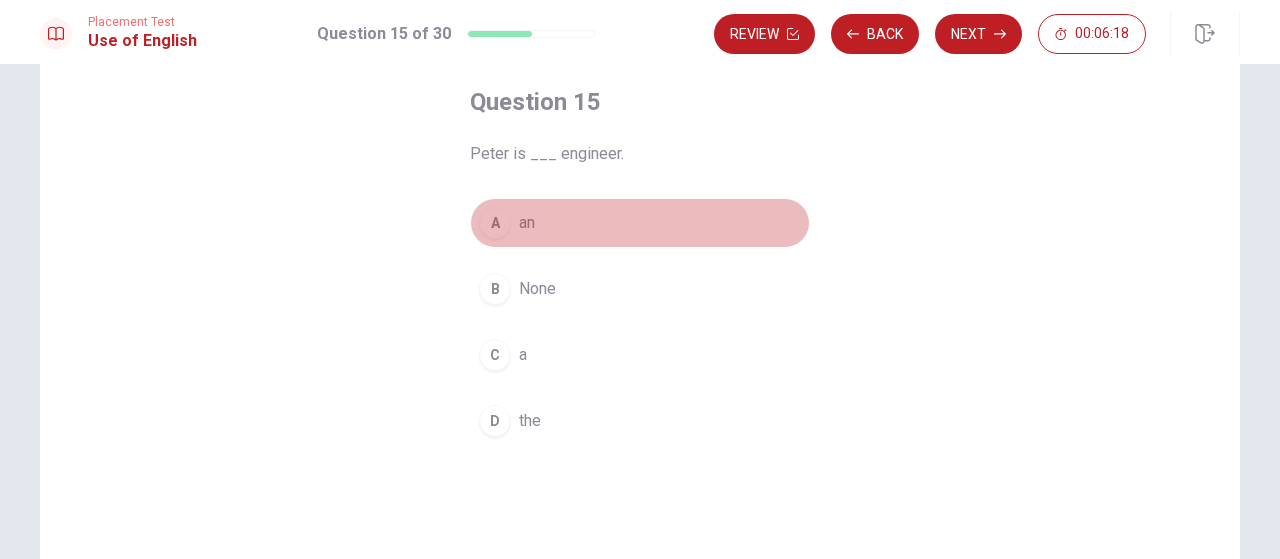 click on "A an" at bounding box center [640, 223] 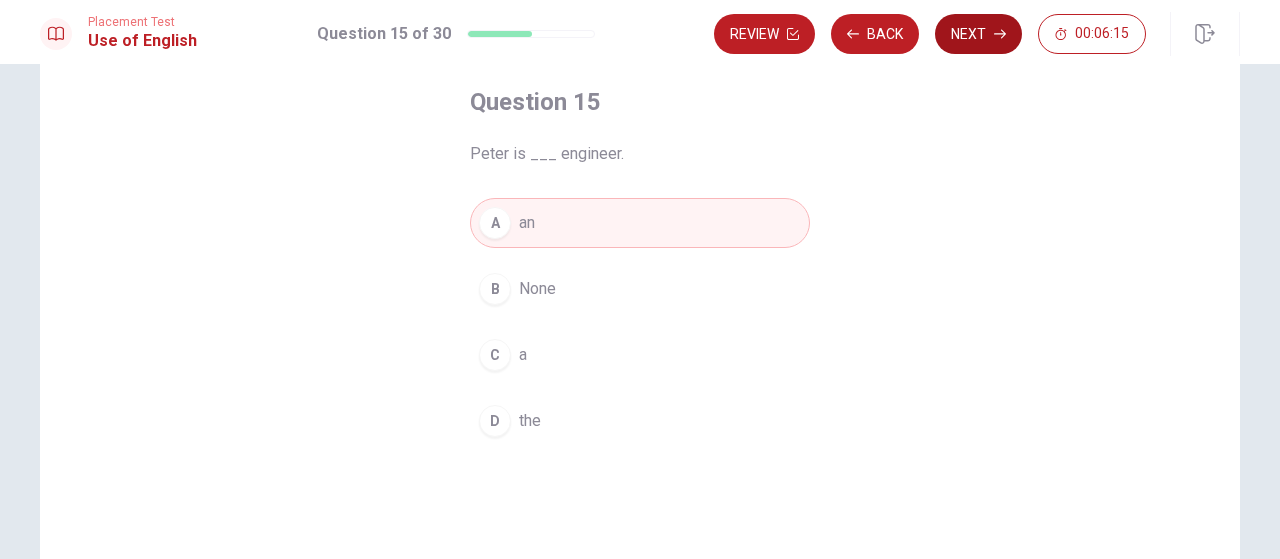 click on "Next" at bounding box center [978, 34] 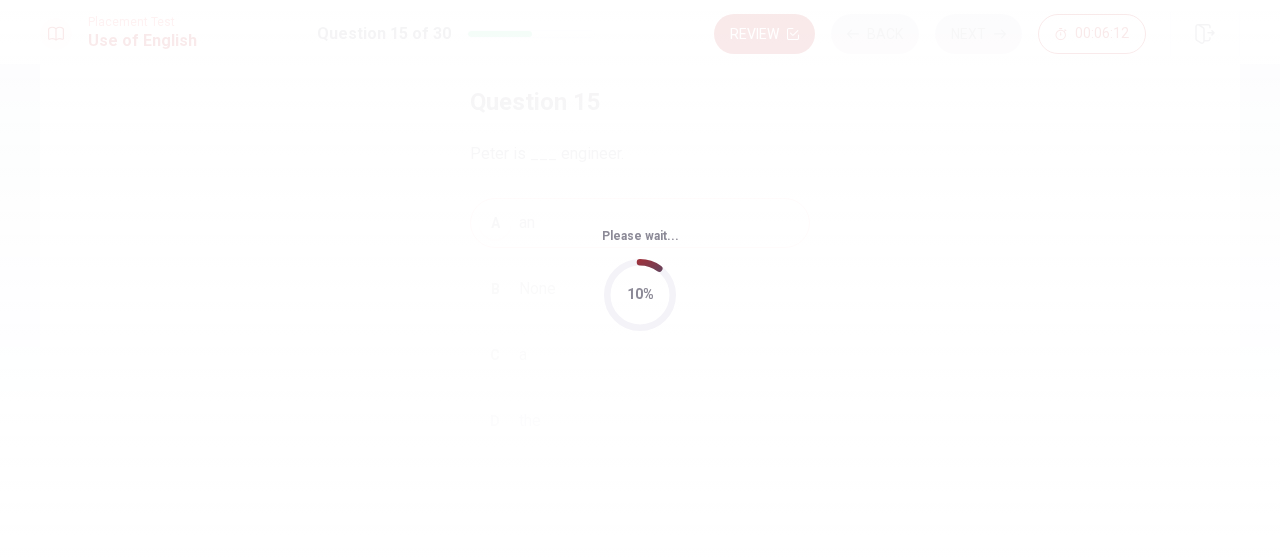 scroll, scrollTop: 0, scrollLeft: 0, axis: both 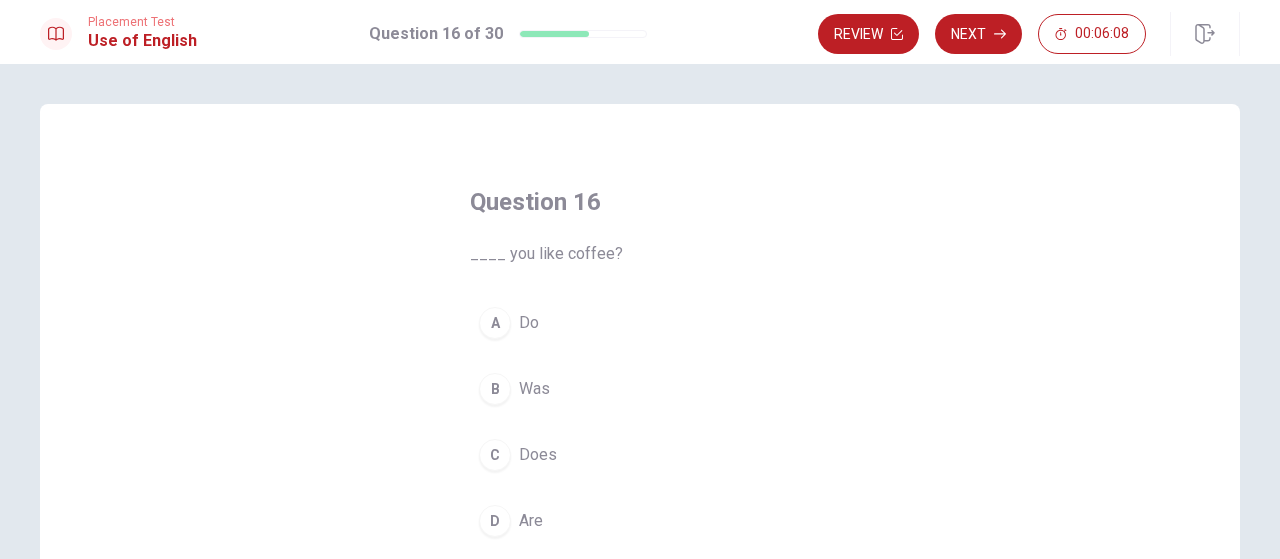 click on "Do" at bounding box center [529, 323] 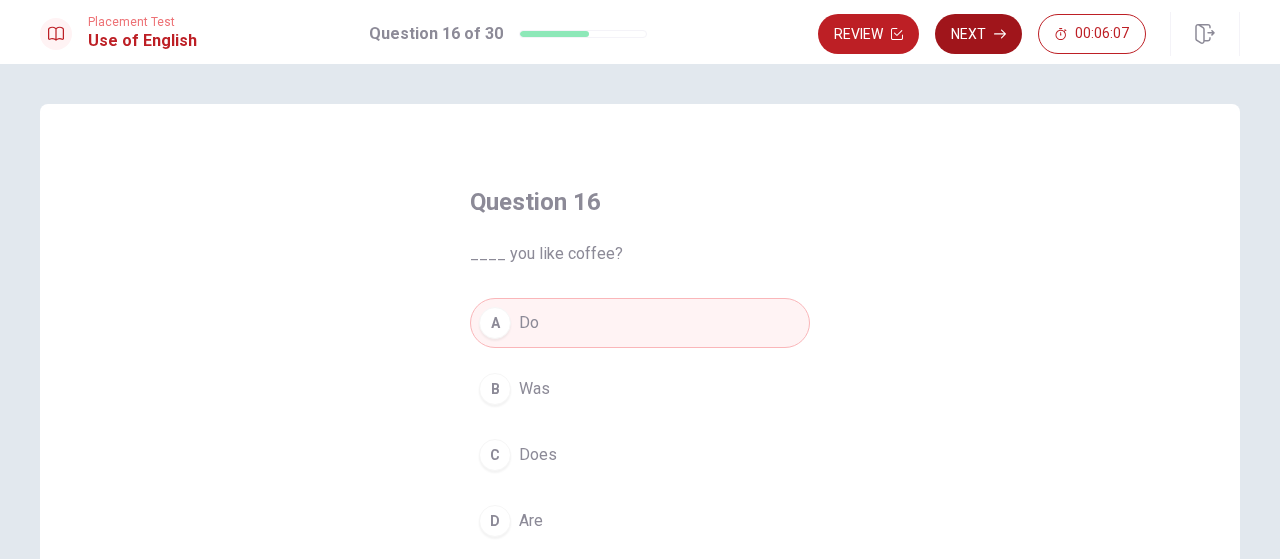 click 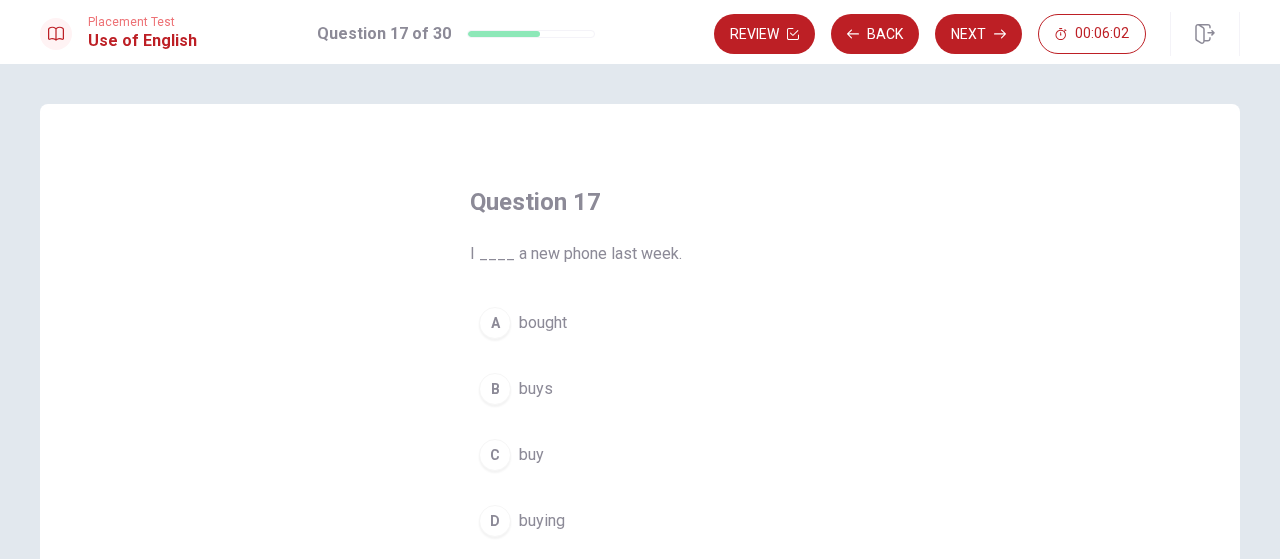 scroll, scrollTop: 100, scrollLeft: 0, axis: vertical 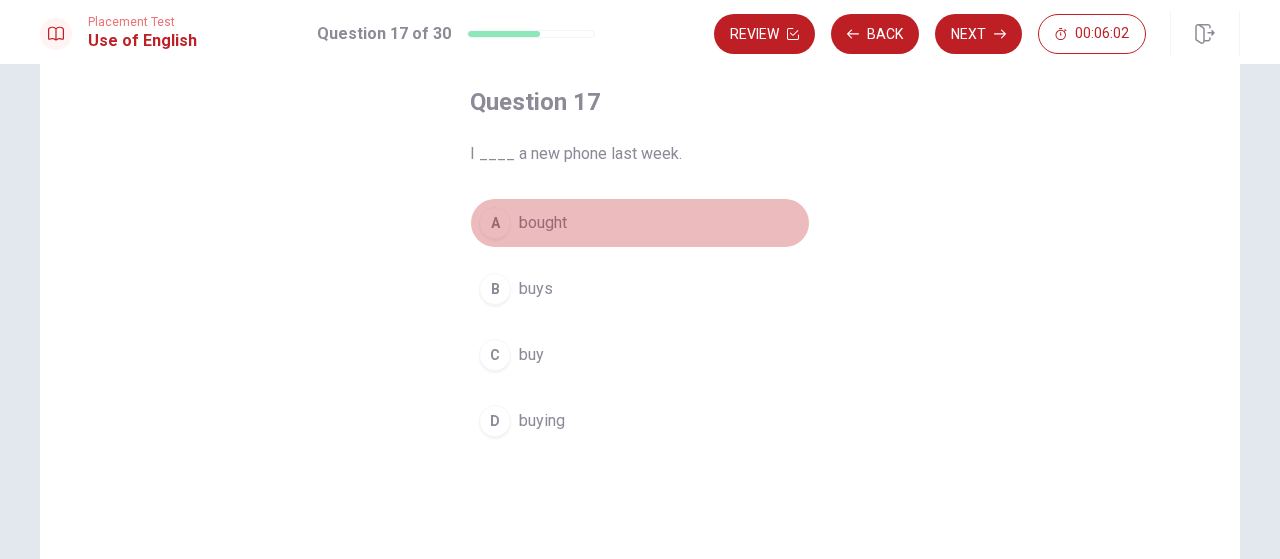 click on "A bought" at bounding box center [640, 223] 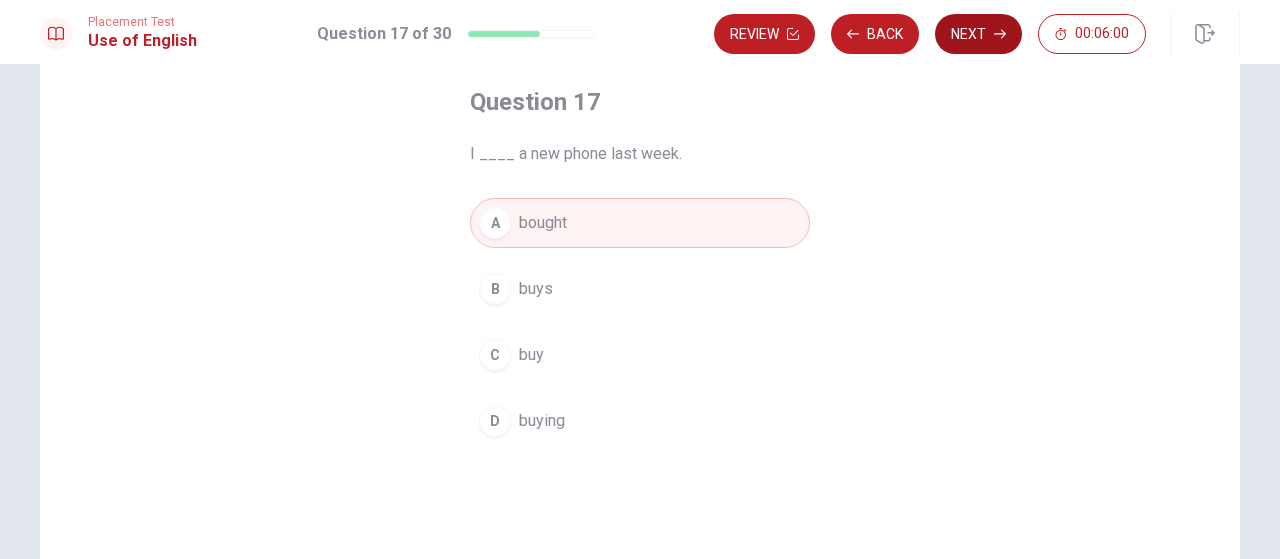 click on "Next" at bounding box center [978, 34] 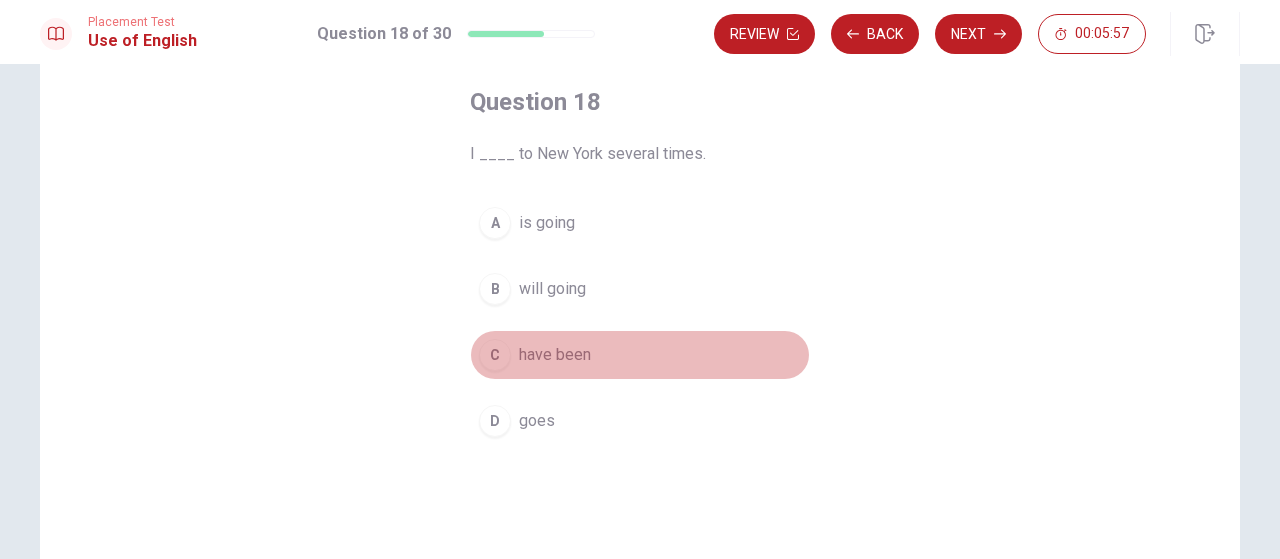 click on "C have been" at bounding box center [640, 355] 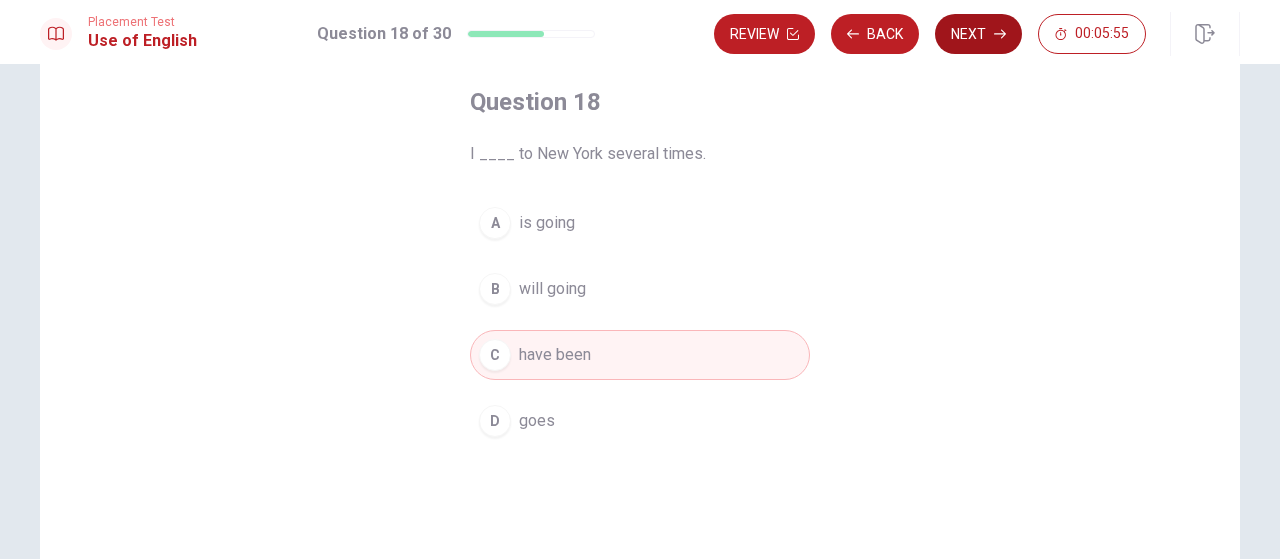 click on "Next" at bounding box center (978, 34) 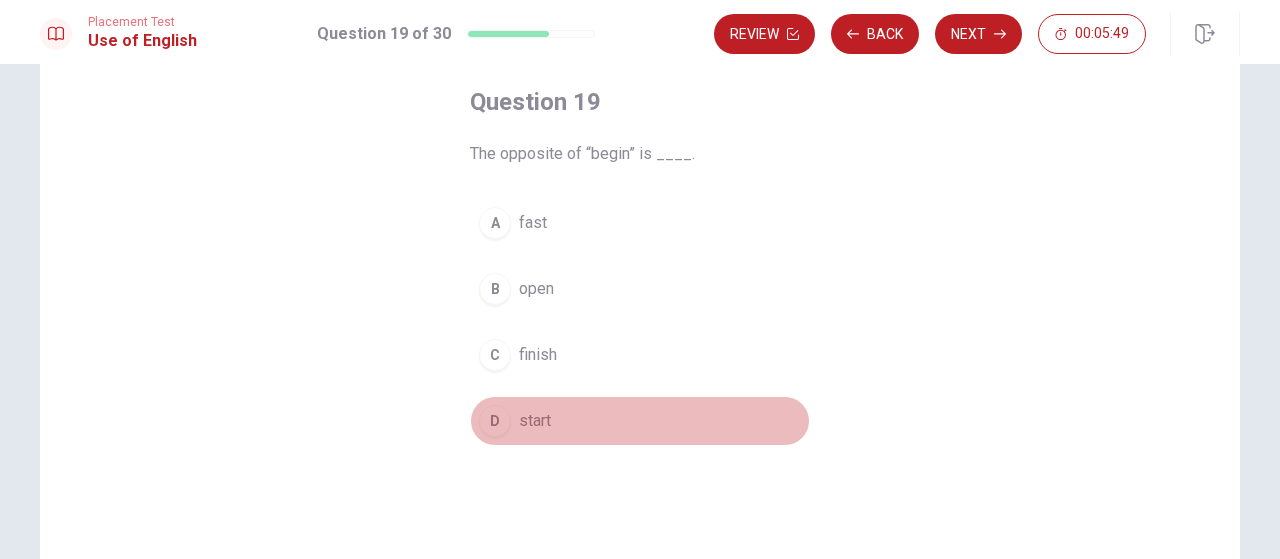 click on "start" at bounding box center (535, 421) 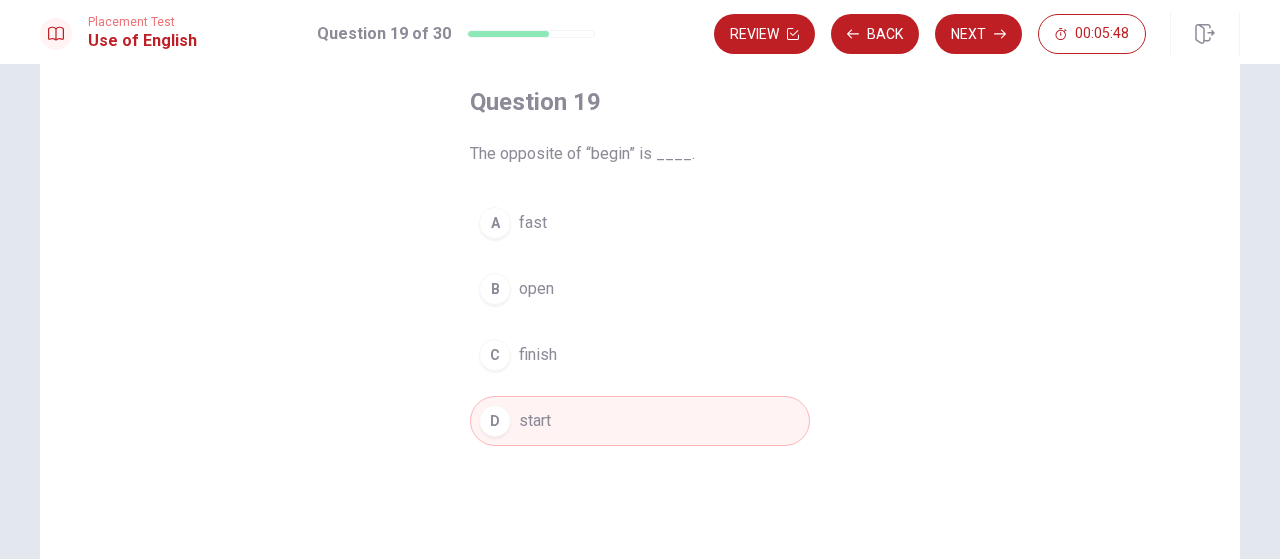 click on "C finish" at bounding box center [640, 355] 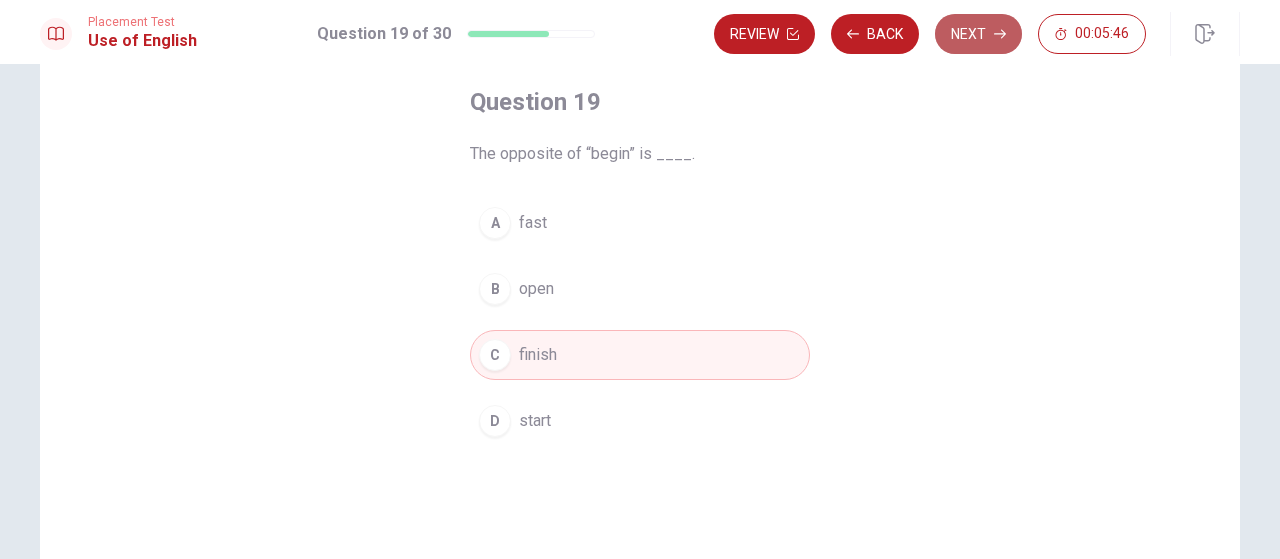 click on "Next" at bounding box center (978, 34) 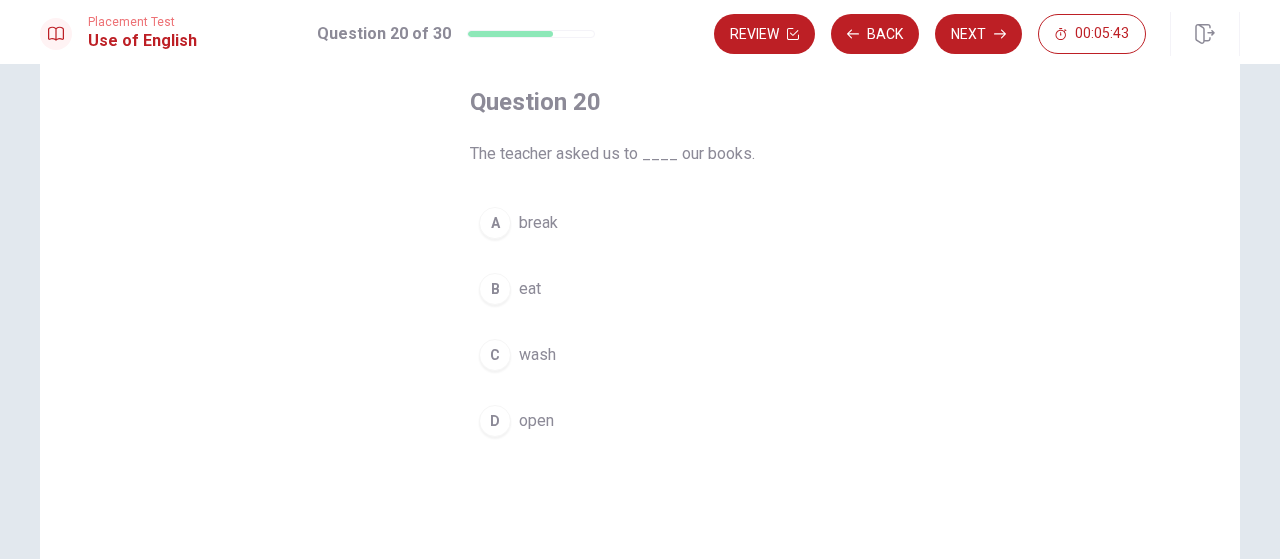 click on "D open" at bounding box center [640, 421] 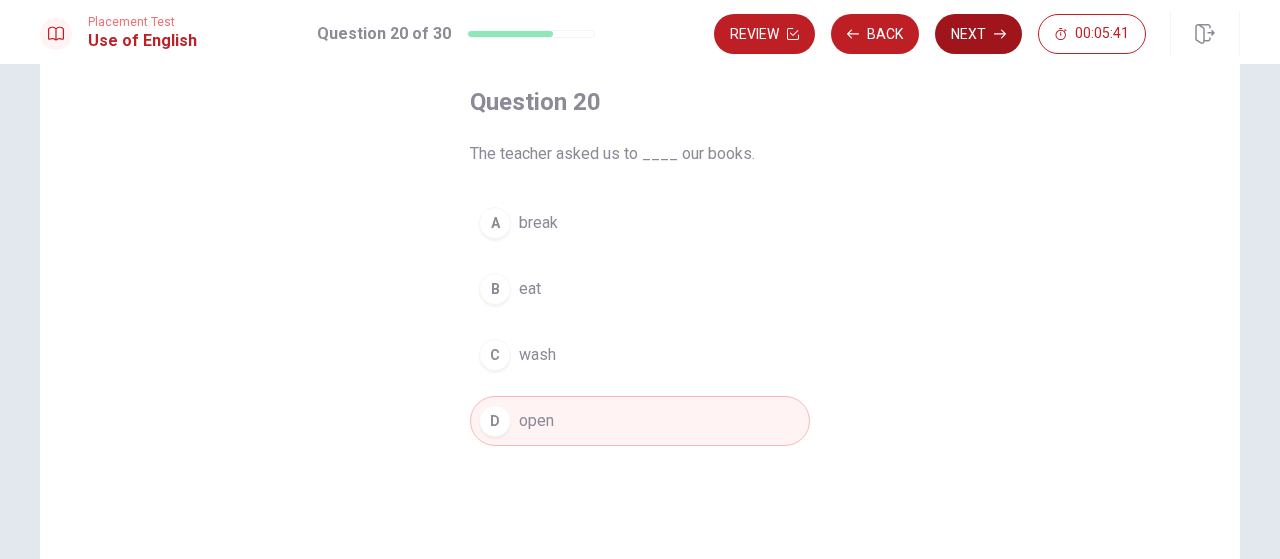 click on "Next" at bounding box center [978, 34] 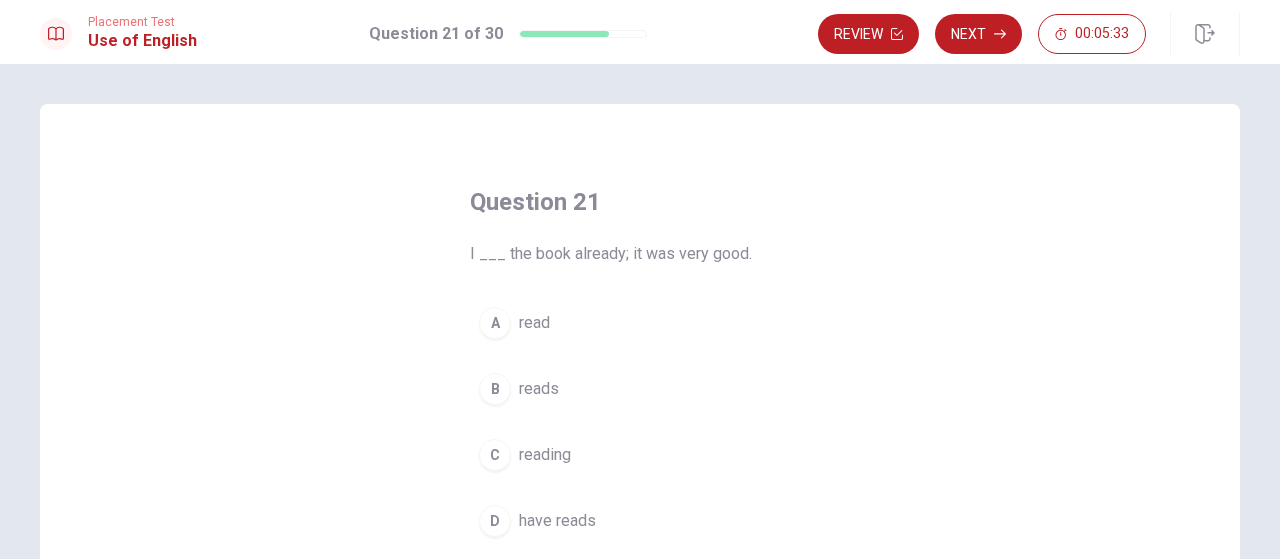 scroll, scrollTop: 100, scrollLeft: 0, axis: vertical 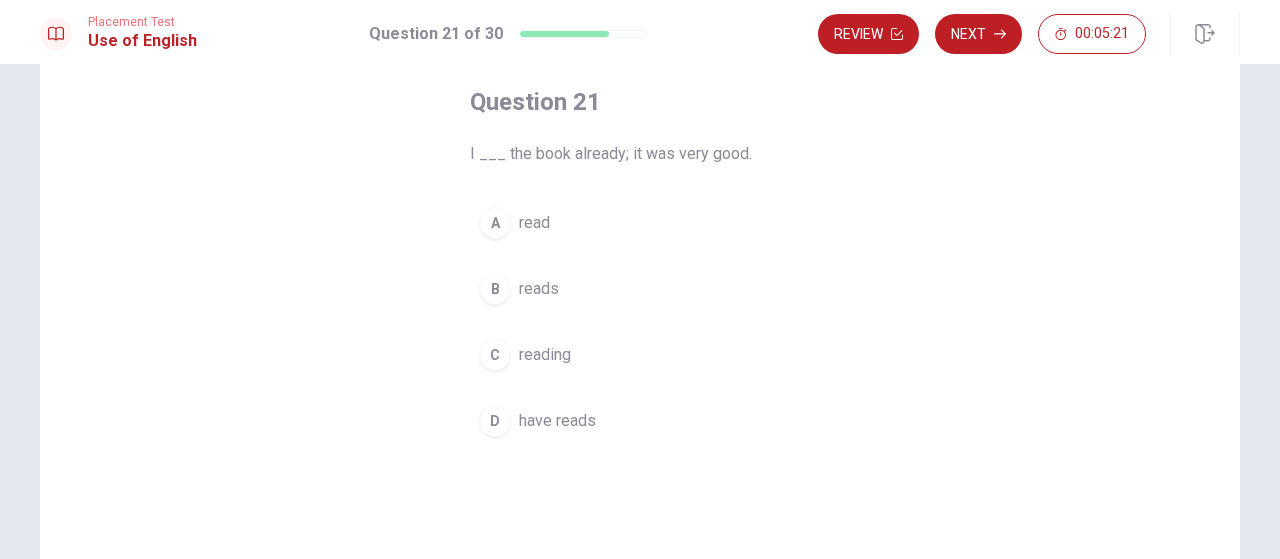click on "read" at bounding box center [534, 223] 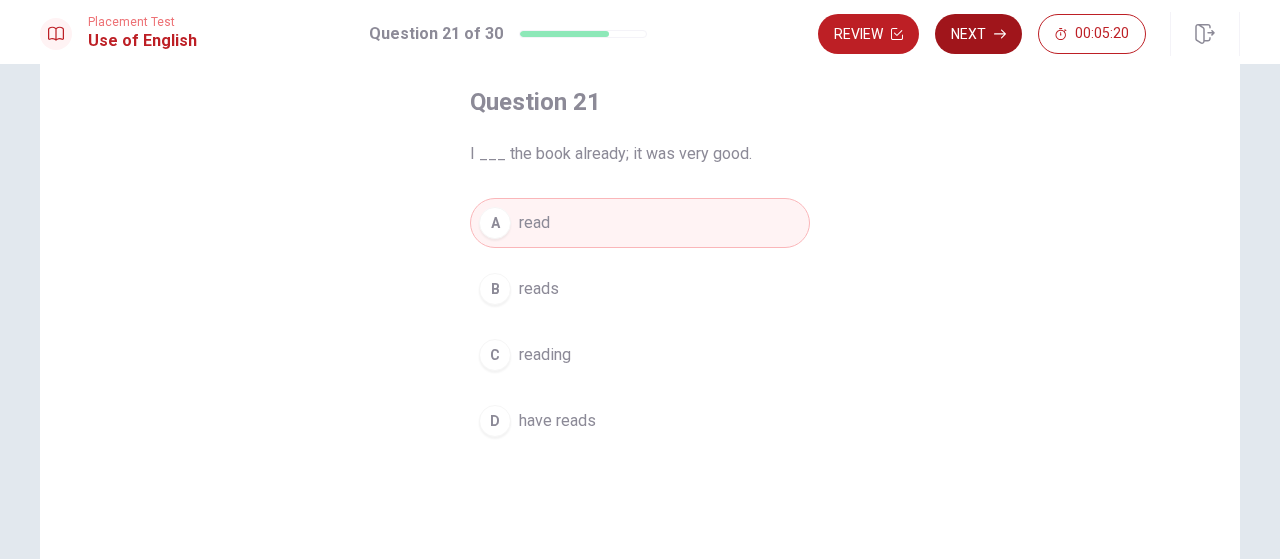 click on "Next" at bounding box center [978, 34] 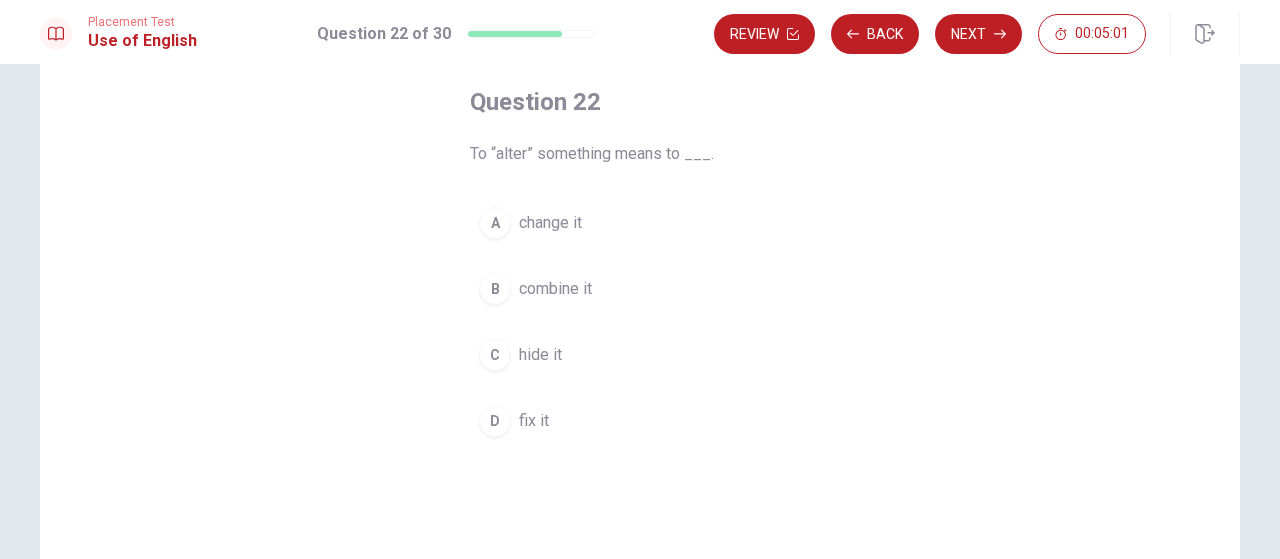 click on "change it" at bounding box center (550, 223) 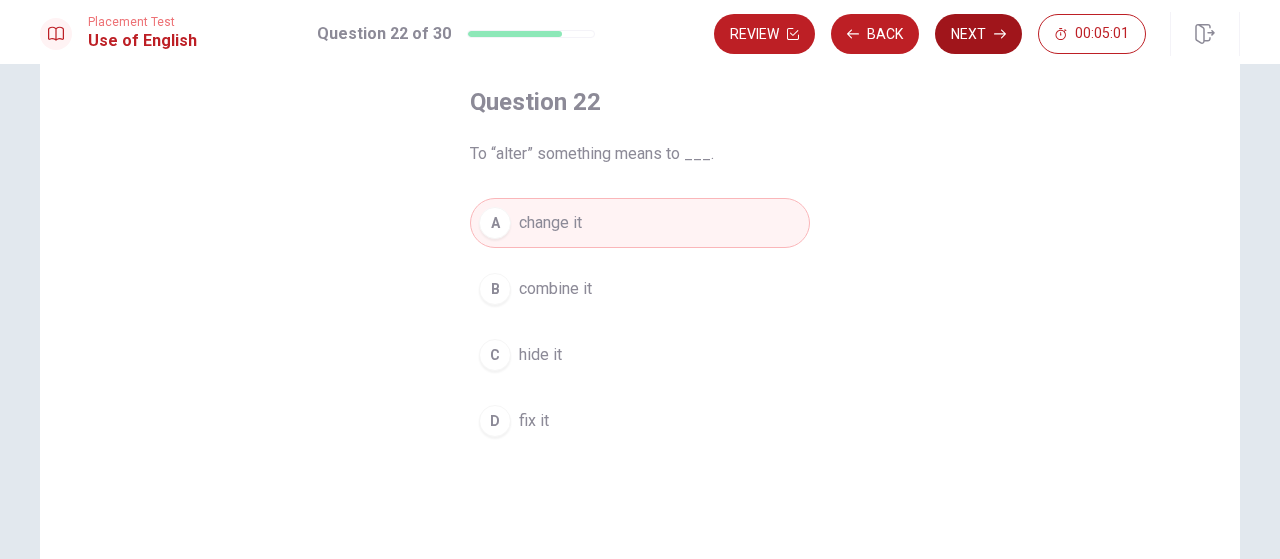 click on "Next" at bounding box center (978, 34) 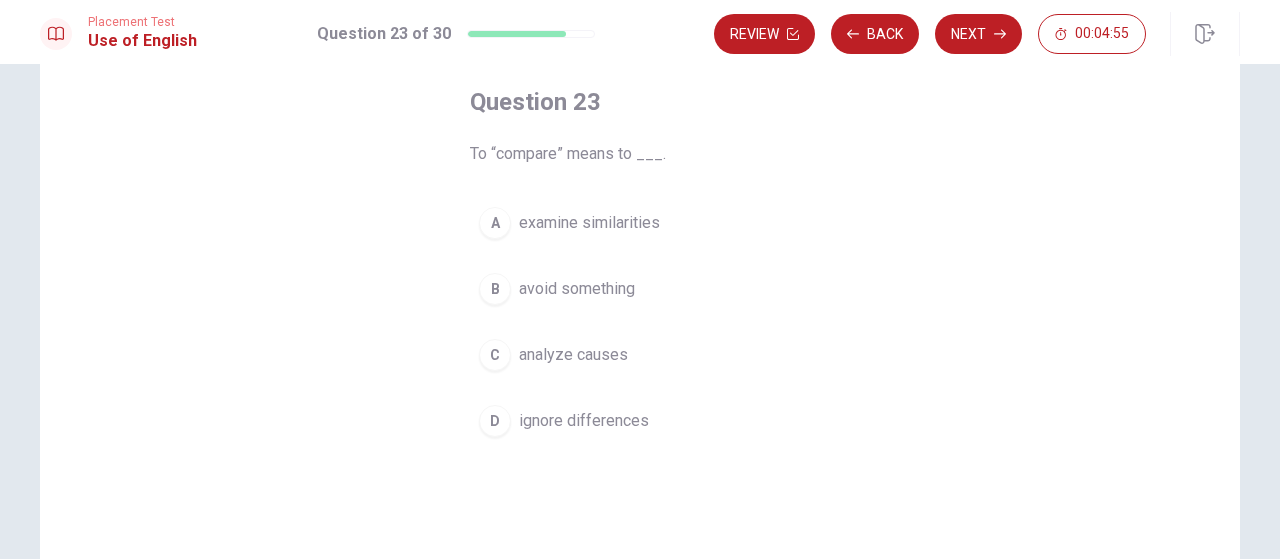 click on "examine similarities" at bounding box center (589, 223) 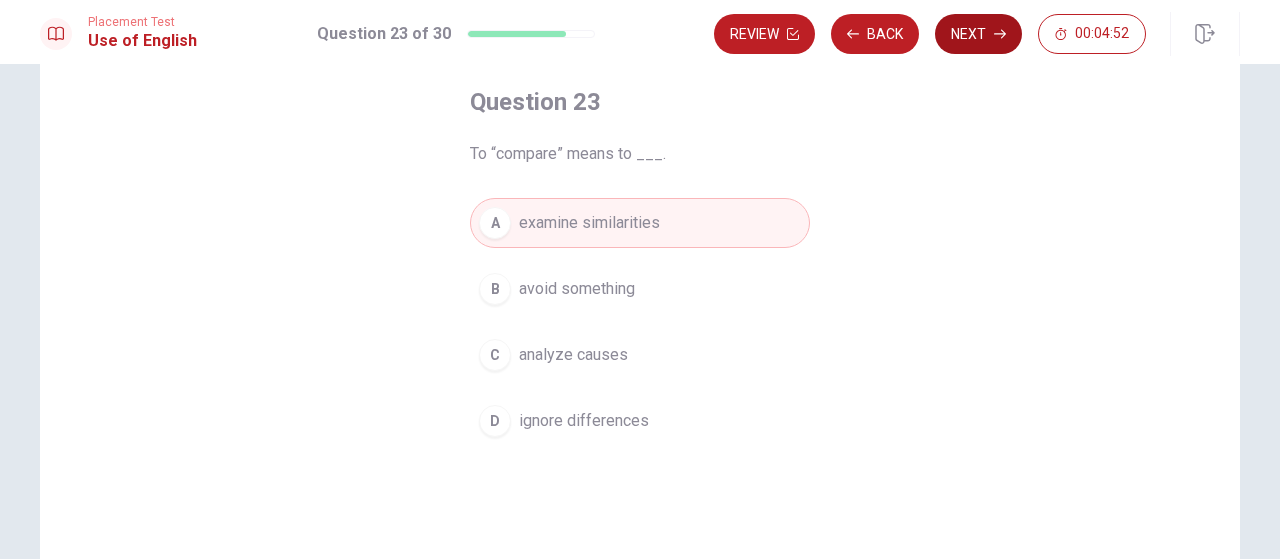 click on "Next" at bounding box center [978, 34] 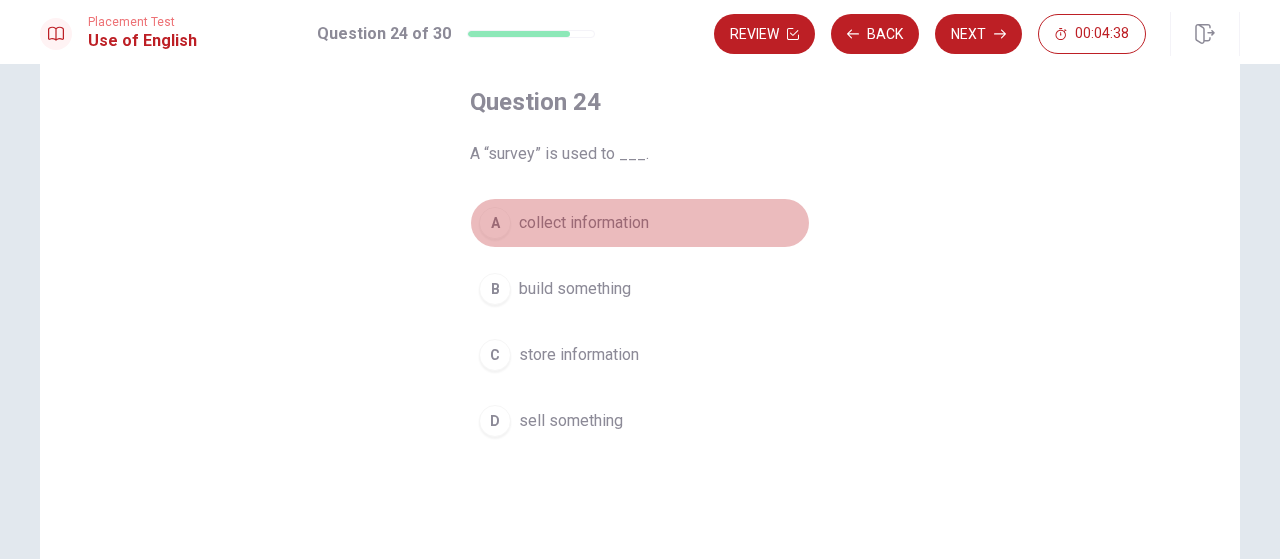 click on "collect information" at bounding box center (584, 223) 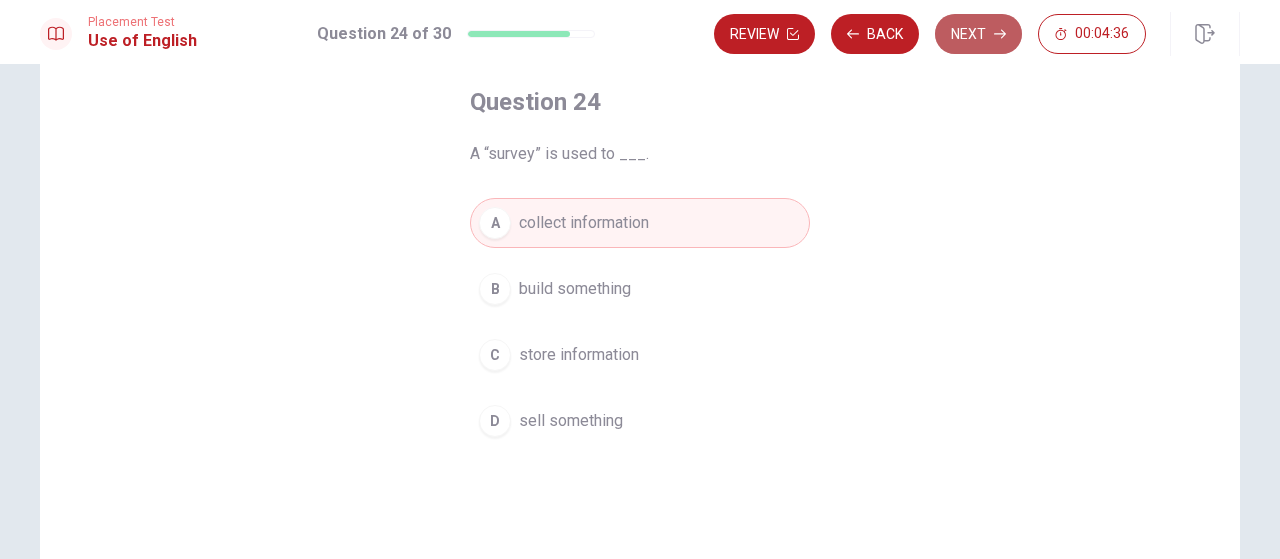click on "Next" at bounding box center (978, 34) 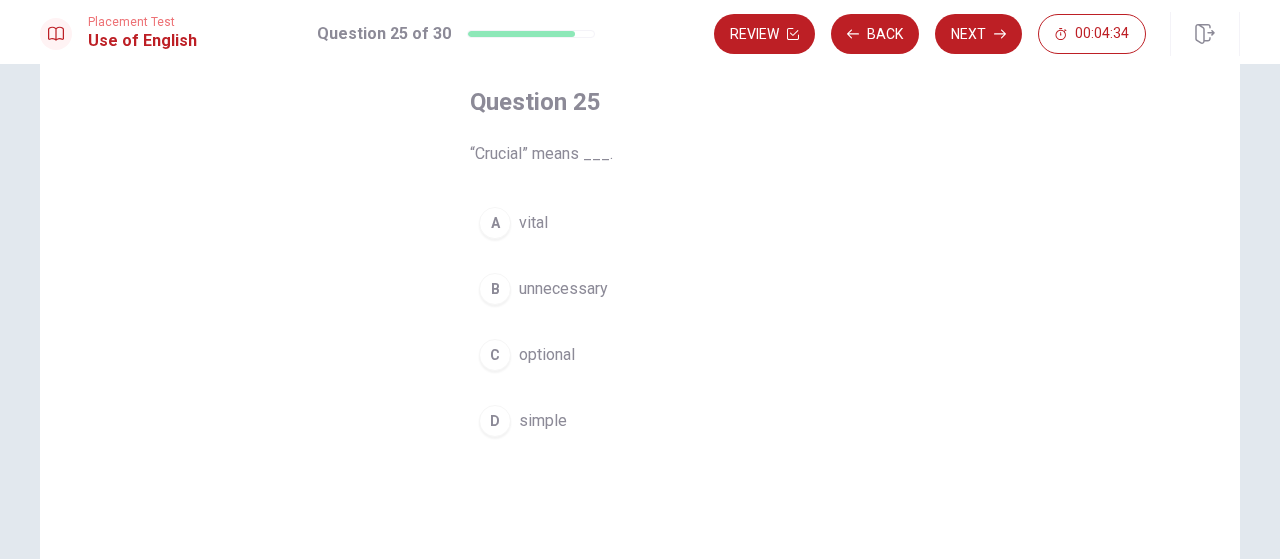 click on "vital" at bounding box center (533, 223) 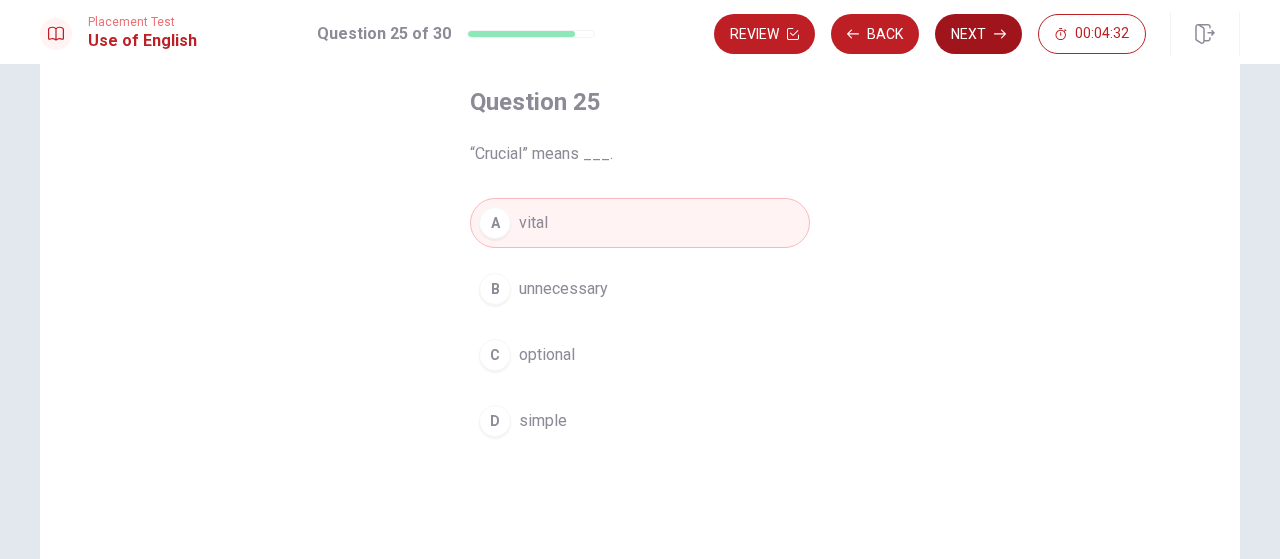 click on "Next" at bounding box center [978, 34] 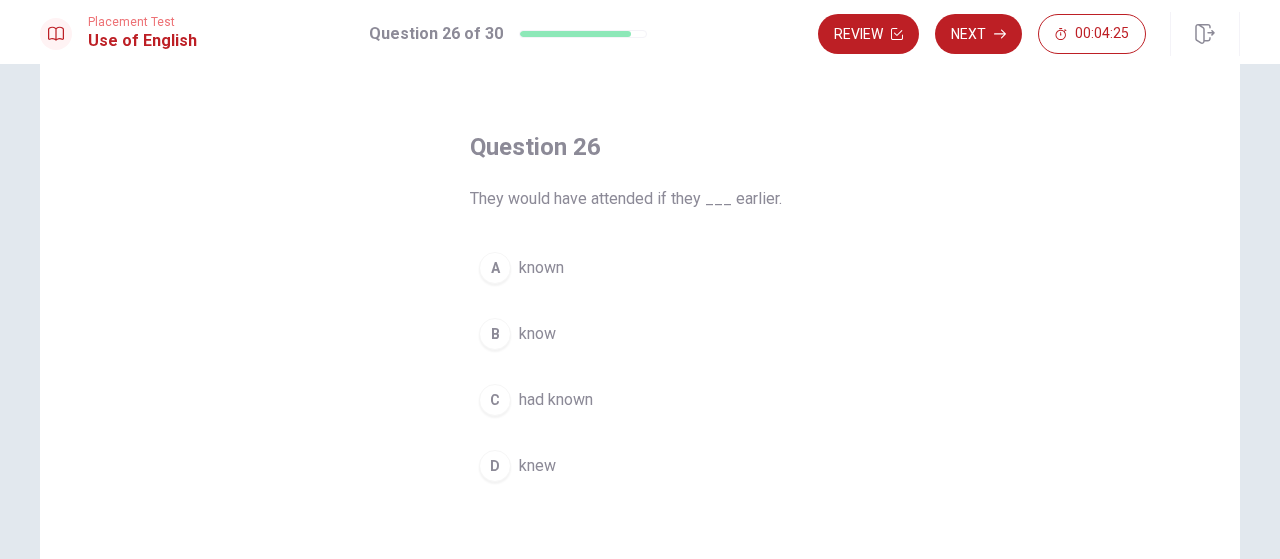 scroll, scrollTop: 100, scrollLeft: 0, axis: vertical 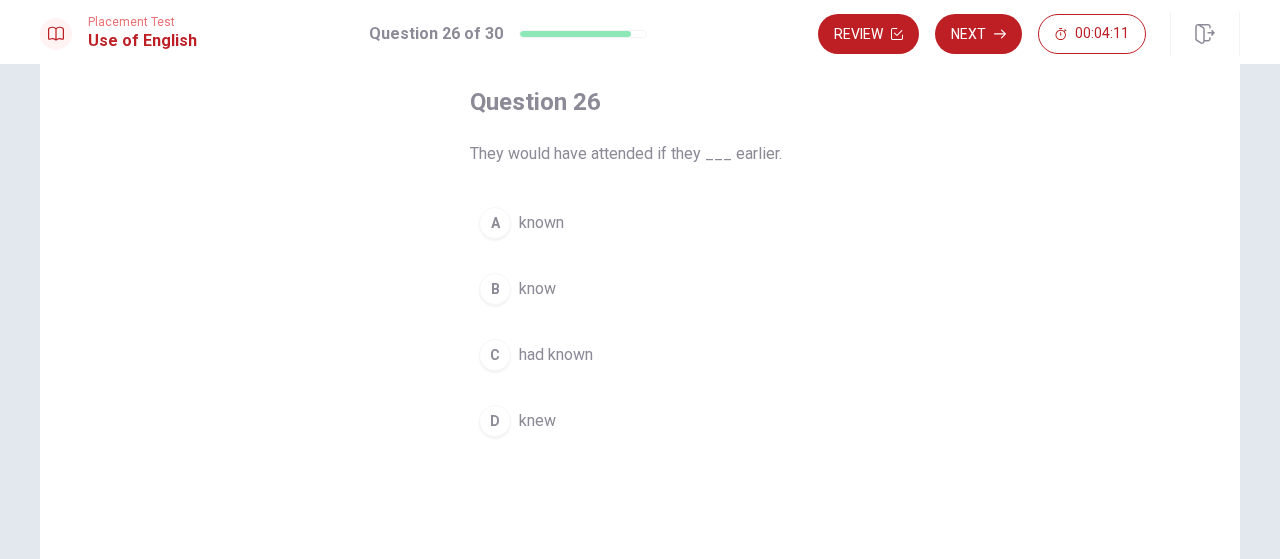 click on "had known" at bounding box center [556, 355] 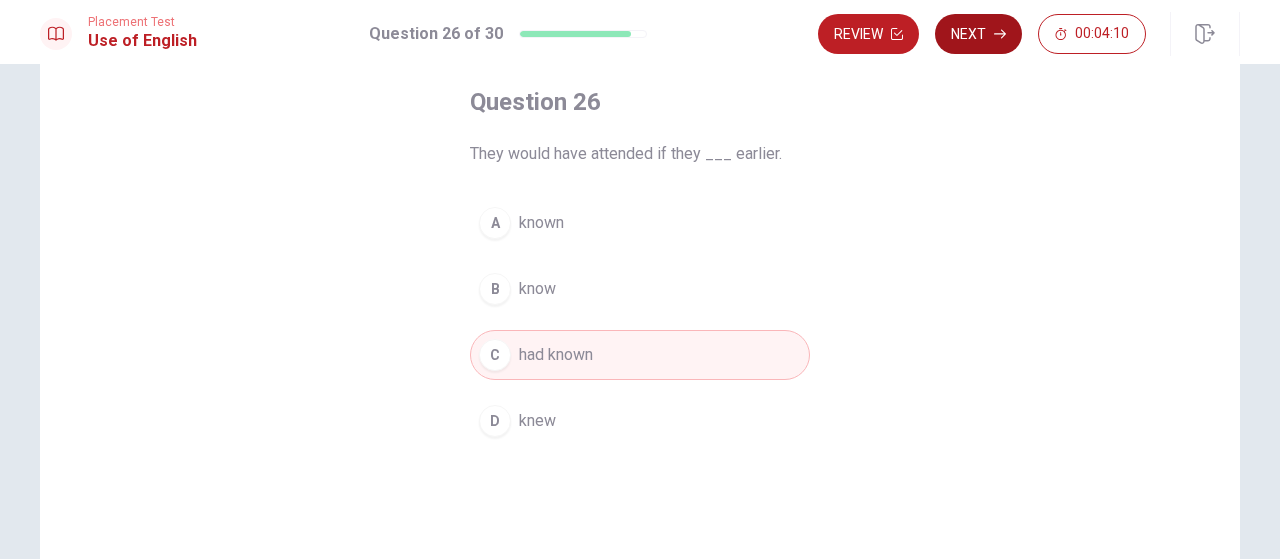 click on "Next" at bounding box center [978, 34] 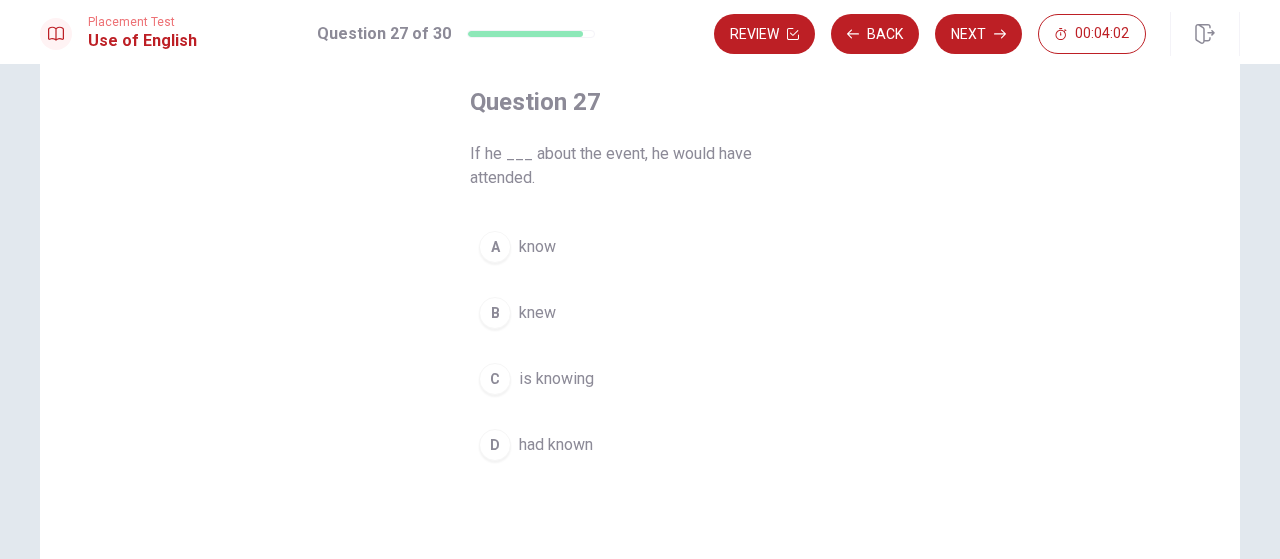 click on "had known" at bounding box center [556, 445] 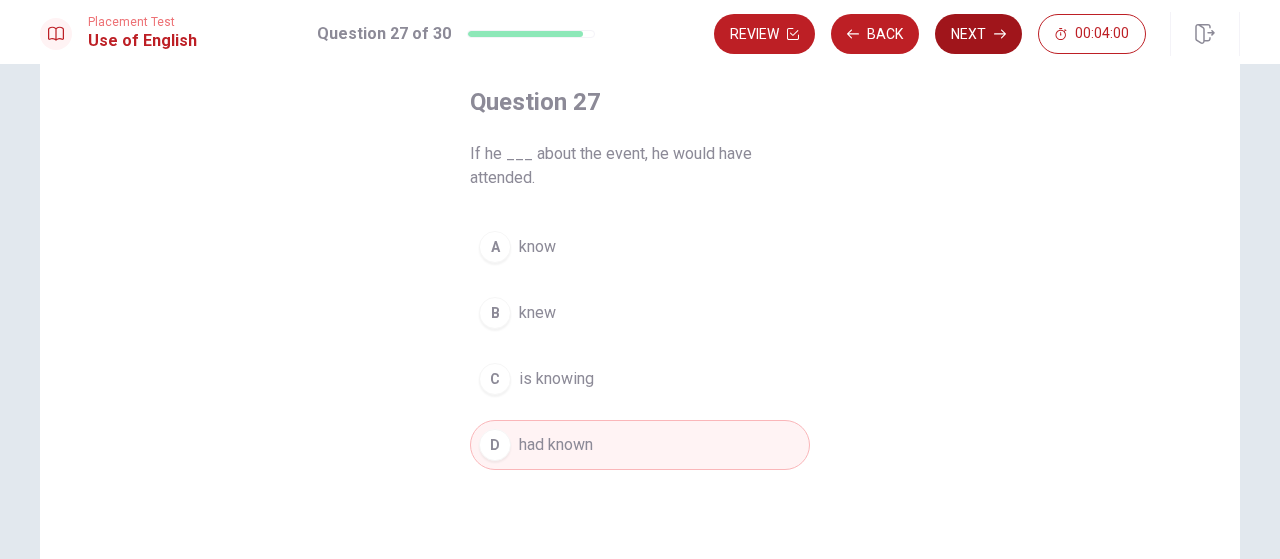 click on "Next" at bounding box center [978, 34] 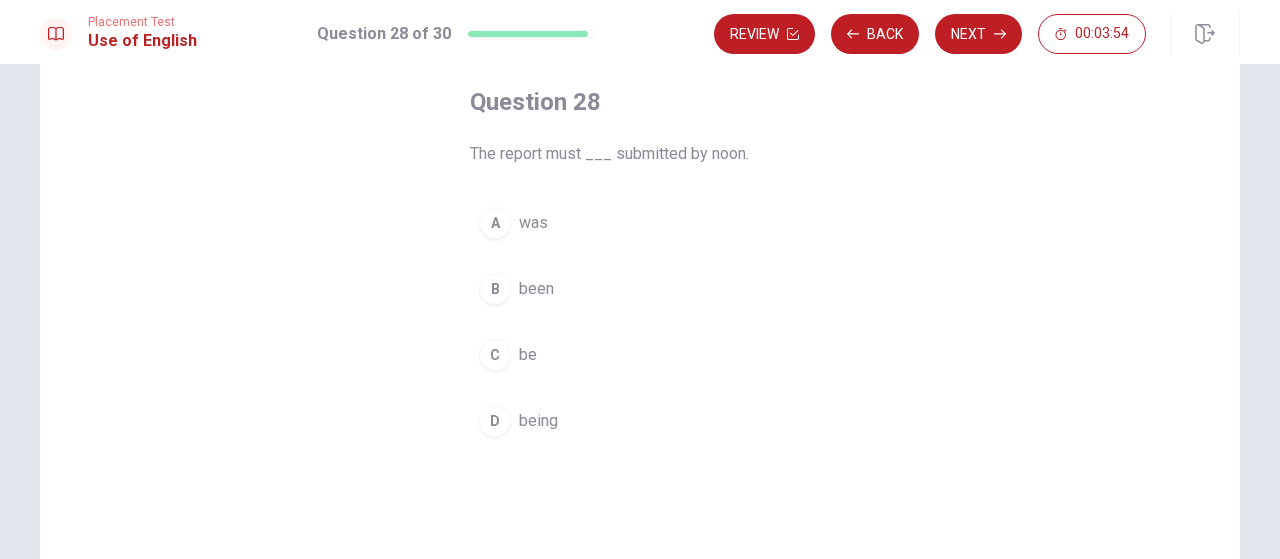 click on "B been" at bounding box center [640, 289] 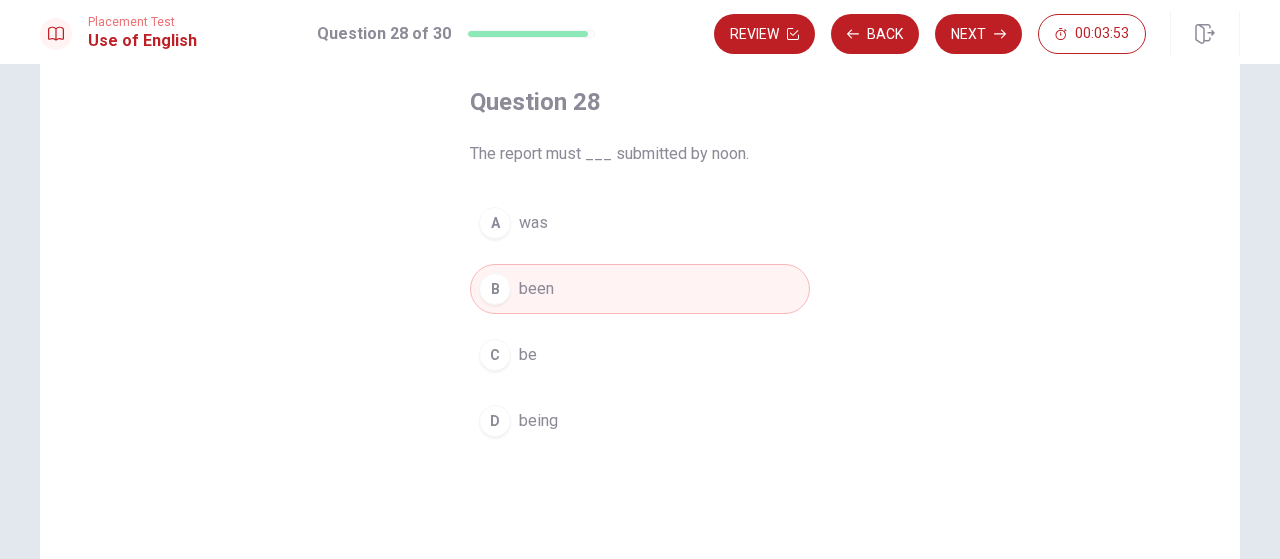 click on "C be" at bounding box center [640, 355] 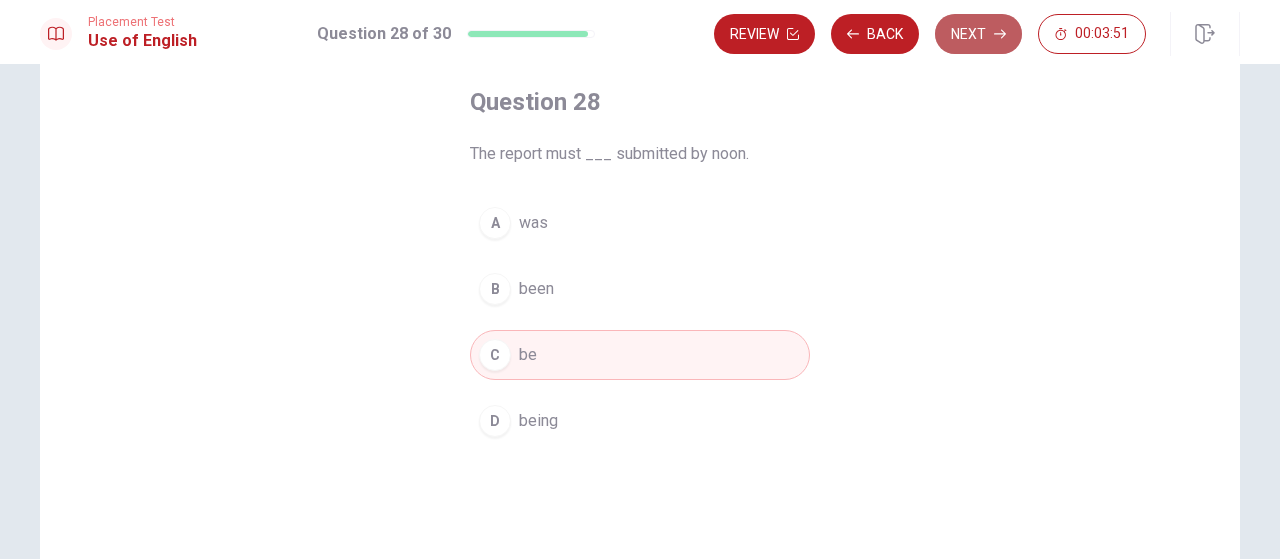 click on "Next" at bounding box center [978, 34] 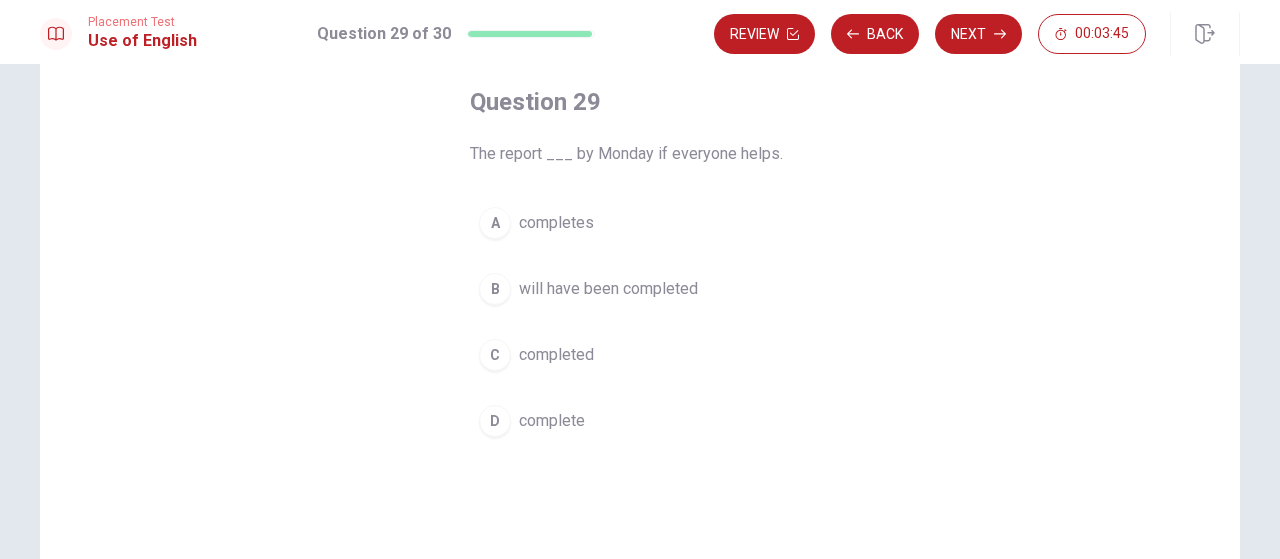 click on "will have been completed" at bounding box center (608, 289) 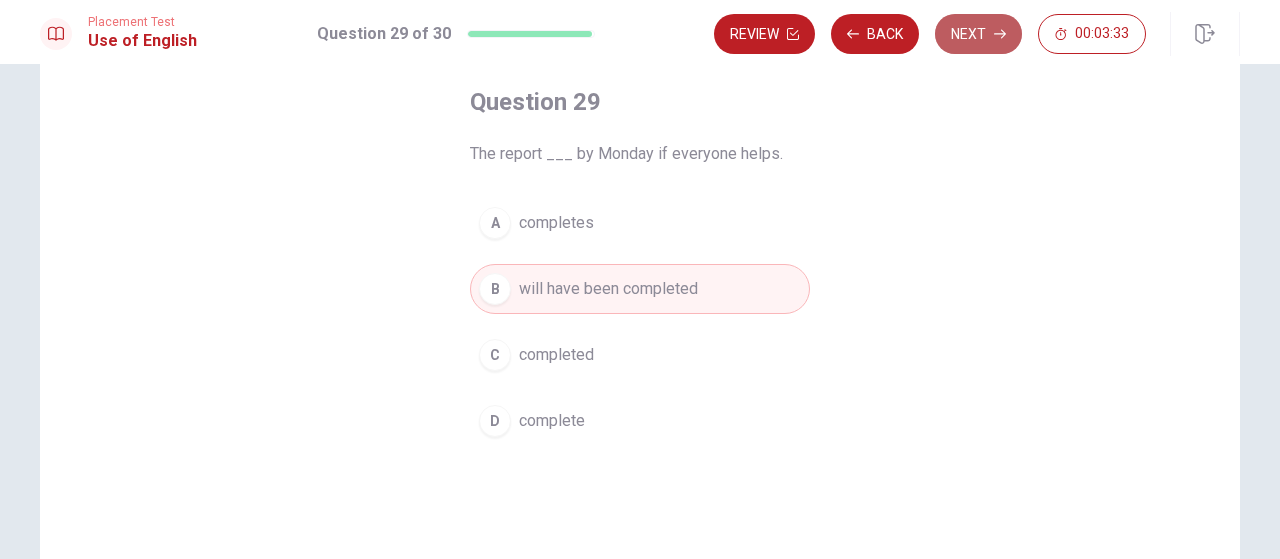 click on "Next" at bounding box center (978, 34) 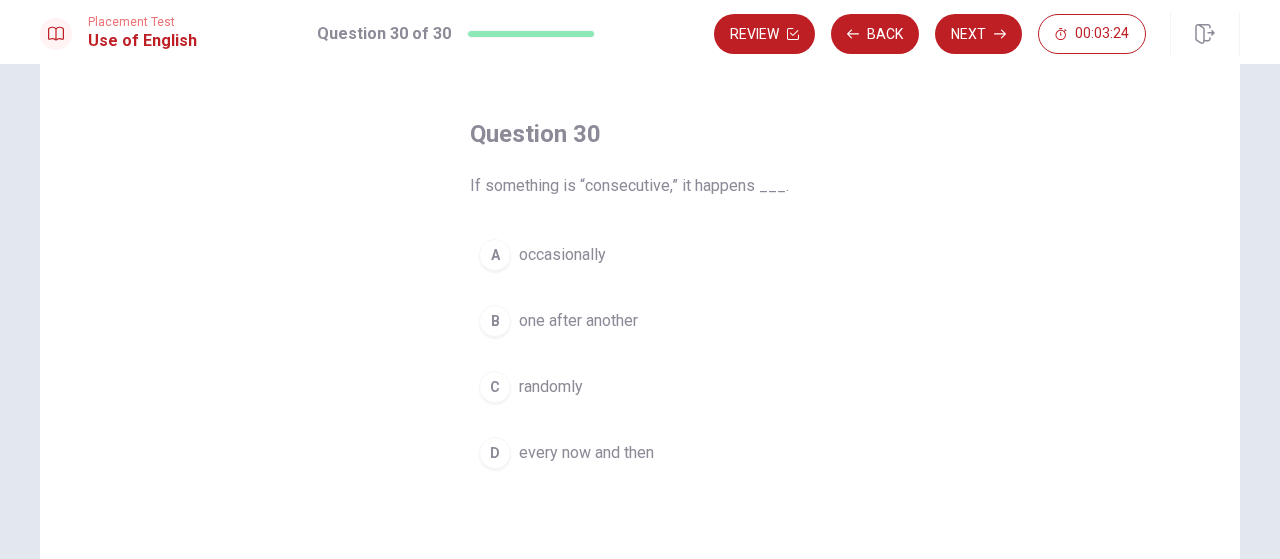 scroll, scrollTop: 100, scrollLeft: 0, axis: vertical 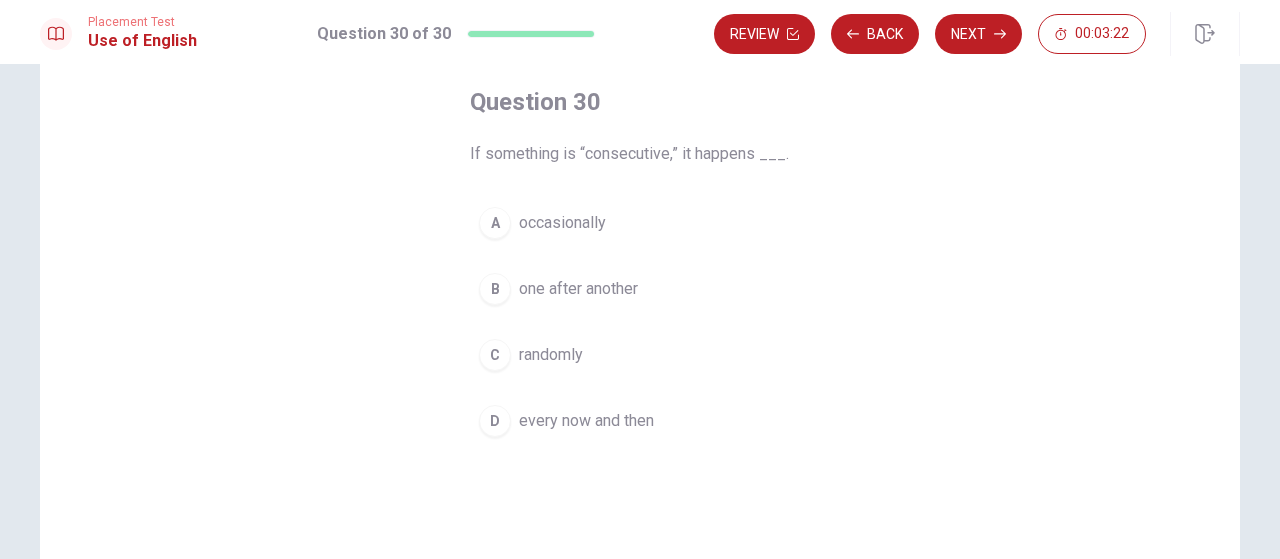 click on "one after another" at bounding box center [578, 289] 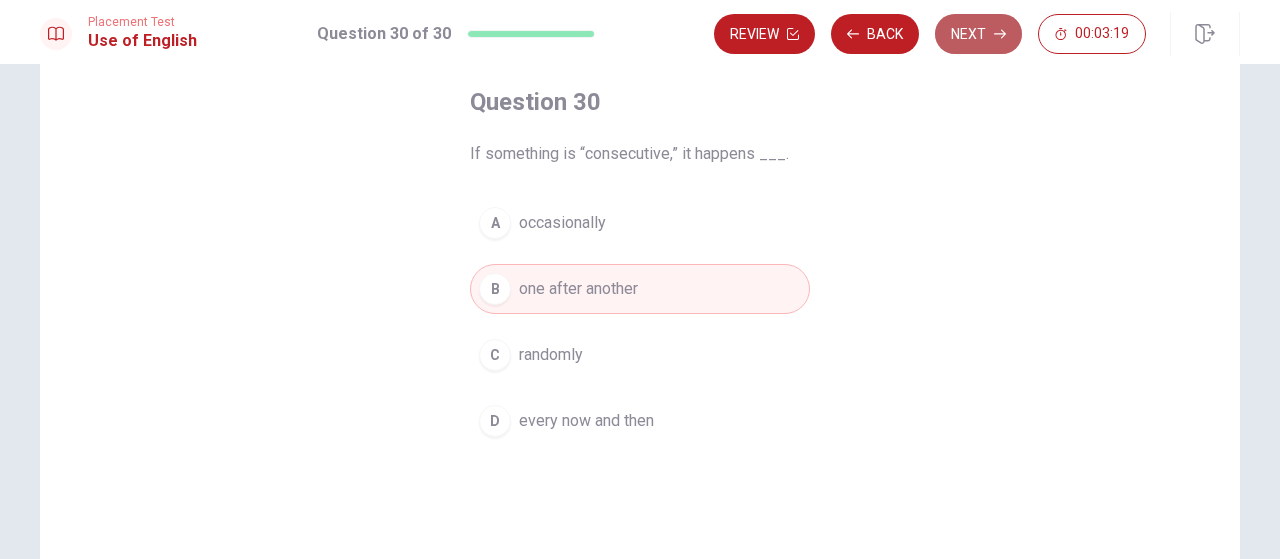 click on "Next" at bounding box center (978, 34) 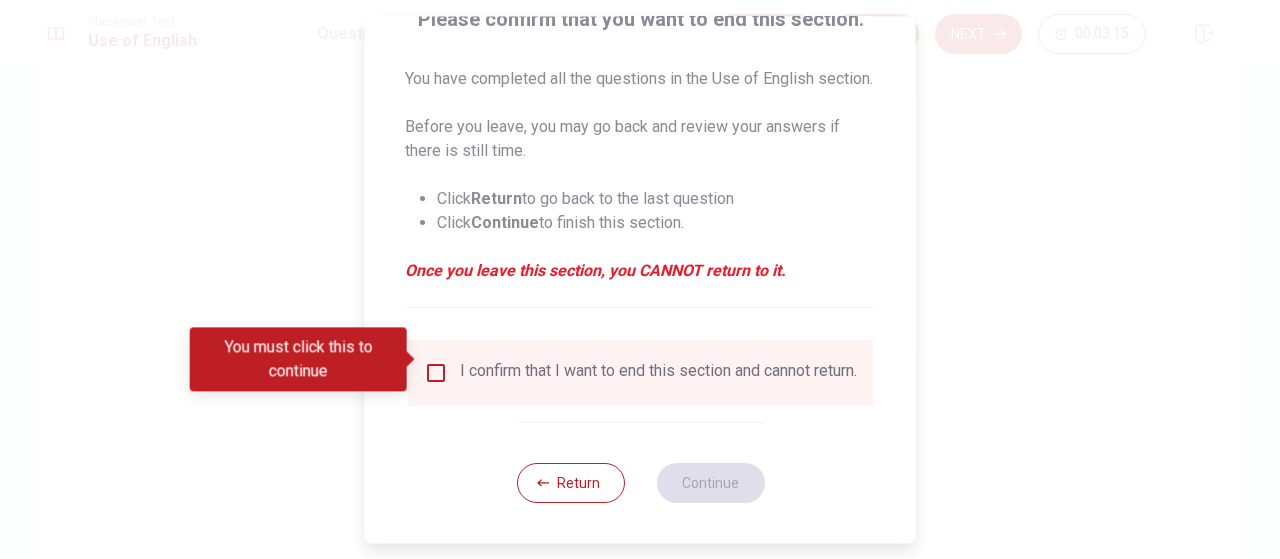 scroll, scrollTop: 210, scrollLeft: 0, axis: vertical 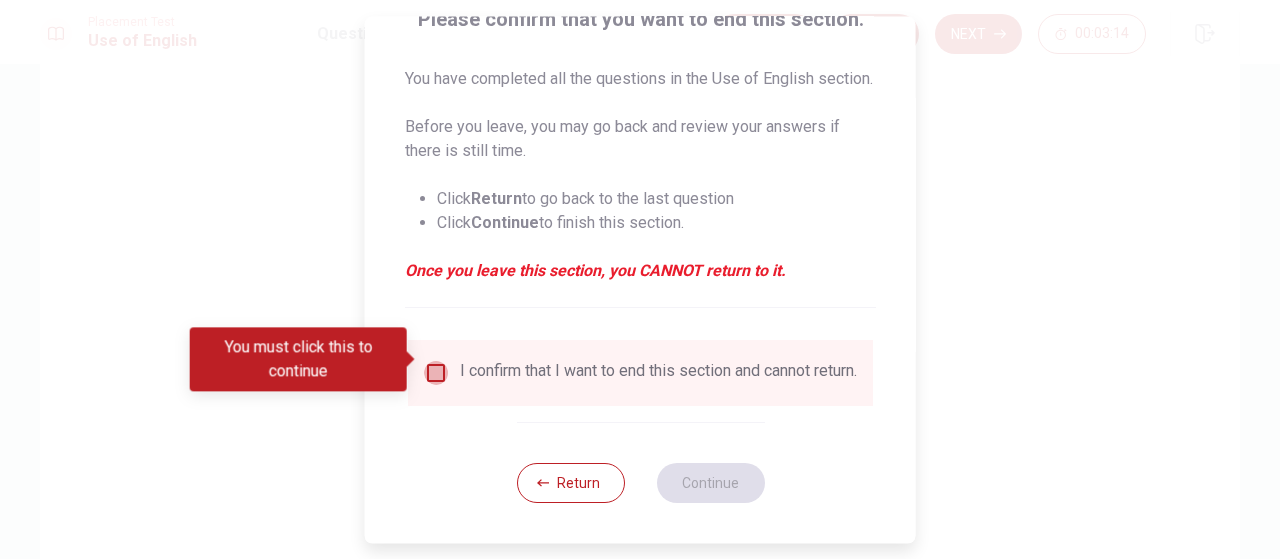 click at bounding box center (436, 373) 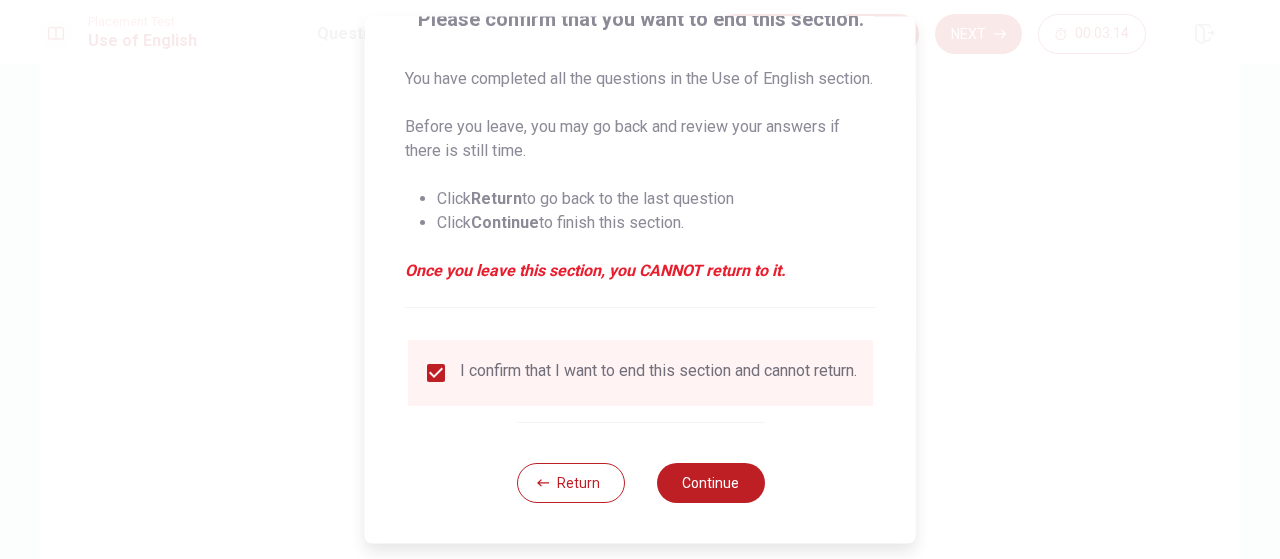 click on "Return Continue" at bounding box center (640, 482) 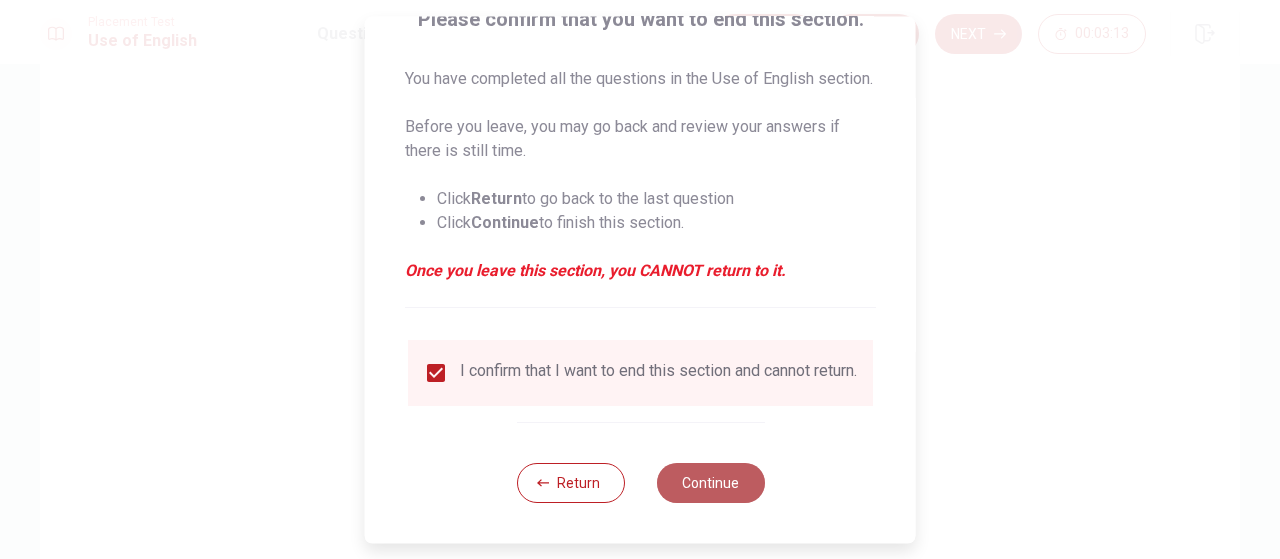 click on "Continue" at bounding box center [710, 483] 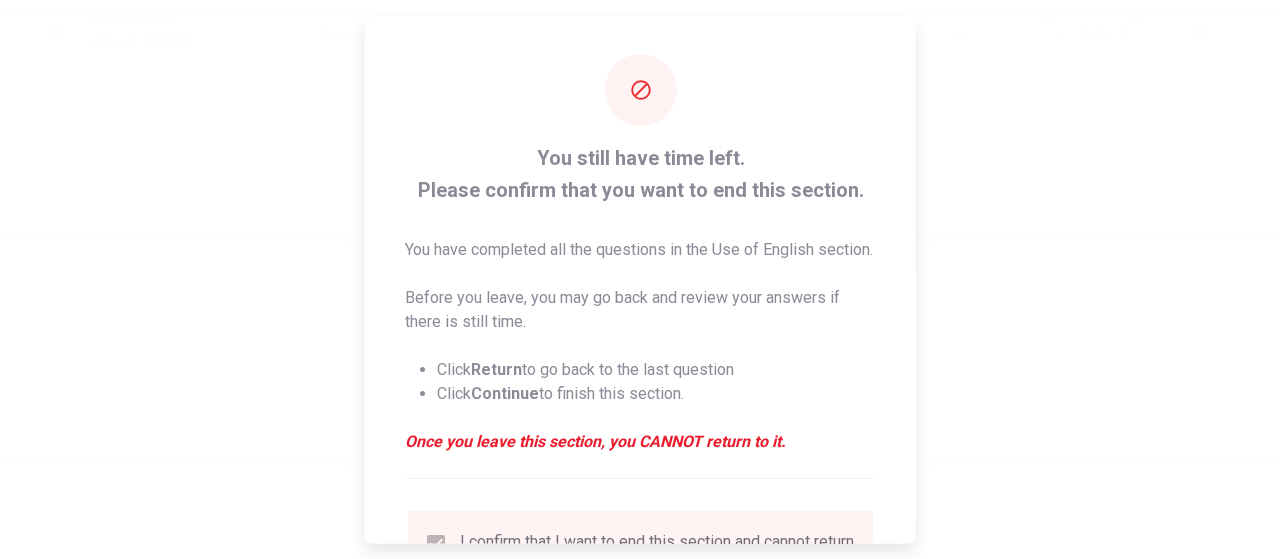 scroll, scrollTop: 0, scrollLeft: 0, axis: both 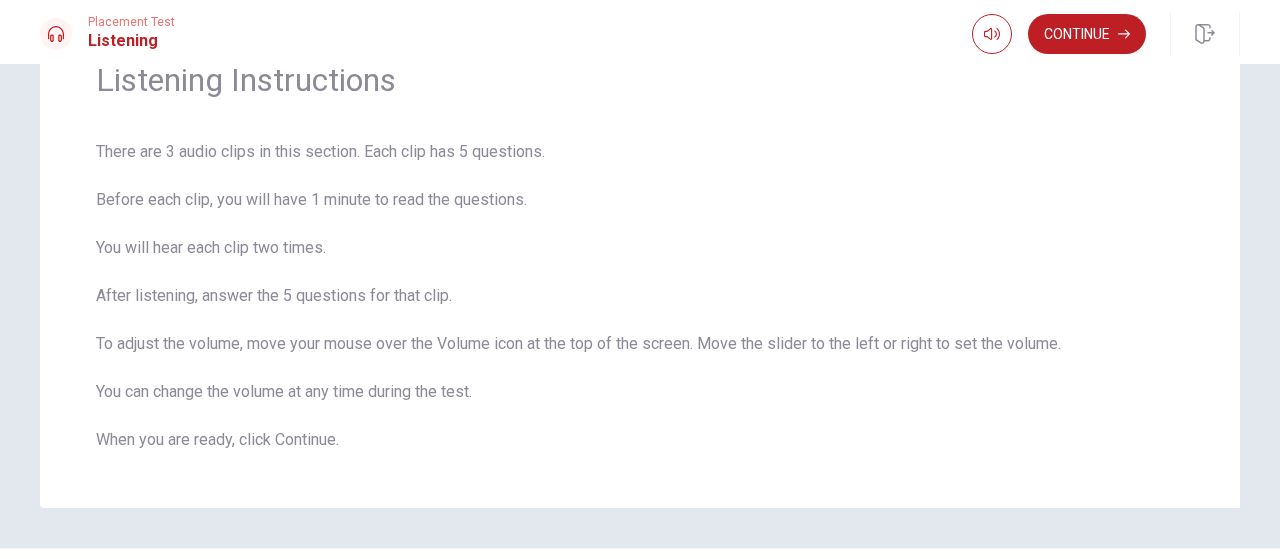 click on "Continue" at bounding box center (1087, 34) 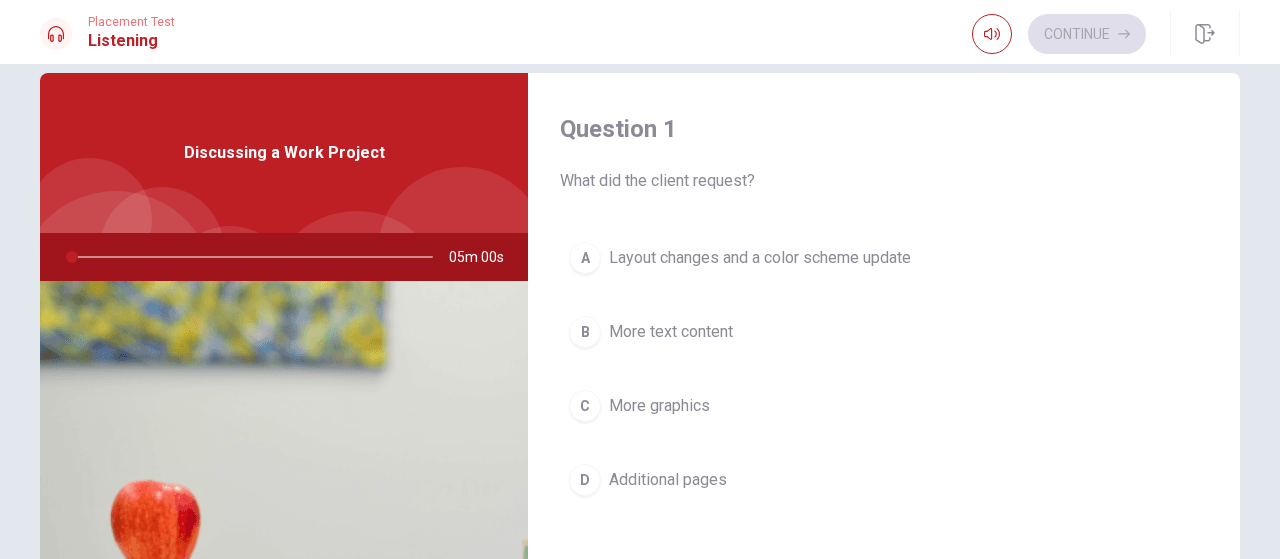 scroll, scrollTop: 0, scrollLeft: 0, axis: both 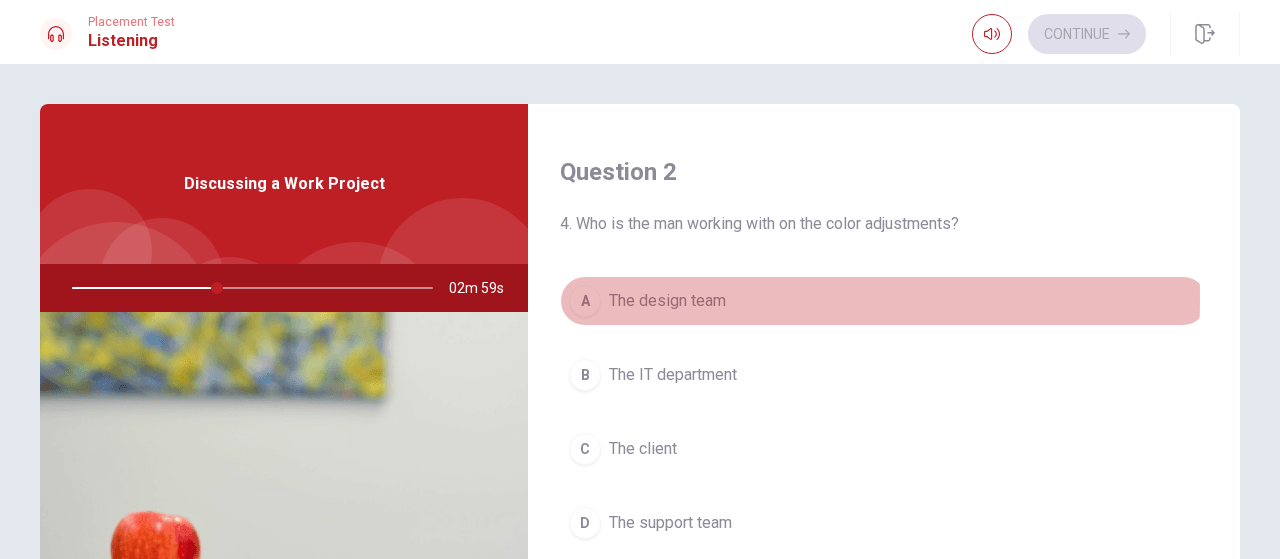 click on "The design team" at bounding box center (667, 301) 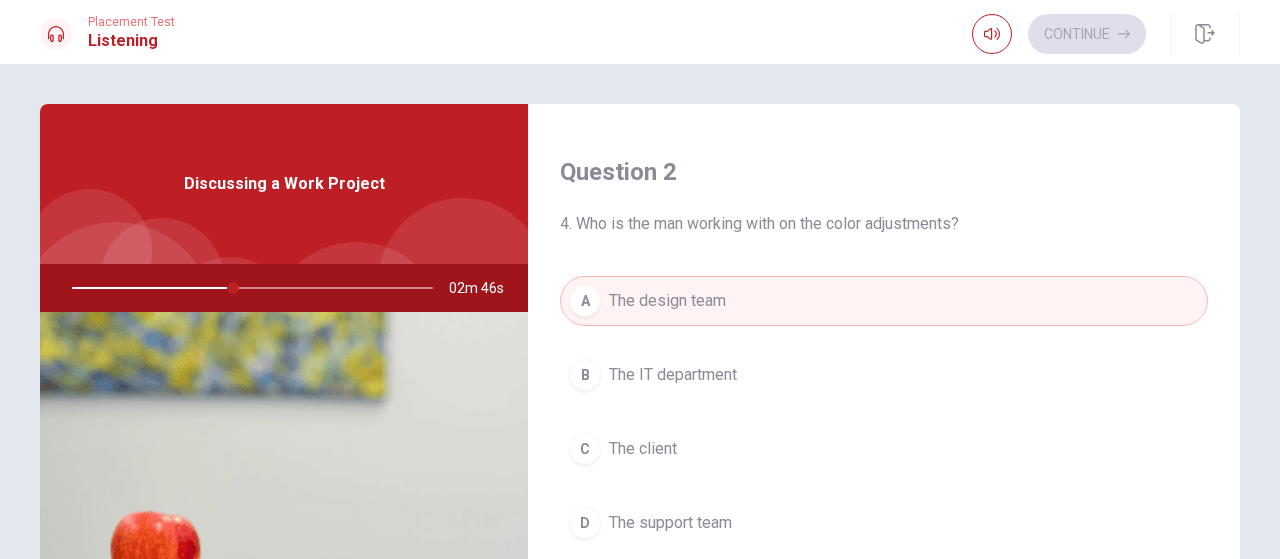 scroll, scrollTop: 600, scrollLeft: 0, axis: vertical 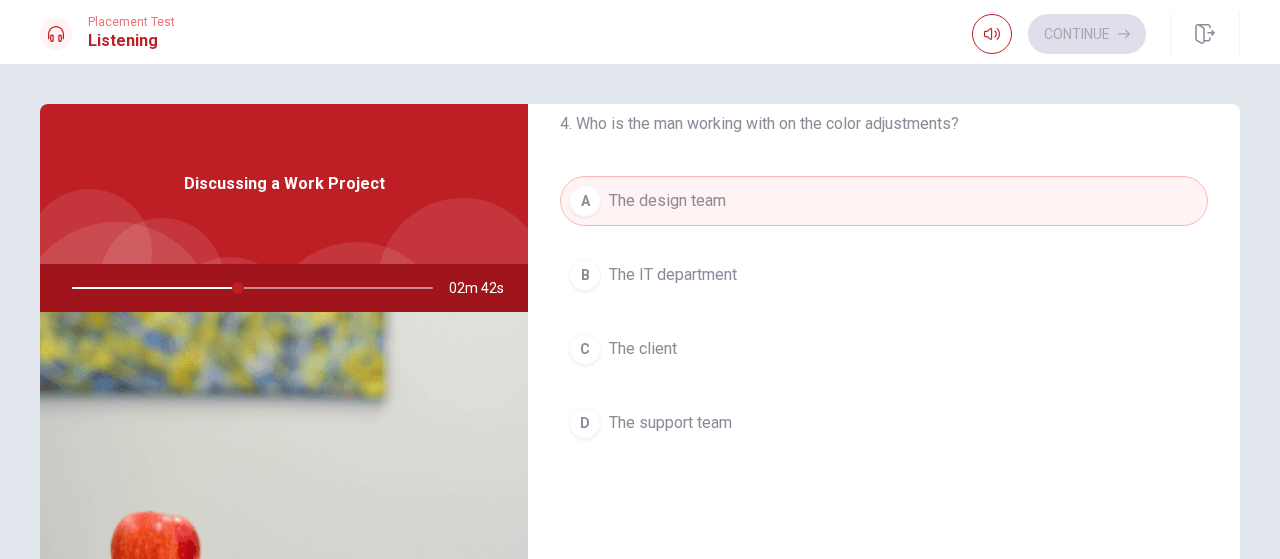 click on "The client" at bounding box center (643, 349) 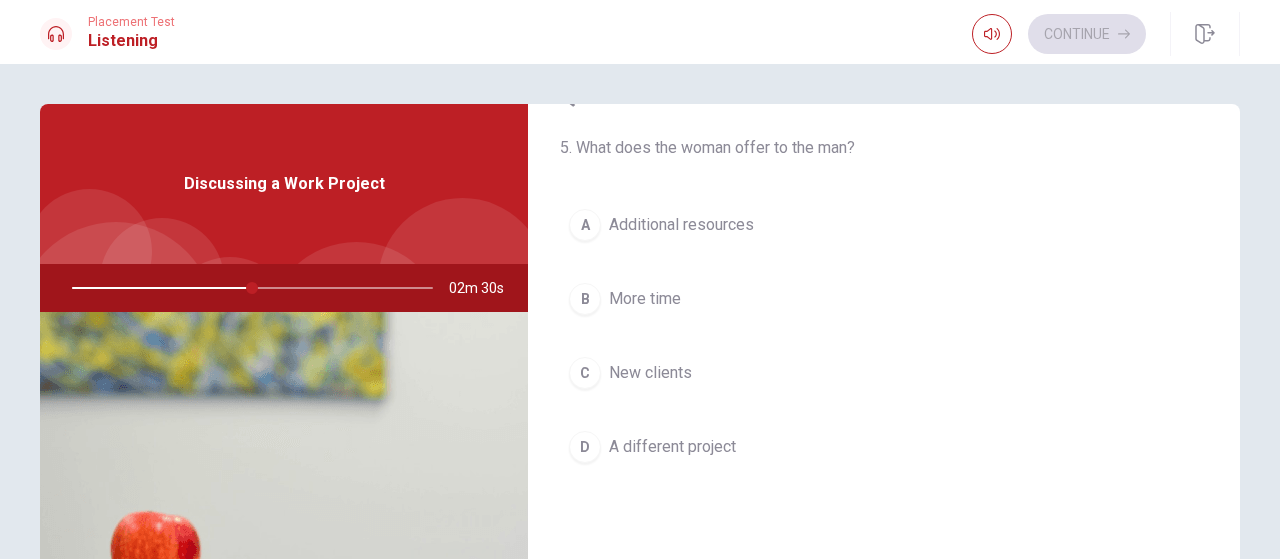 scroll, scrollTop: 1851, scrollLeft: 0, axis: vertical 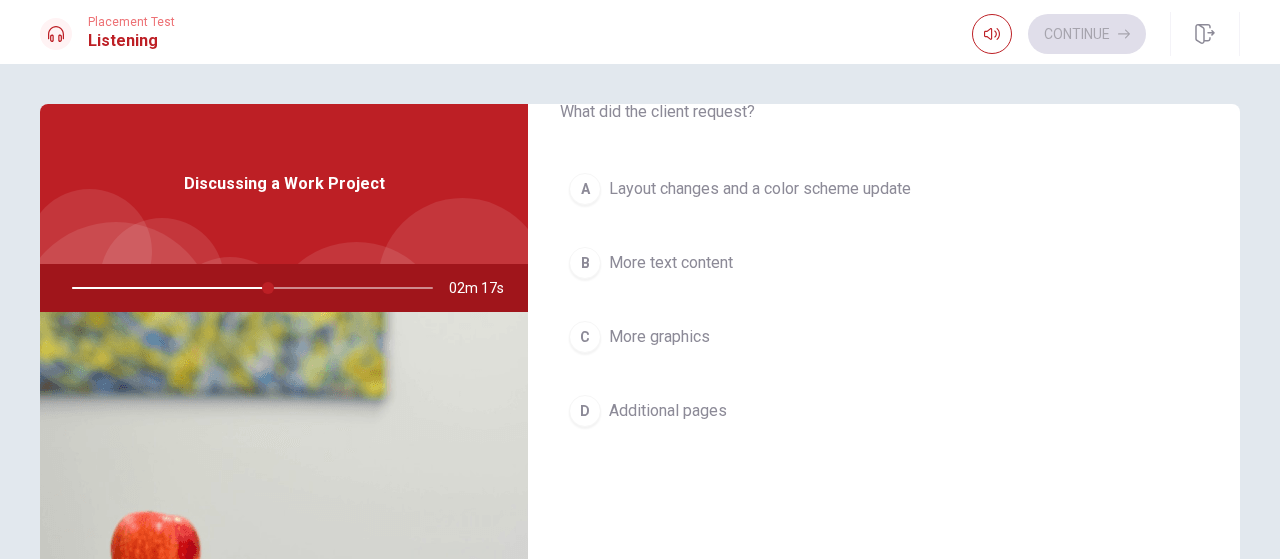 click on "Layout changes and a color scheme update" at bounding box center (760, 189) 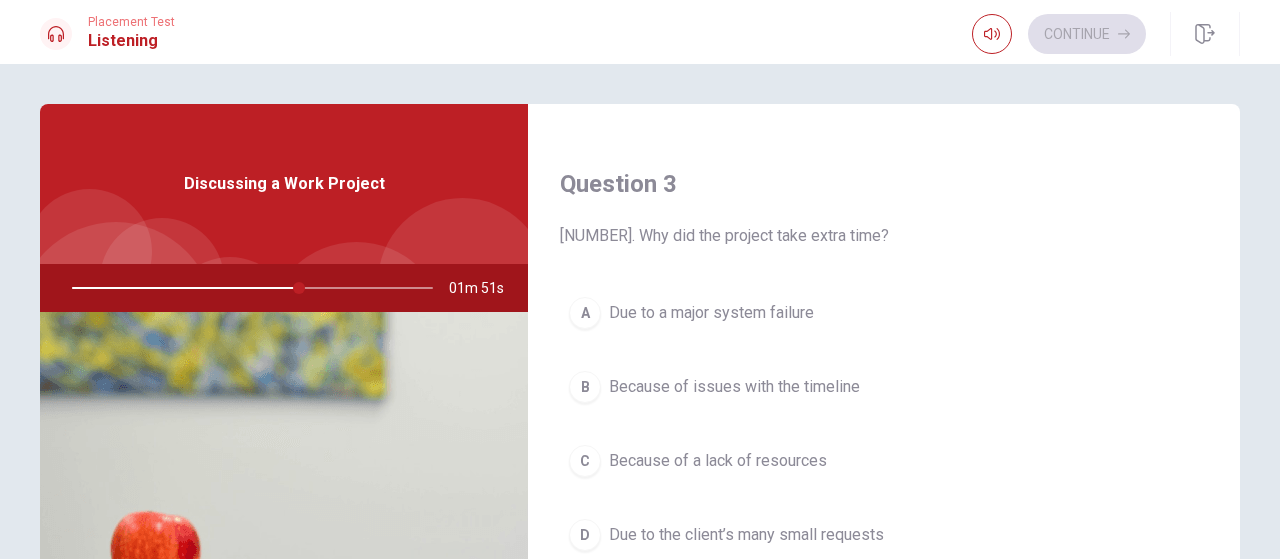 scroll, scrollTop: 1100, scrollLeft: 0, axis: vertical 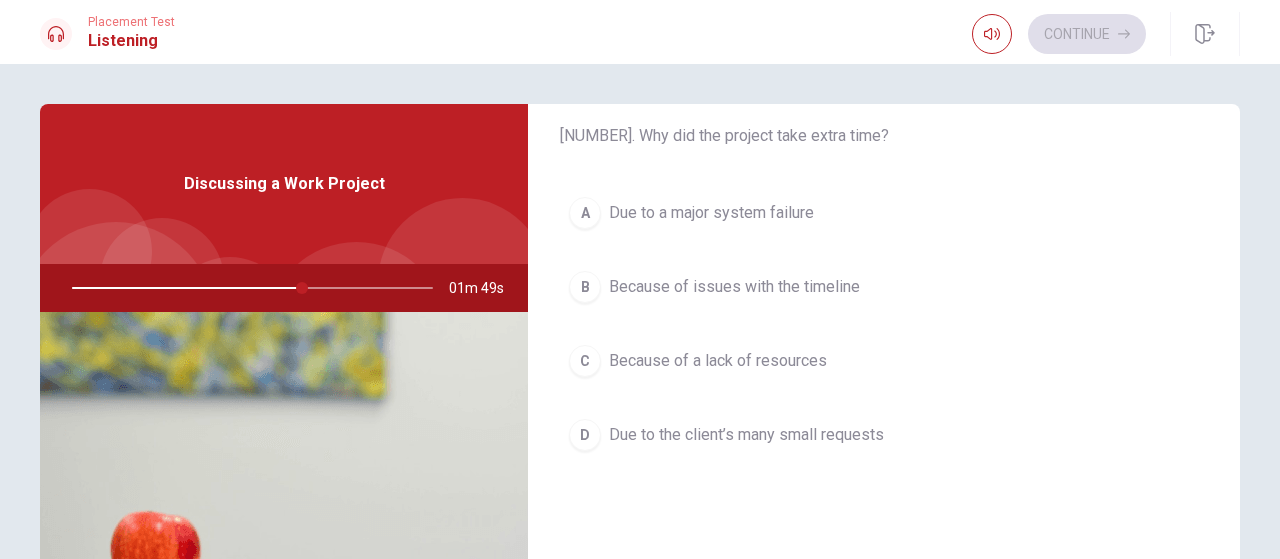 click on "Because of issues with the timeline" at bounding box center [734, 287] 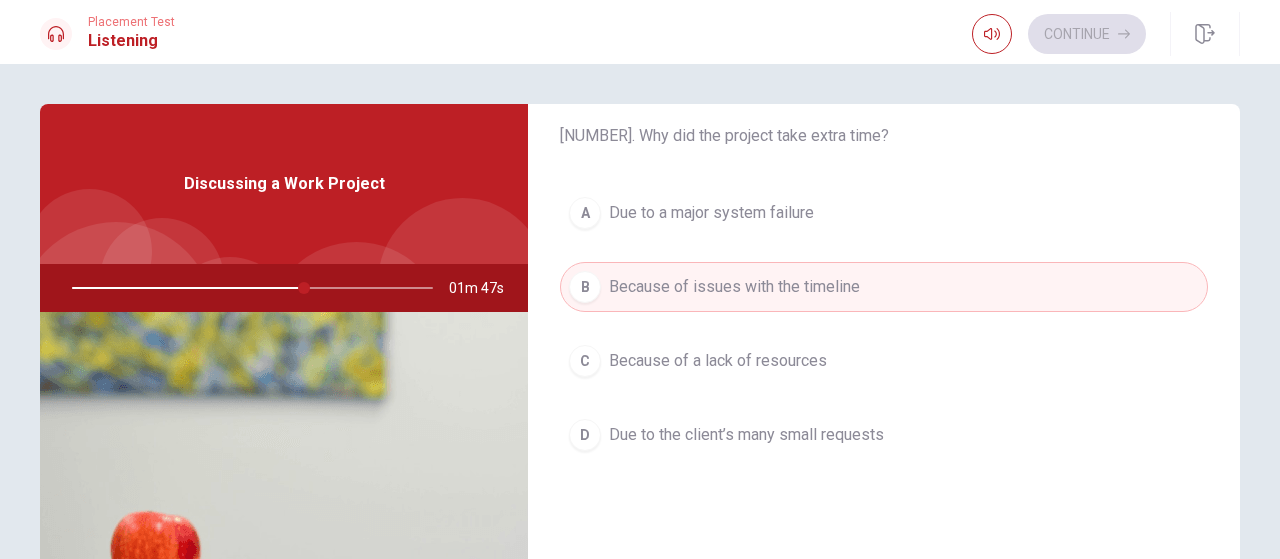 click on "C Because of a lack of resources" at bounding box center [884, 361] 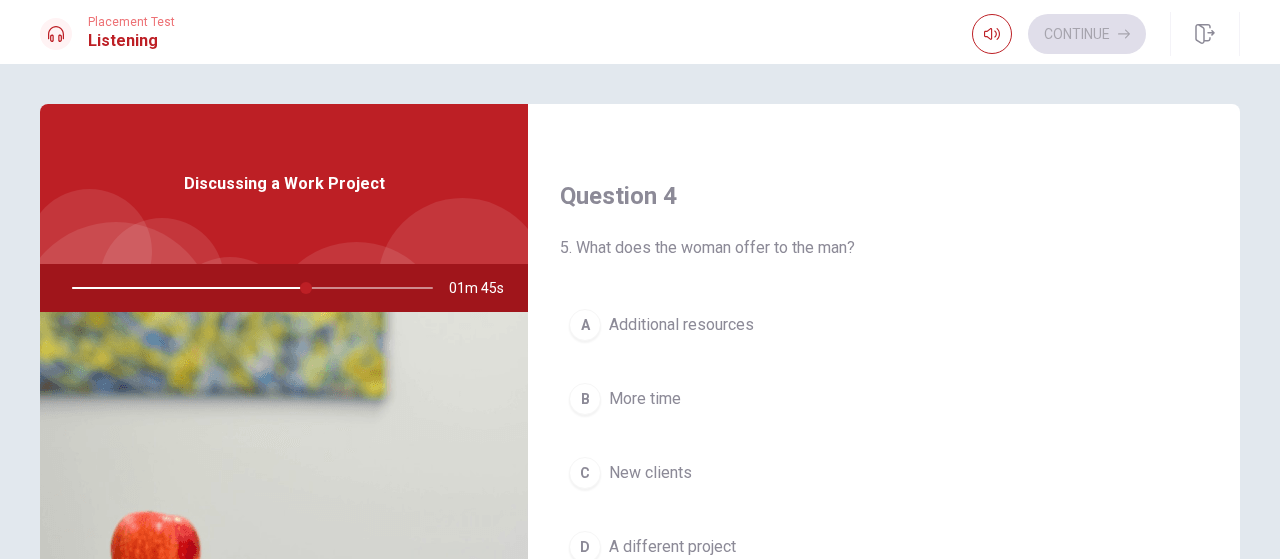 scroll, scrollTop: 1600, scrollLeft: 0, axis: vertical 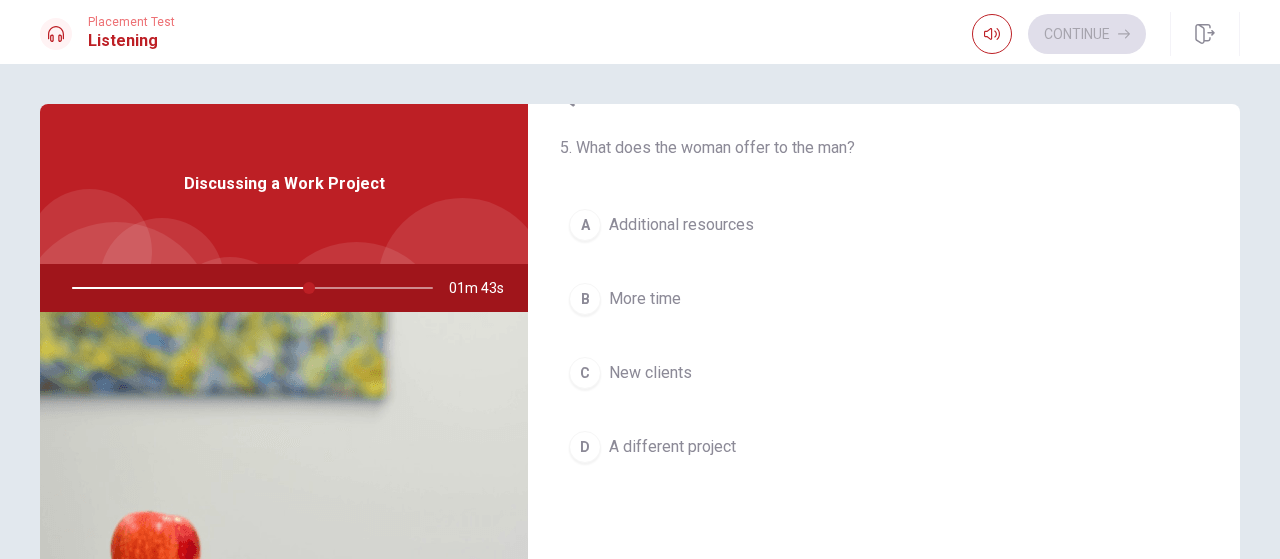 click on "Additional resources" at bounding box center (681, 225) 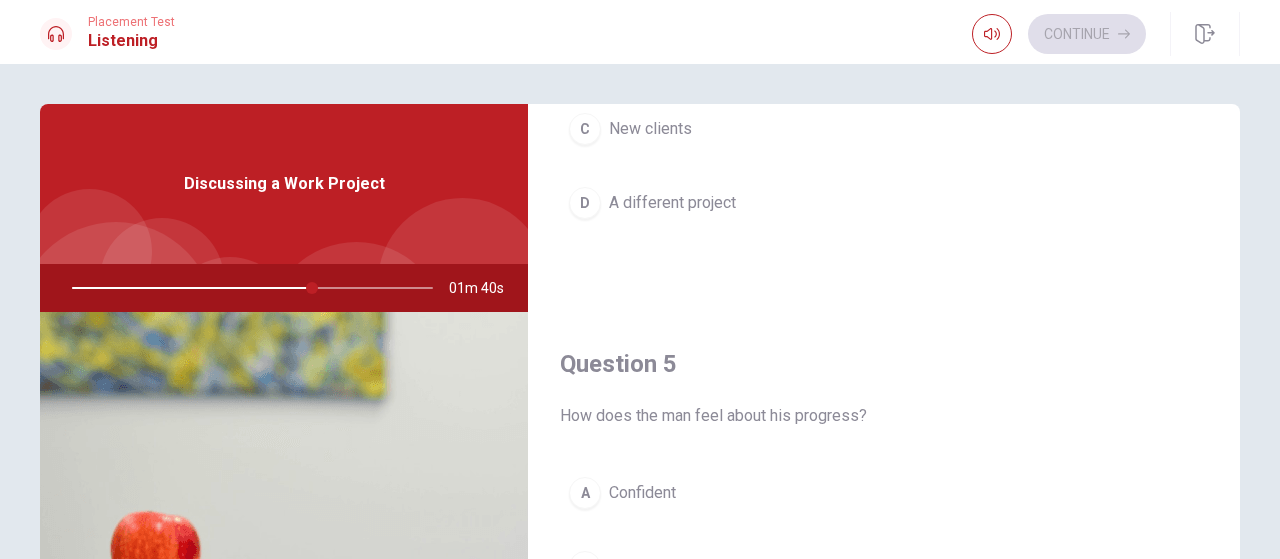 scroll, scrollTop: 1851, scrollLeft: 0, axis: vertical 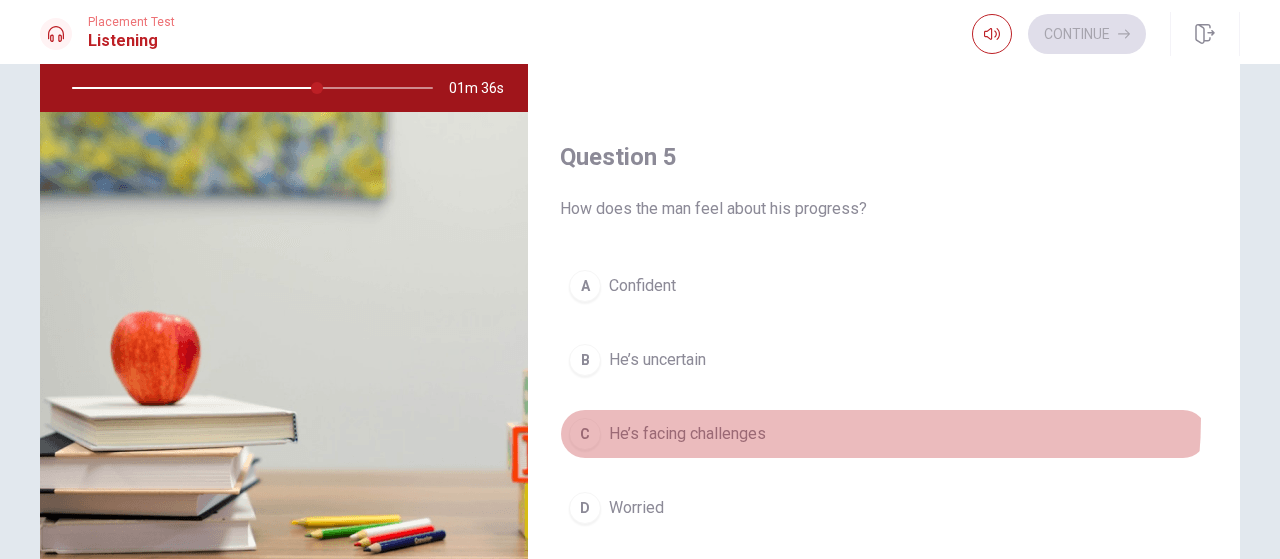 click on "C He’s facing challenges" at bounding box center [884, 434] 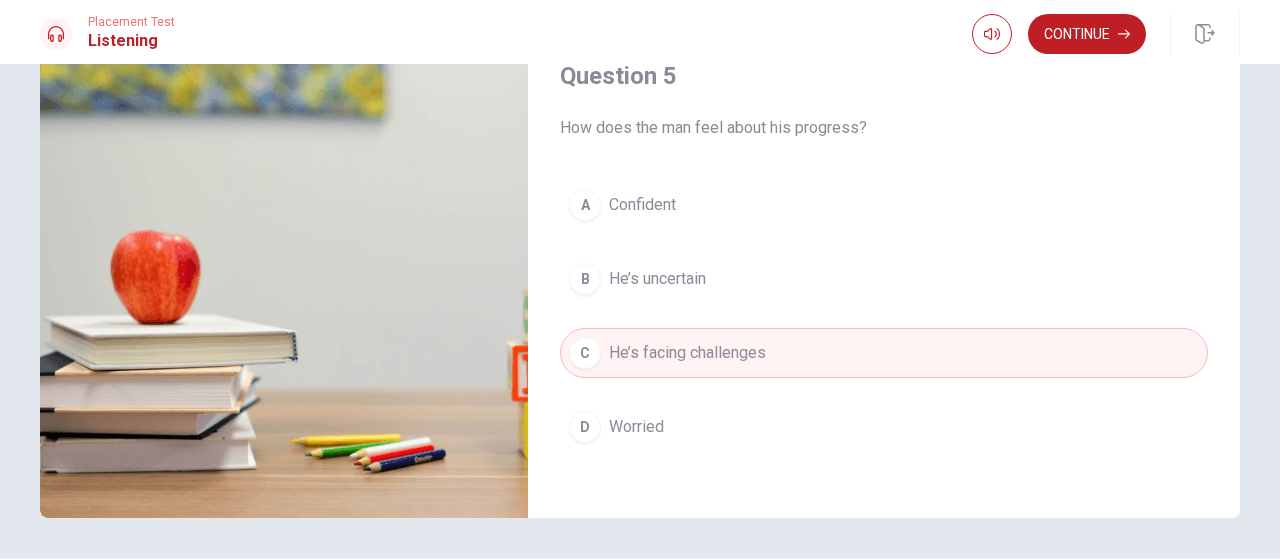 scroll, scrollTop: 344, scrollLeft: 0, axis: vertical 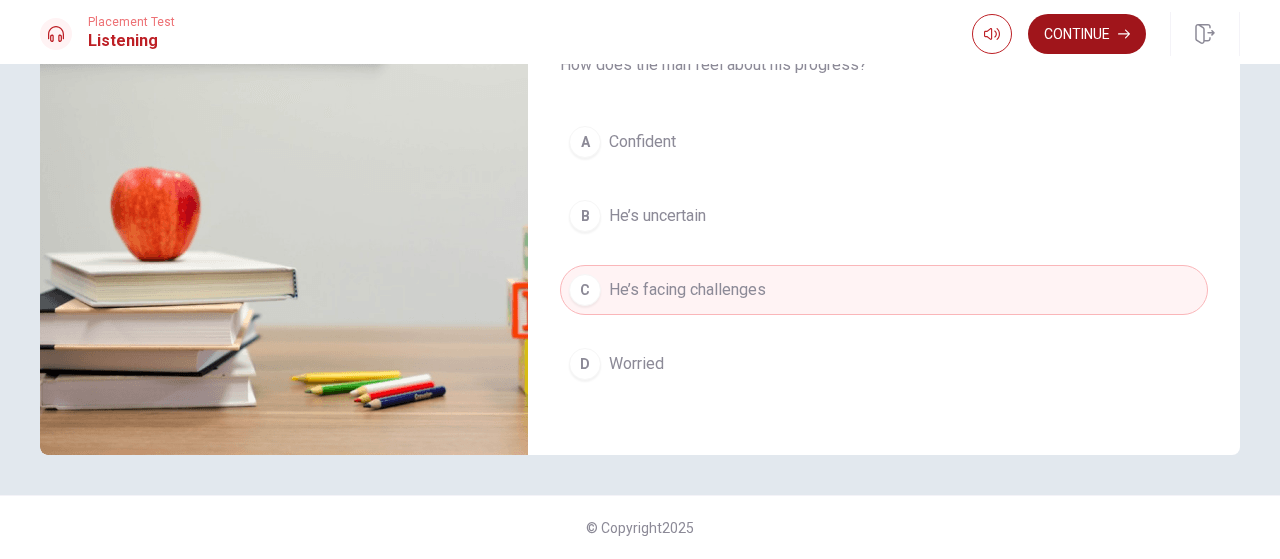 click on "Continue" at bounding box center [1087, 34] 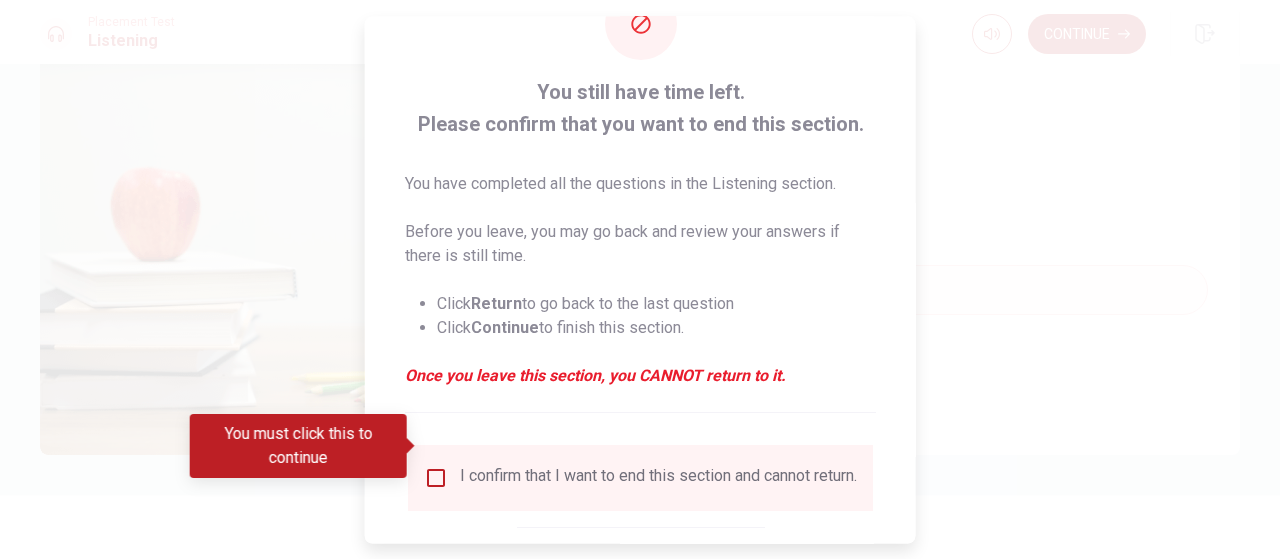 scroll, scrollTop: 100, scrollLeft: 0, axis: vertical 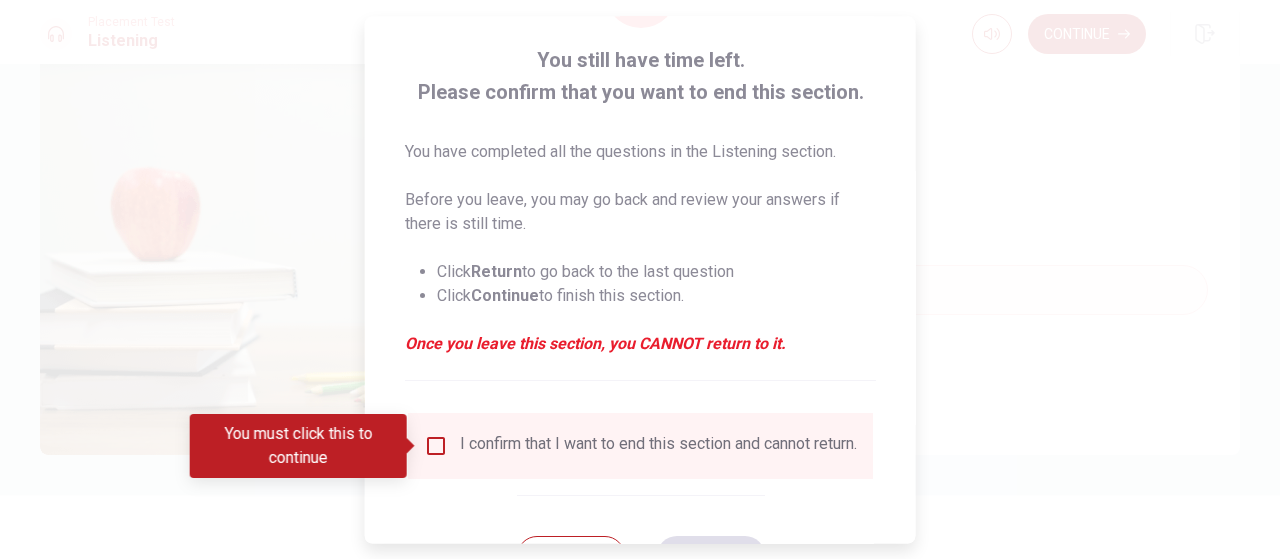 click on "I confirm that I want to end this section and cannot return." at bounding box center (658, 446) 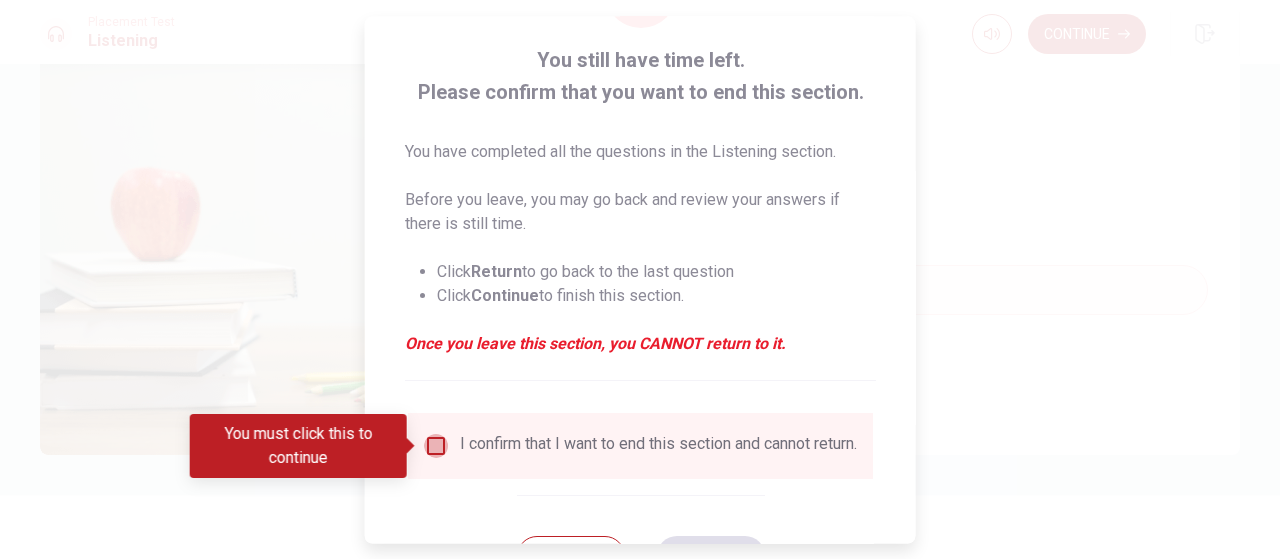 click at bounding box center [436, 446] 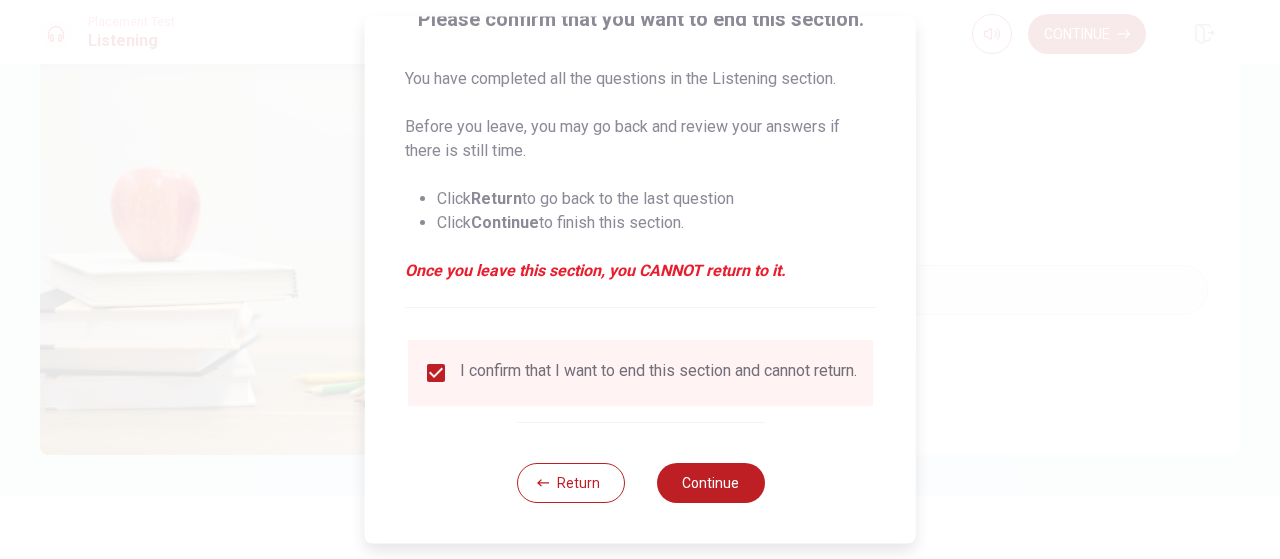 scroll, scrollTop: 186, scrollLeft: 0, axis: vertical 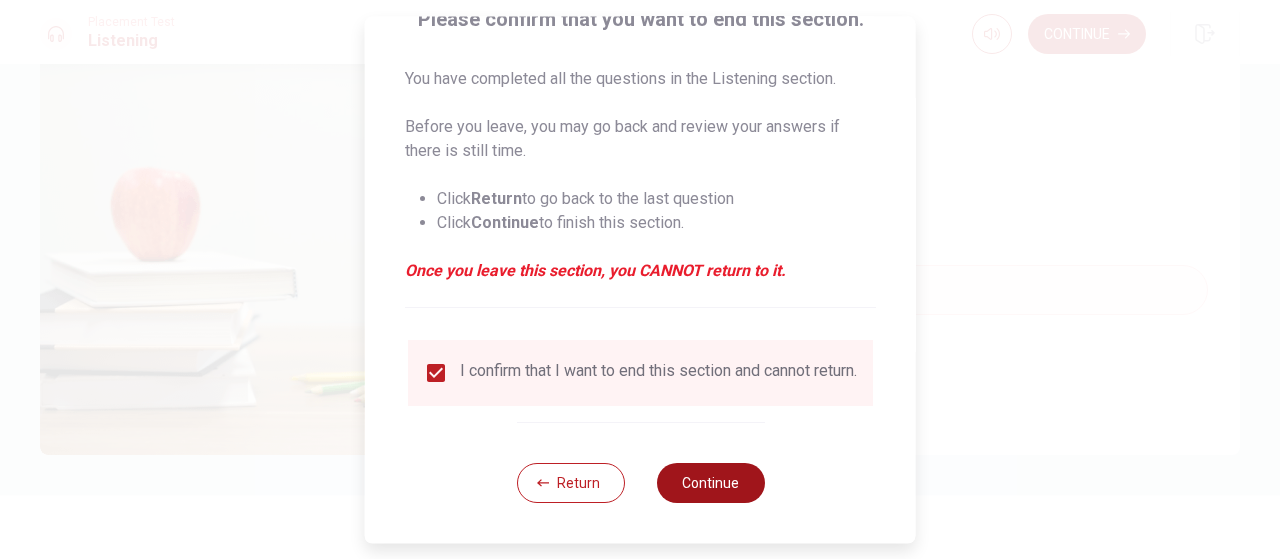 click on "Continue" at bounding box center [710, 483] 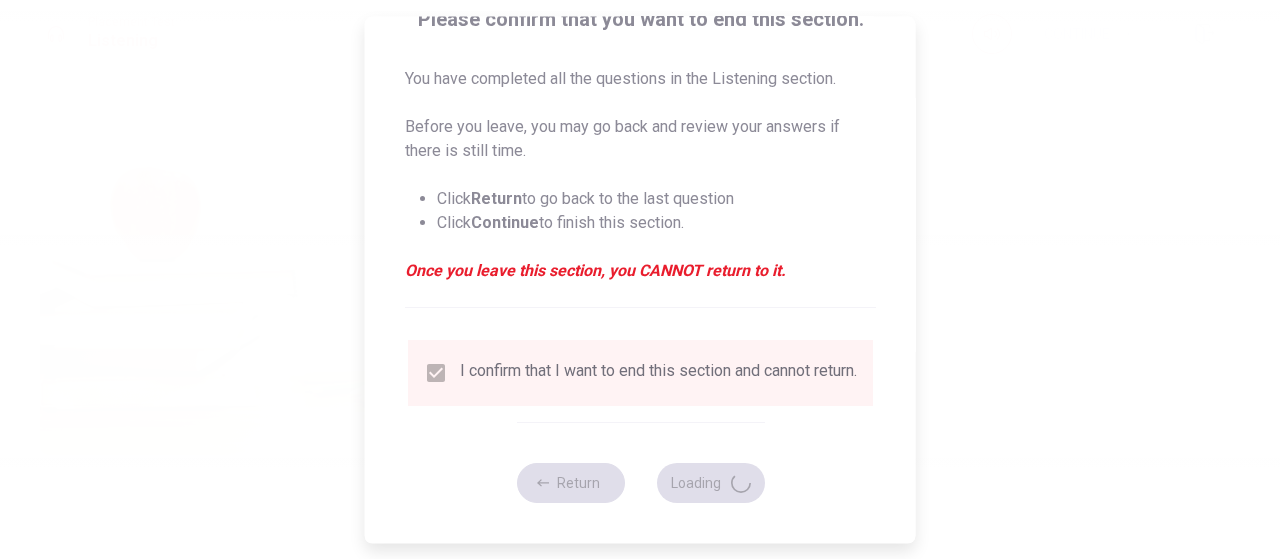 type on "70" 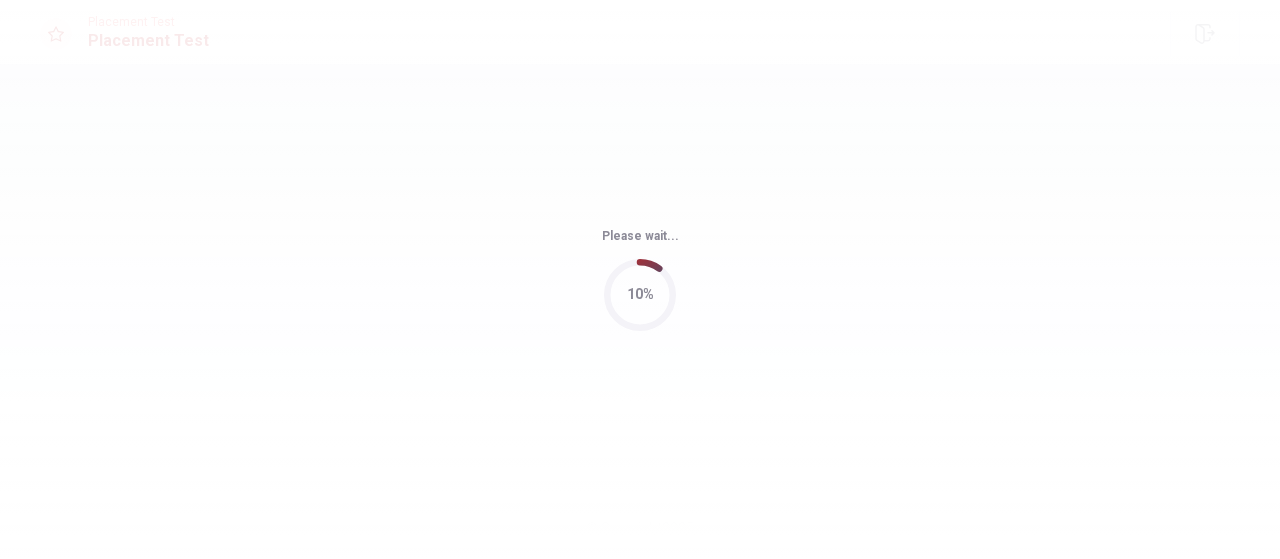 scroll, scrollTop: 0, scrollLeft: 0, axis: both 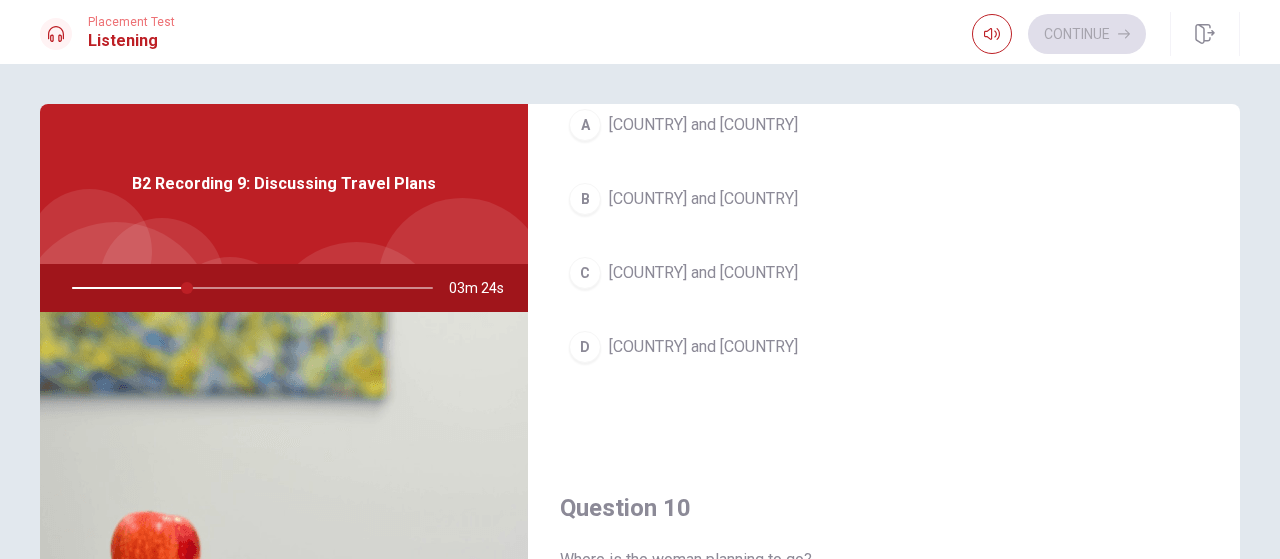 click on "[COUNTRY] and [COUNTRY]" at bounding box center [703, 347] 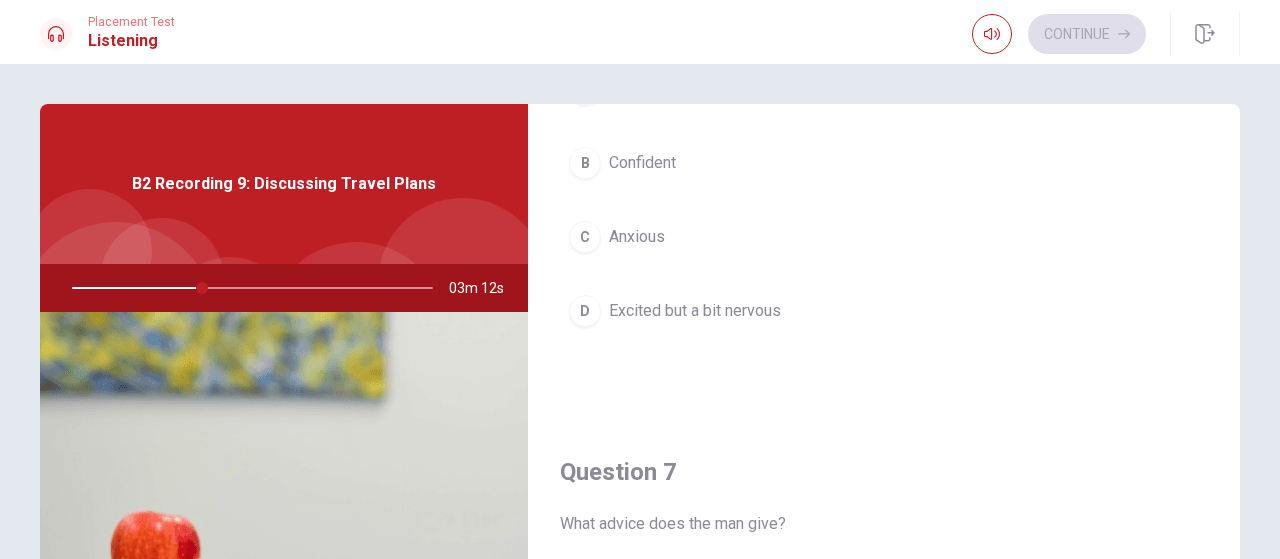scroll, scrollTop: 0, scrollLeft: 0, axis: both 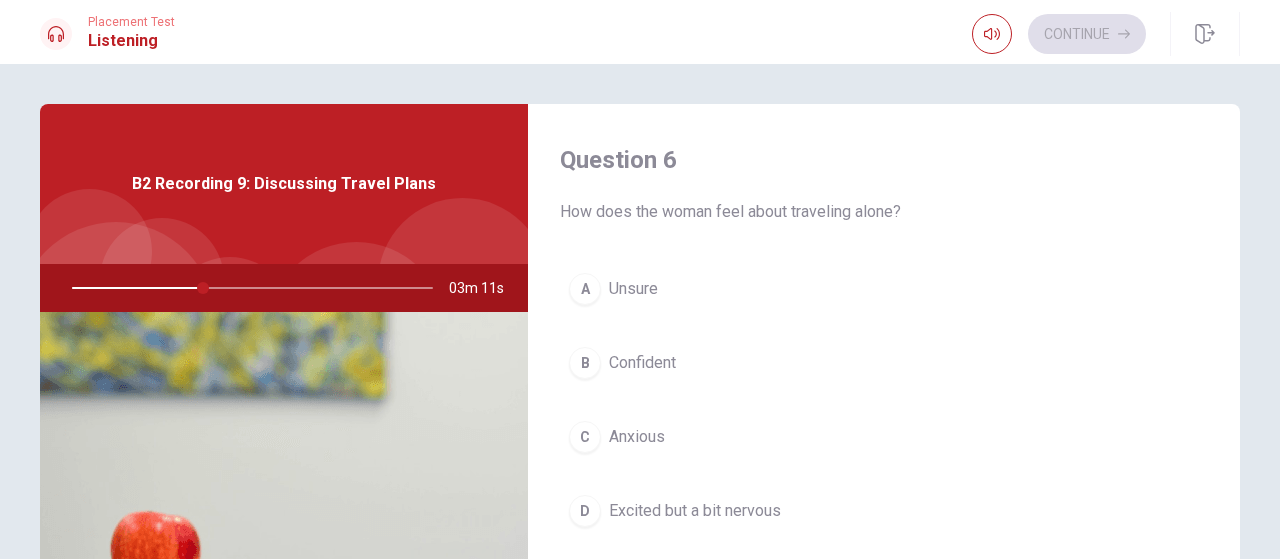 click on "D Excited but a bit nervous" at bounding box center (884, 511) 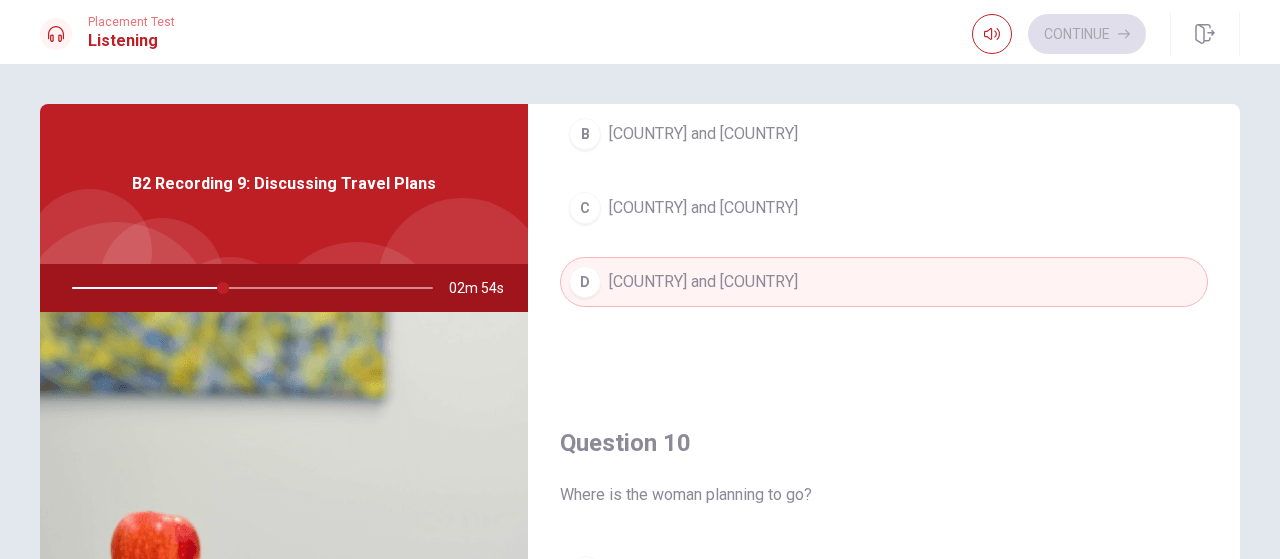 scroll, scrollTop: 1851, scrollLeft: 0, axis: vertical 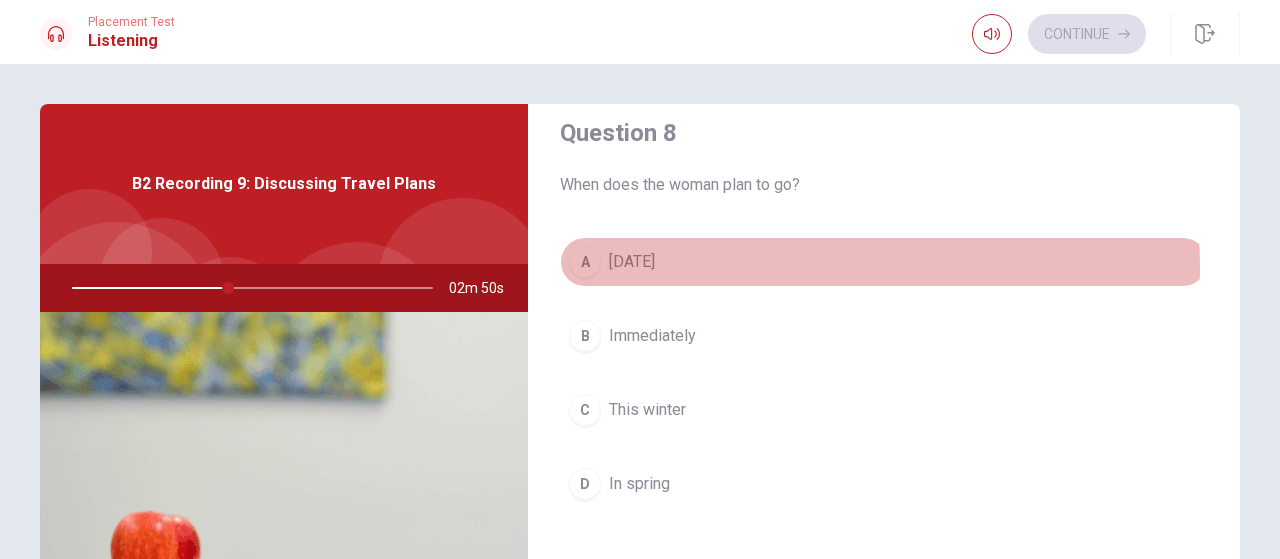 click on "[DATE]" at bounding box center [632, 262] 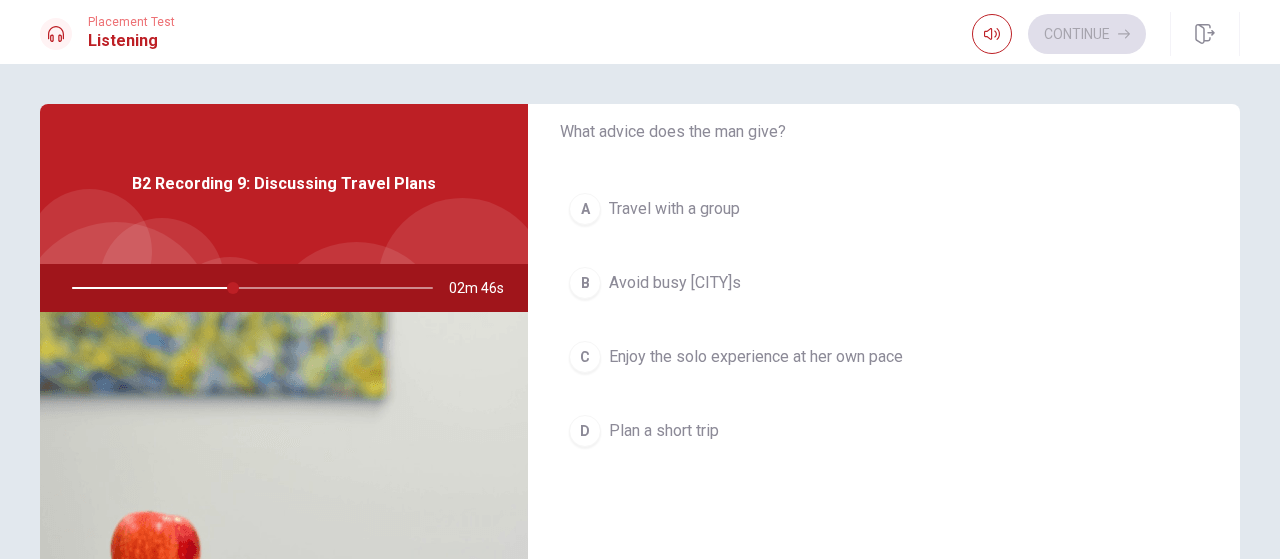 scroll, scrollTop: 551, scrollLeft: 0, axis: vertical 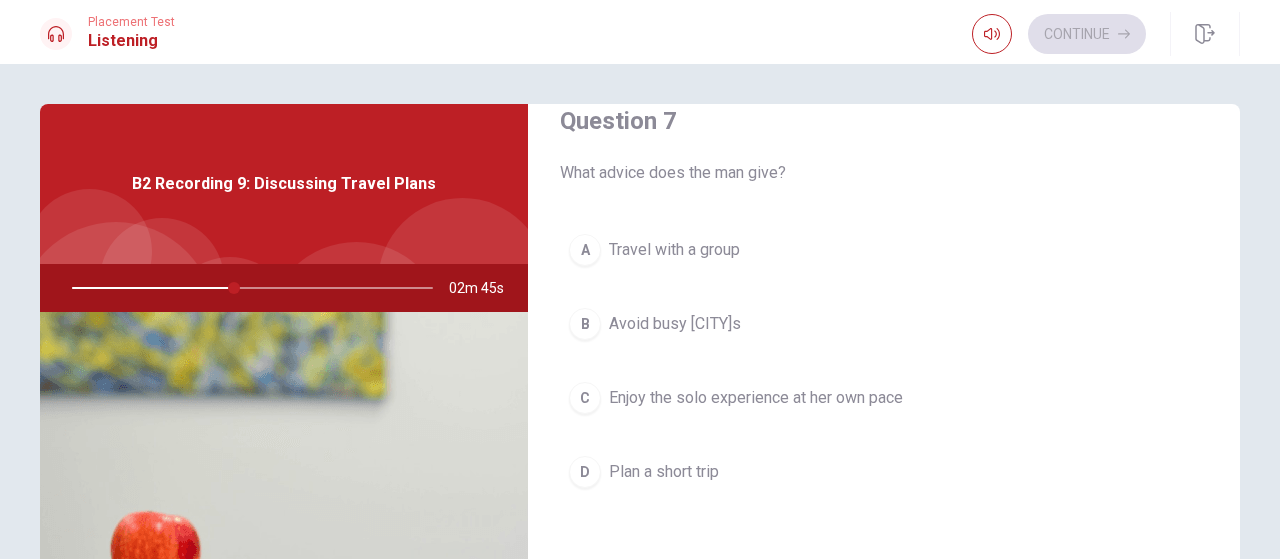 click on "Enjoy the solo experience at her own pace" at bounding box center [756, 398] 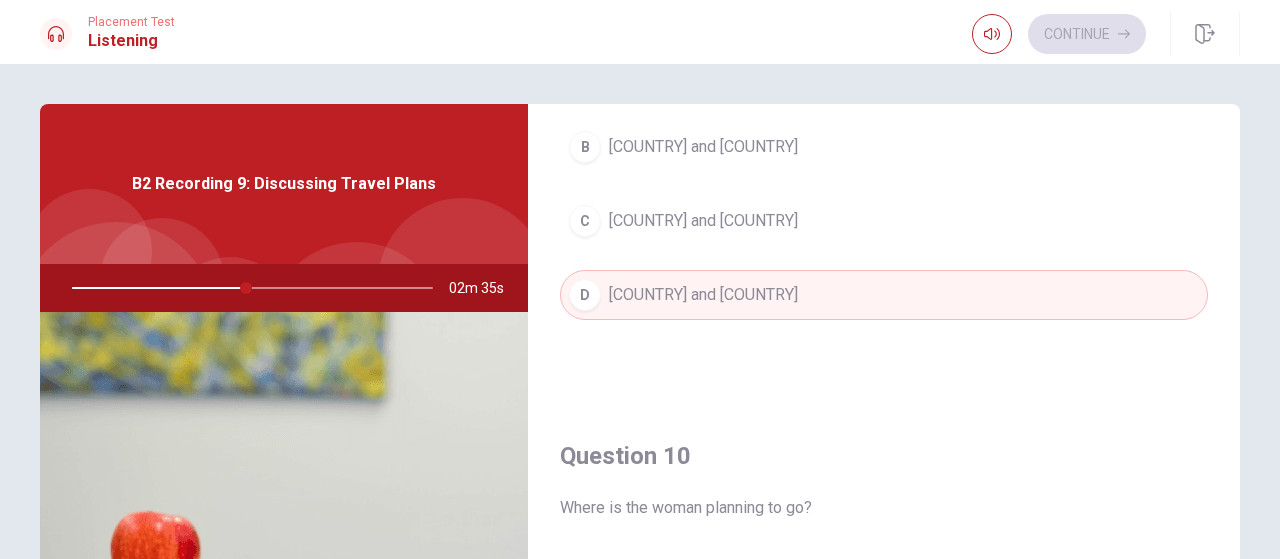 scroll, scrollTop: 1851, scrollLeft: 0, axis: vertical 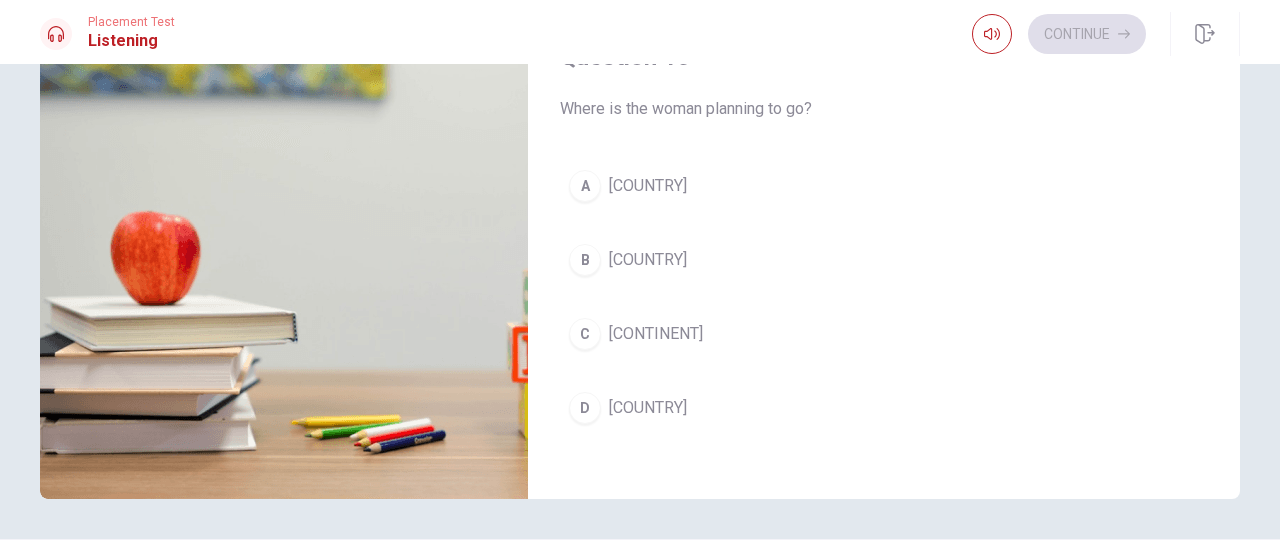 click on "B [COUNTRY]" at bounding box center [884, 260] 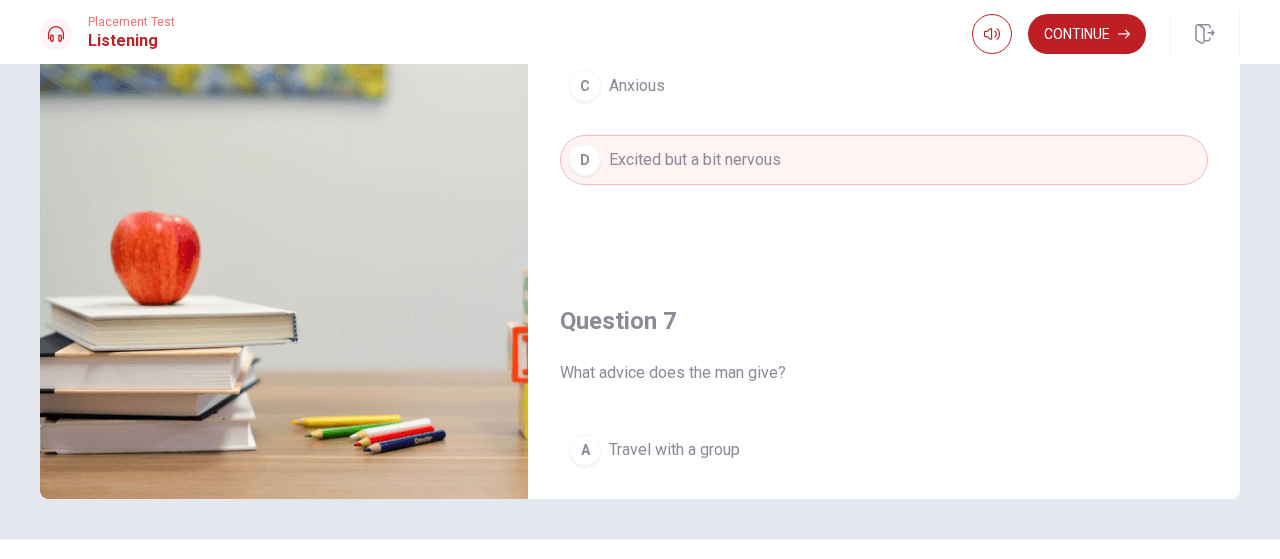 scroll, scrollTop: 0, scrollLeft: 0, axis: both 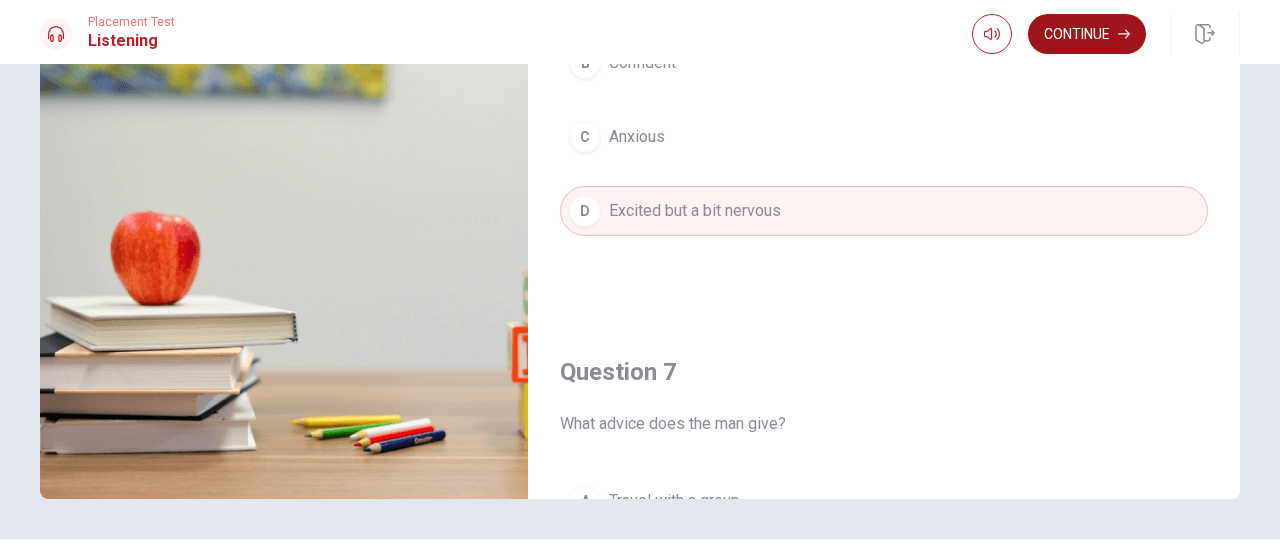 click on "Continue" at bounding box center [1087, 34] 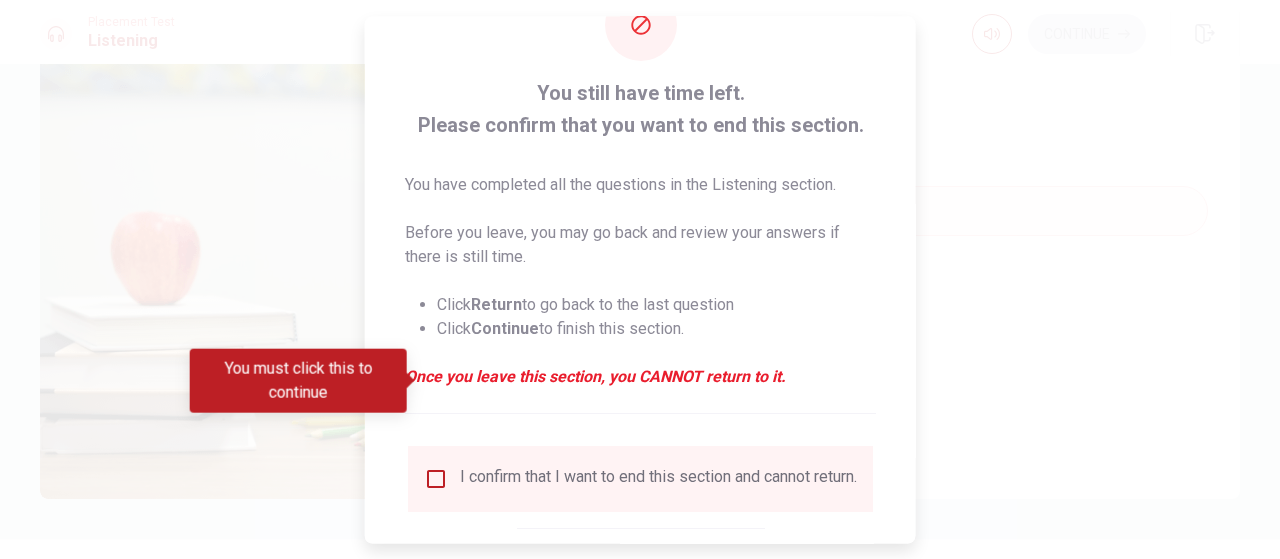 scroll, scrollTop: 186, scrollLeft: 0, axis: vertical 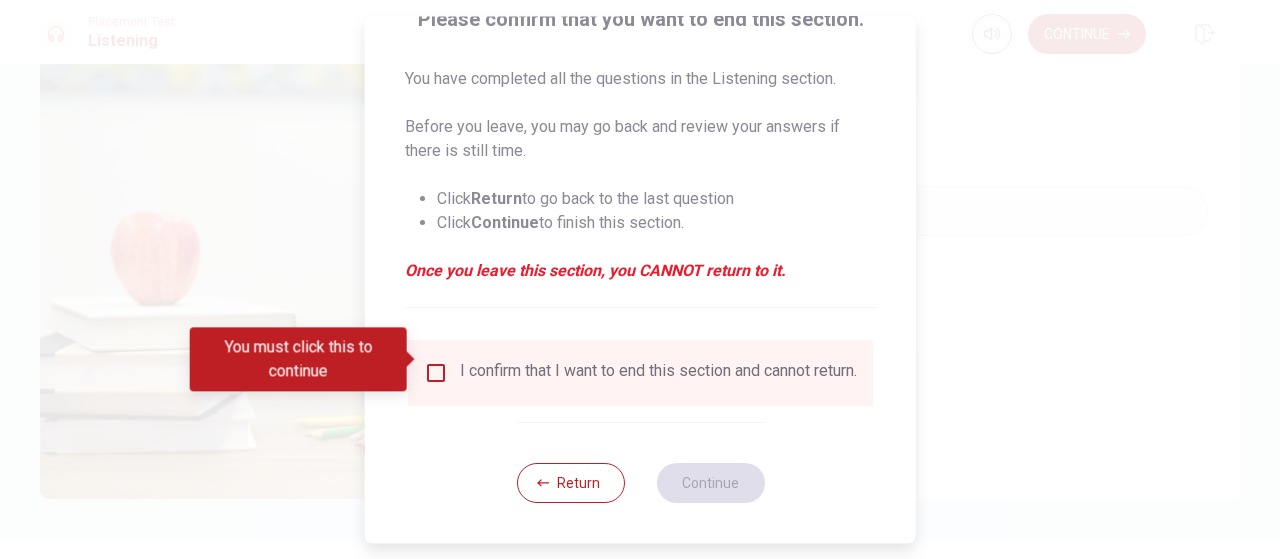 click at bounding box center (436, 373) 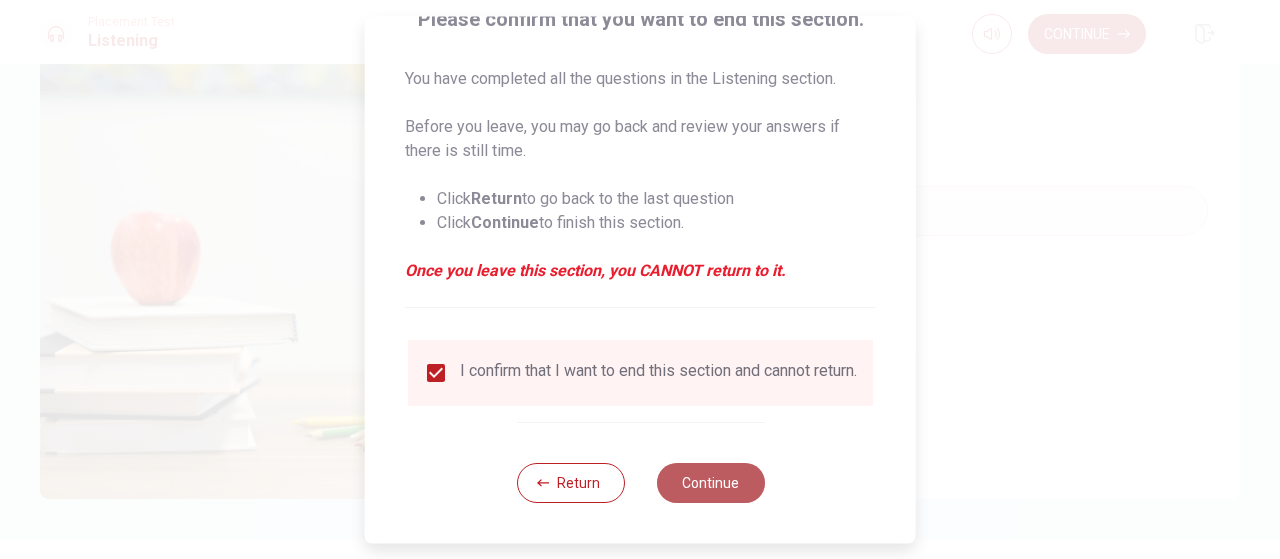 click on "Continue" at bounding box center [710, 483] 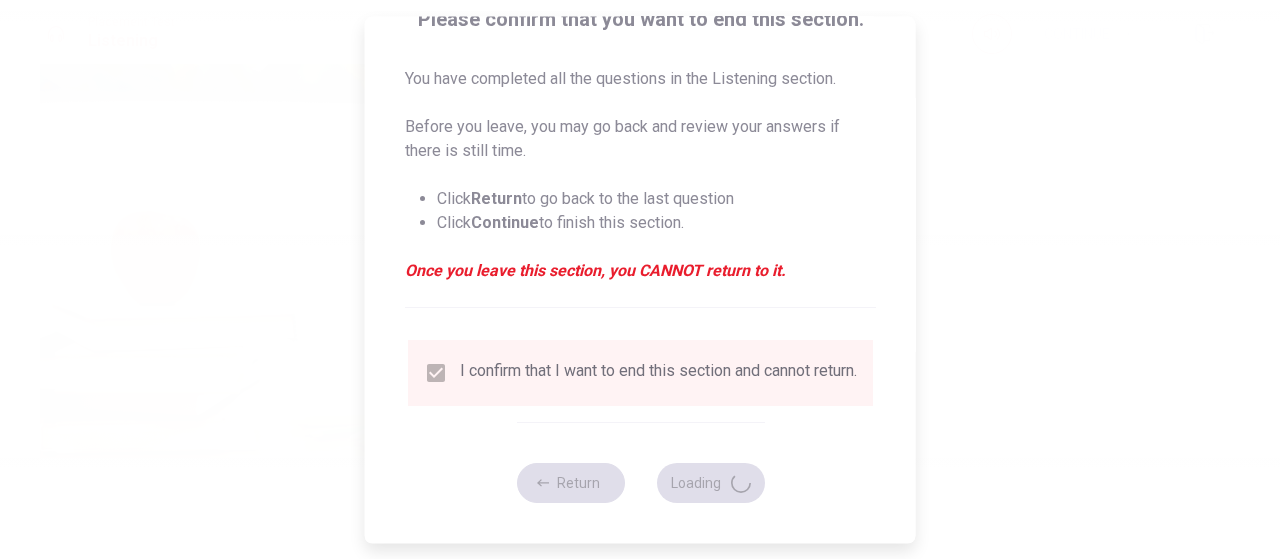 type on "56" 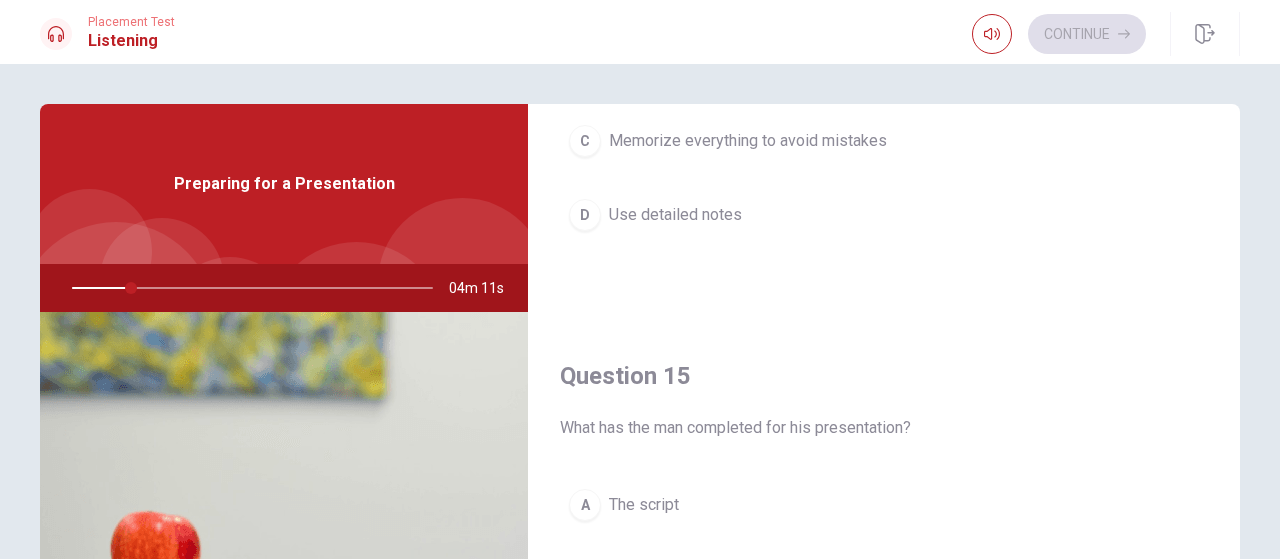 scroll, scrollTop: 1851, scrollLeft: 0, axis: vertical 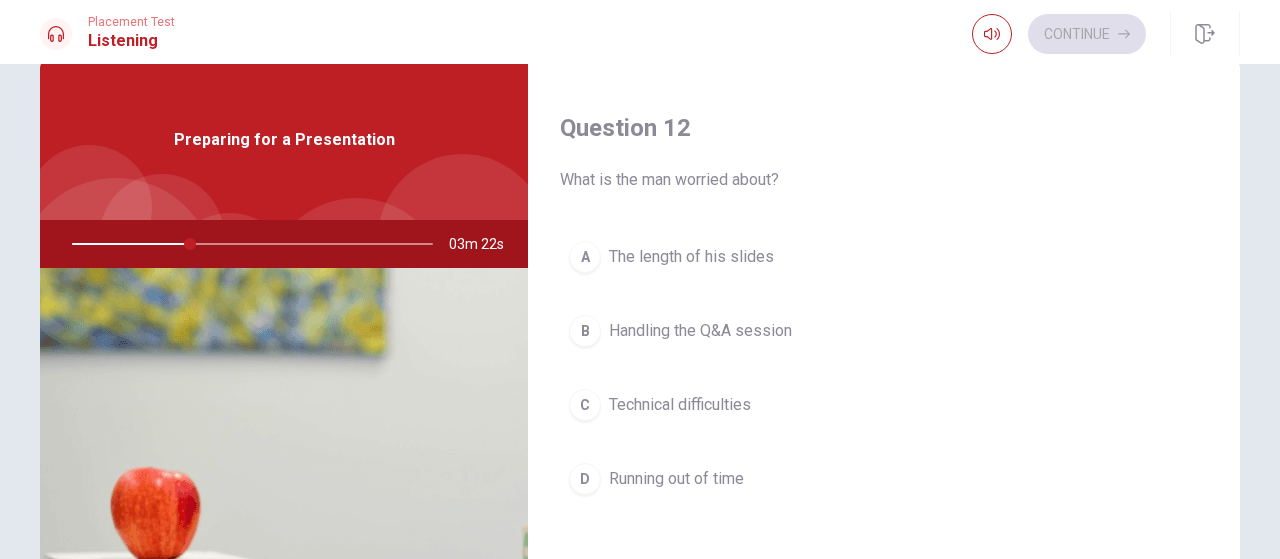 click on "Handling the Q&A session" at bounding box center (700, 331) 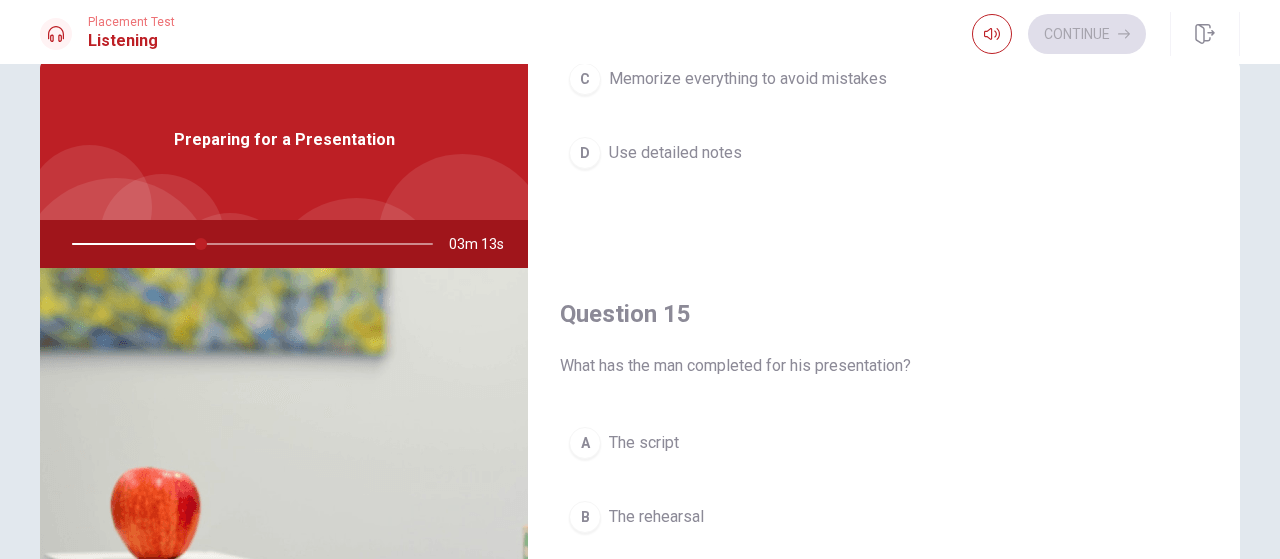 scroll, scrollTop: 1851, scrollLeft: 0, axis: vertical 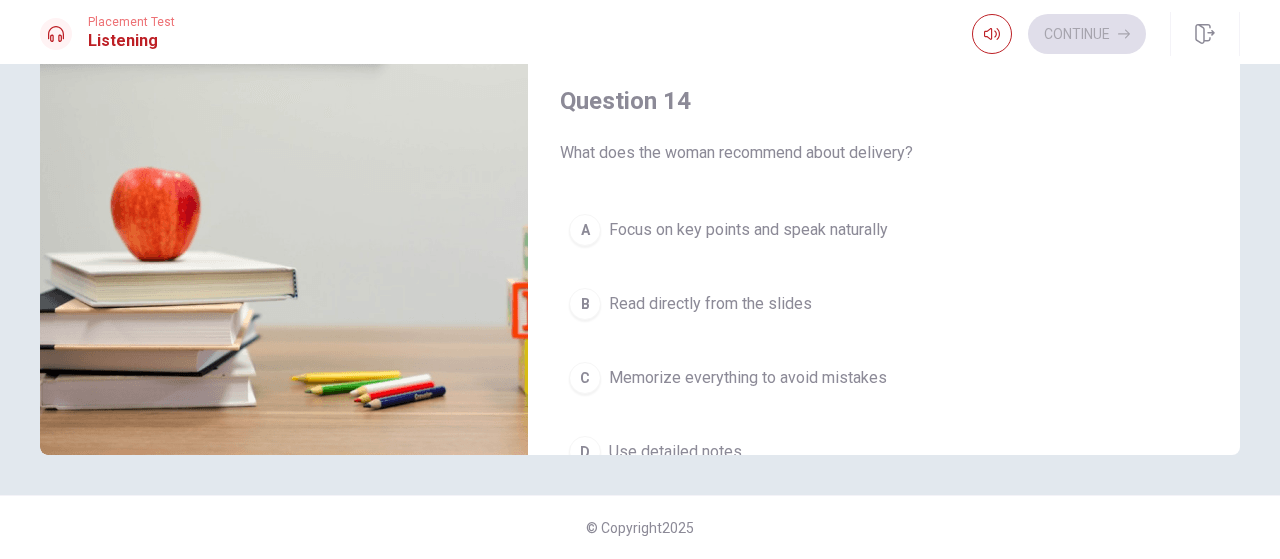 click on "A Focus on key points and speak naturally" at bounding box center [884, 230] 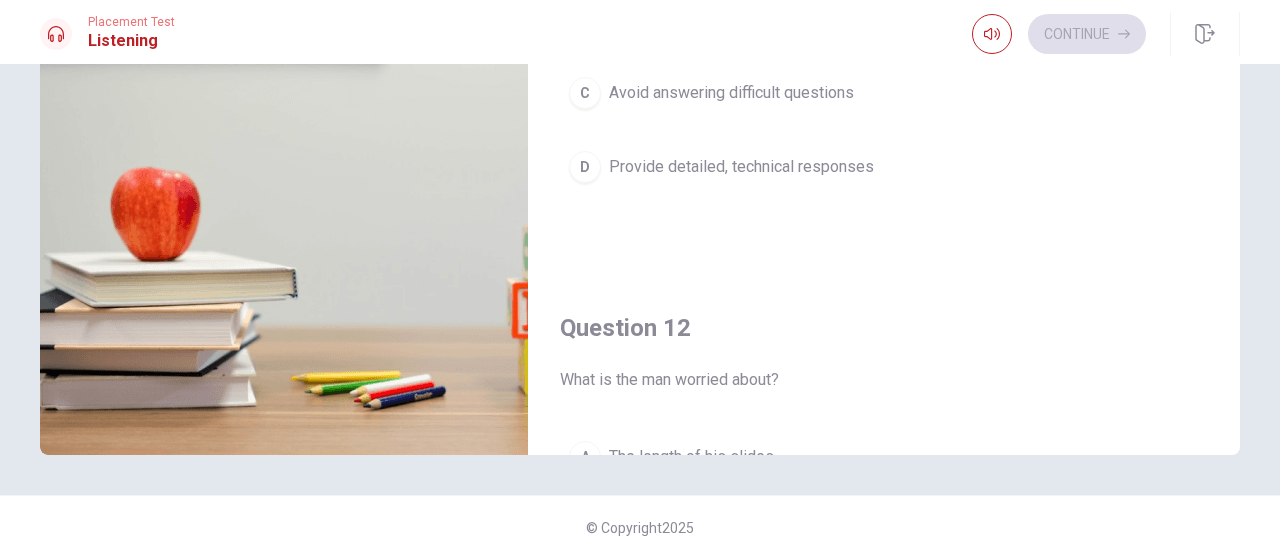scroll, scrollTop: 0, scrollLeft: 0, axis: both 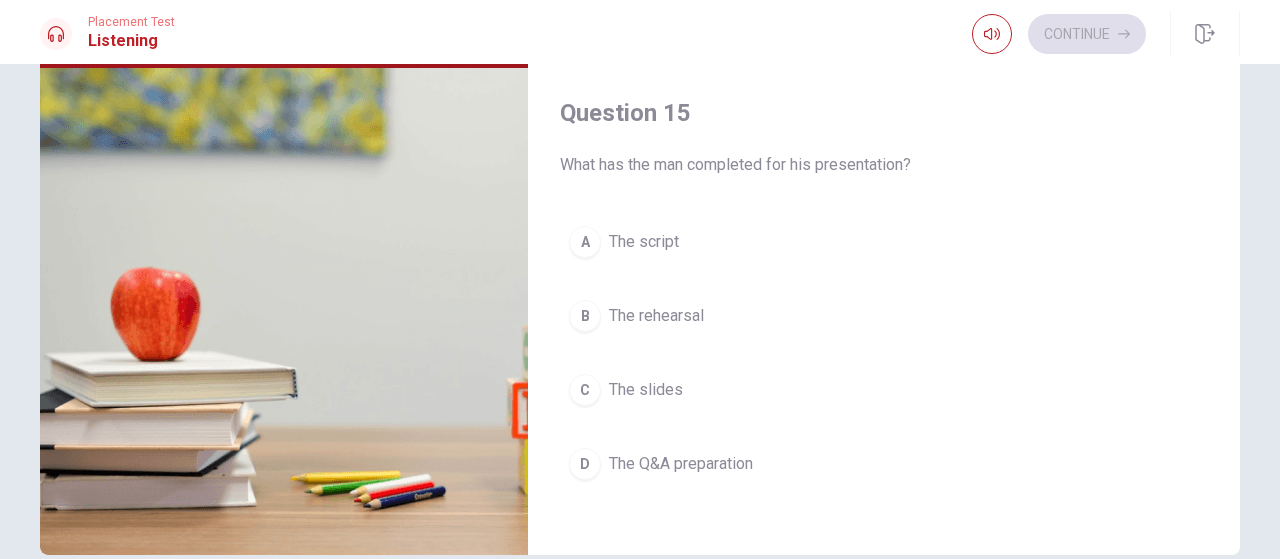 click on "The rehearsal" at bounding box center (656, 316) 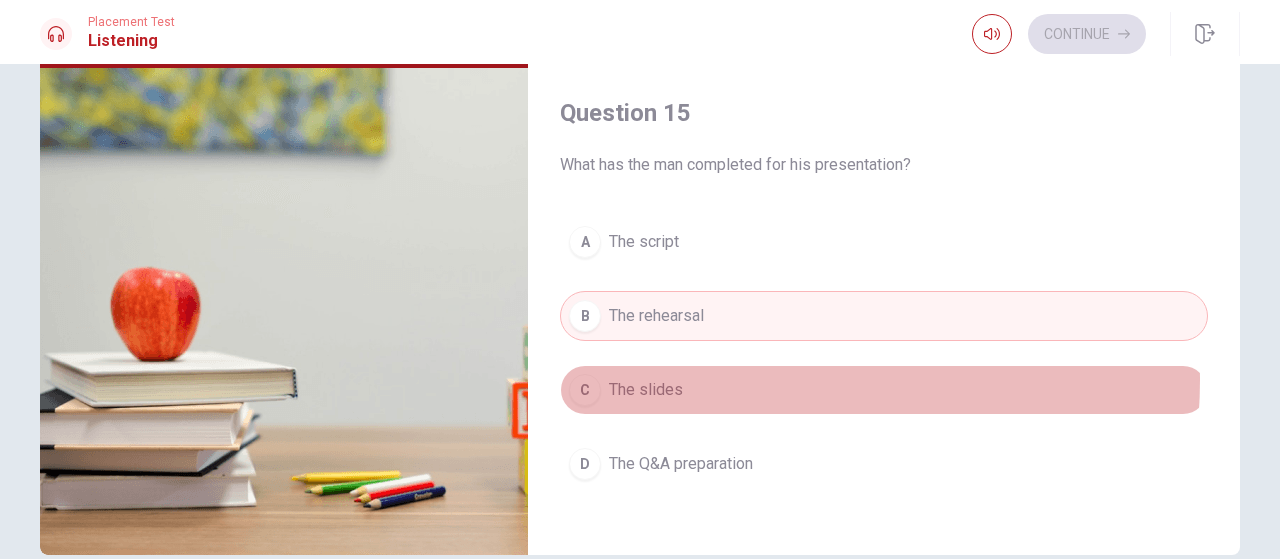 click on "C The slides" at bounding box center [884, 390] 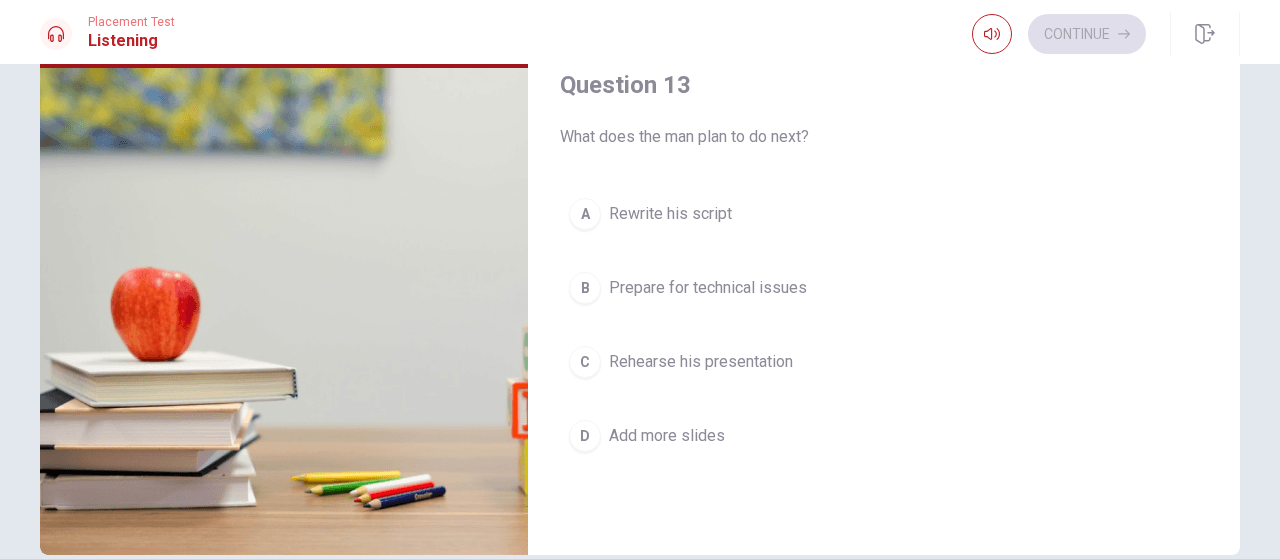 scroll, scrollTop: 851, scrollLeft: 0, axis: vertical 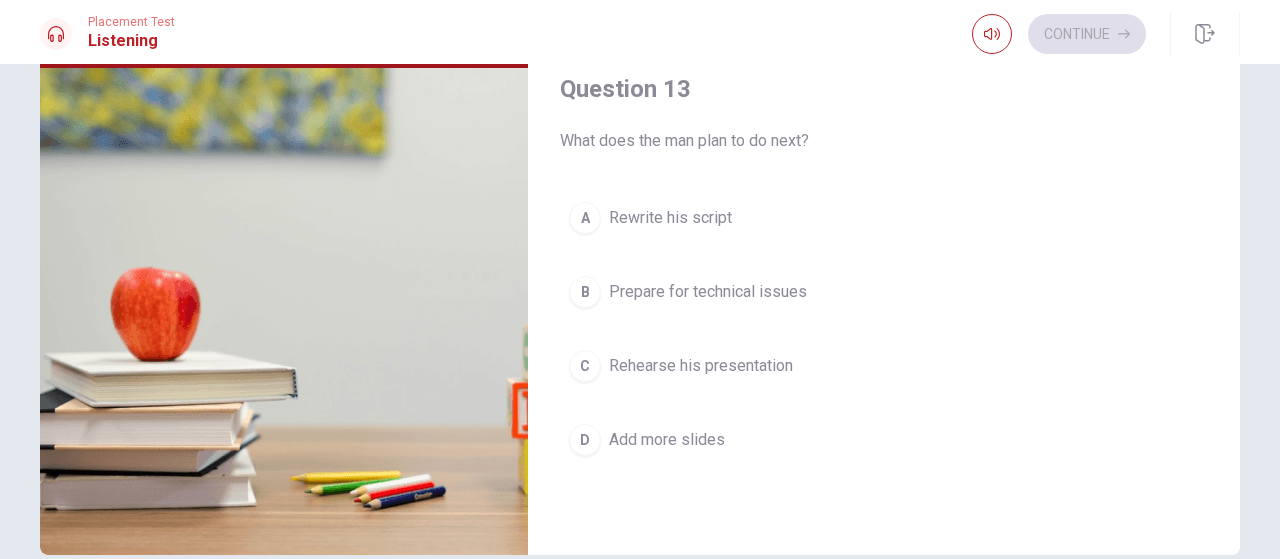 click on "A Rewrite his script" at bounding box center (884, 218) 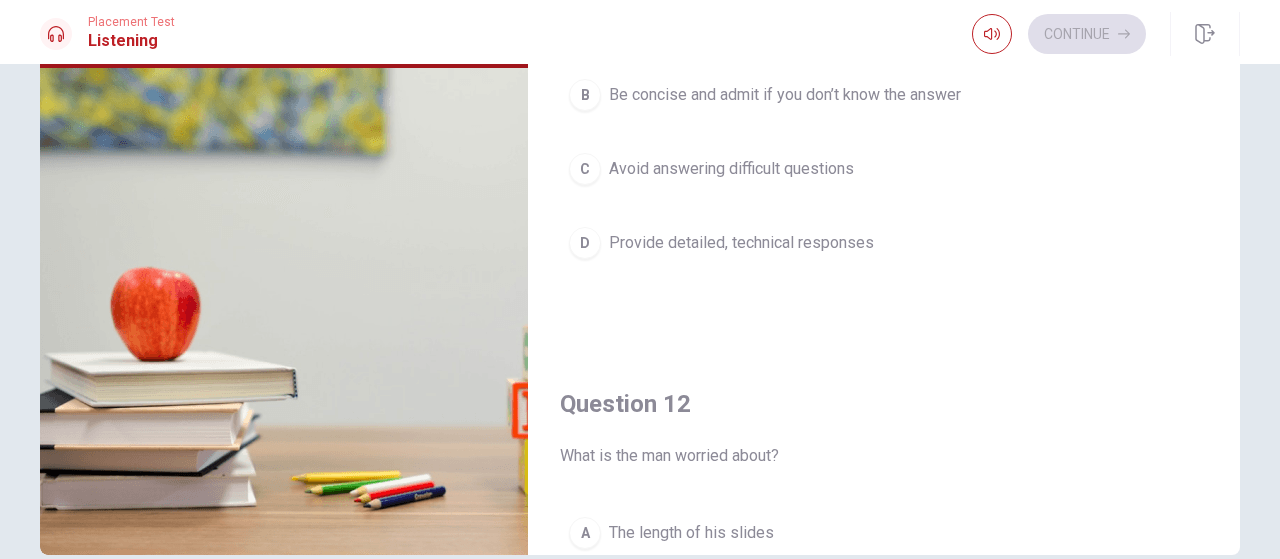 scroll, scrollTop: 0, scrollLeft: 0, axis: both 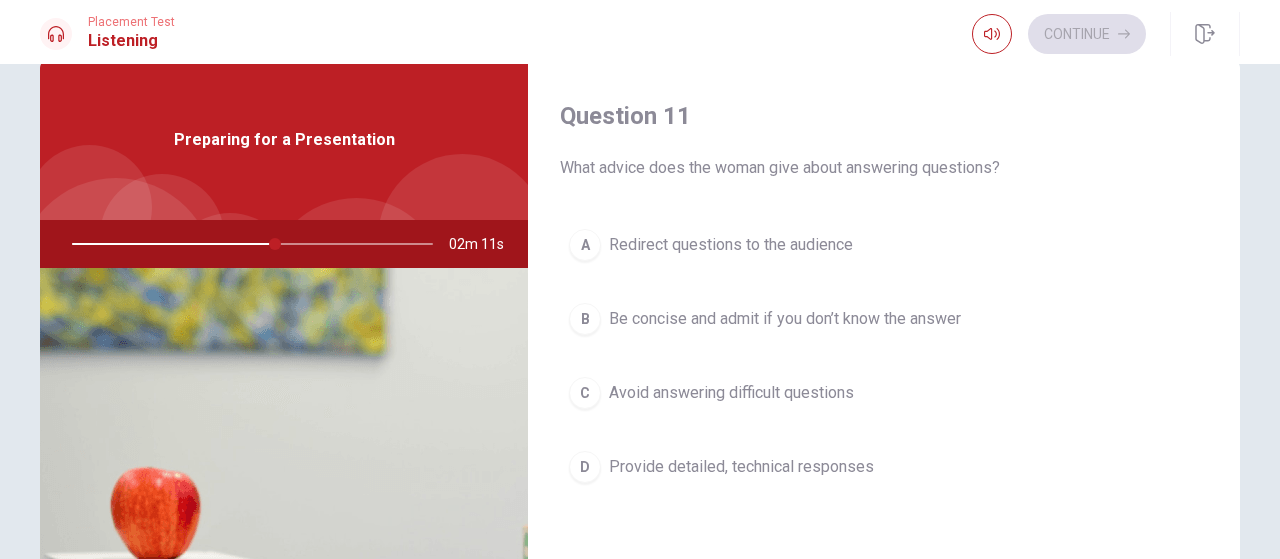 click on "B Be concise and admit if you don’t know the answer" at bounding box center (884, 319) 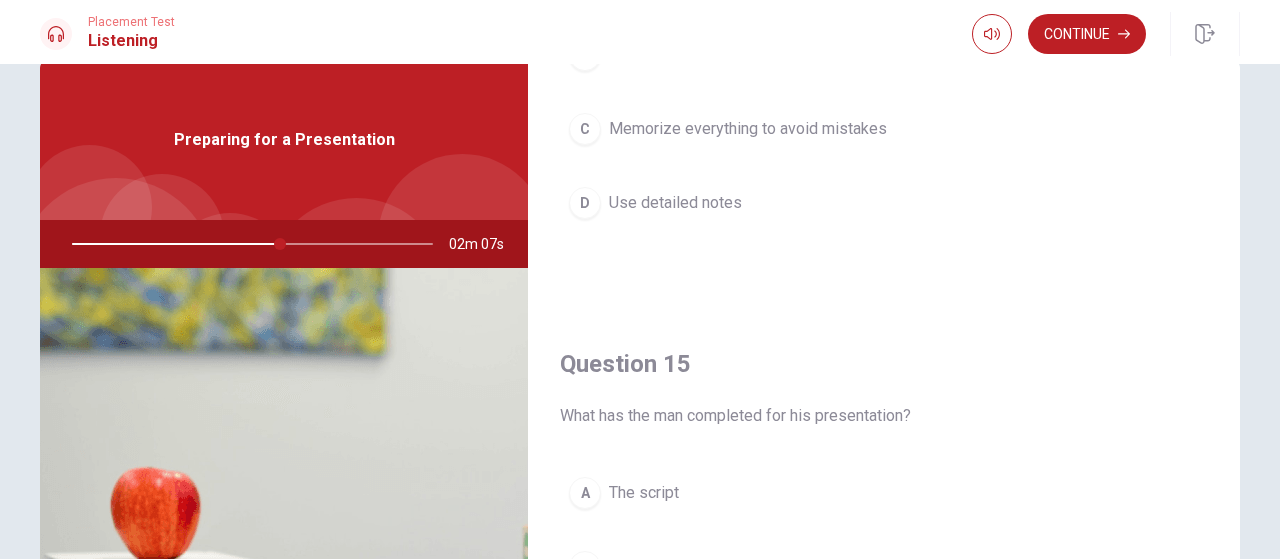 scroll, scrollTop: 1851, scrollLeft: 0, axis: vertical 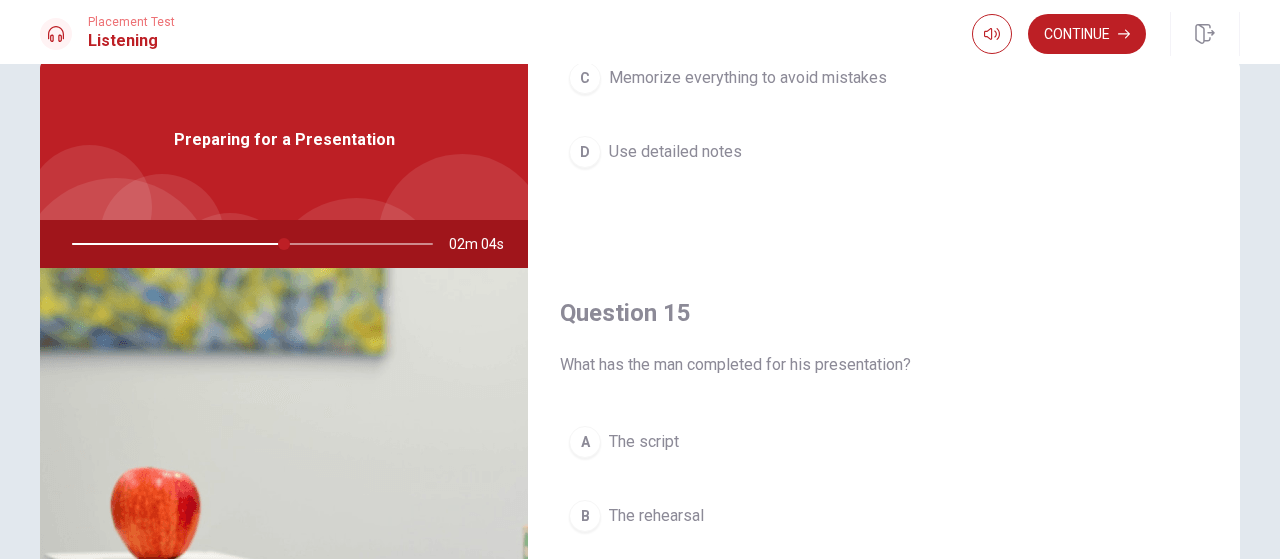 click on "Placement Test   Listening Continue" at bounding box center [640, 32] 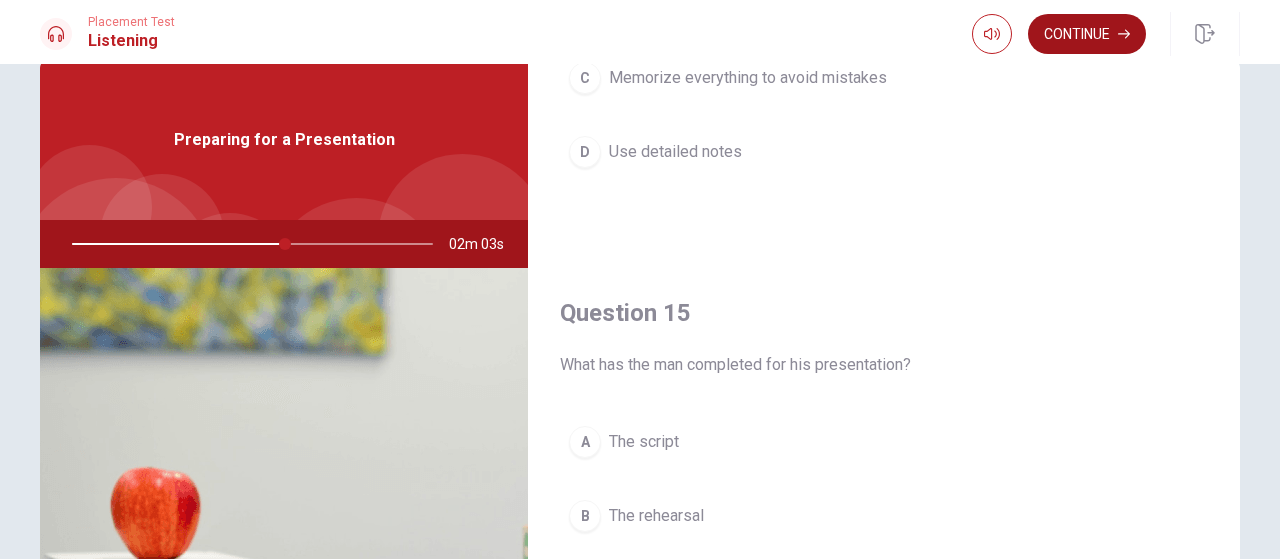 click on "Continue" at bounding box center [1087, 34] 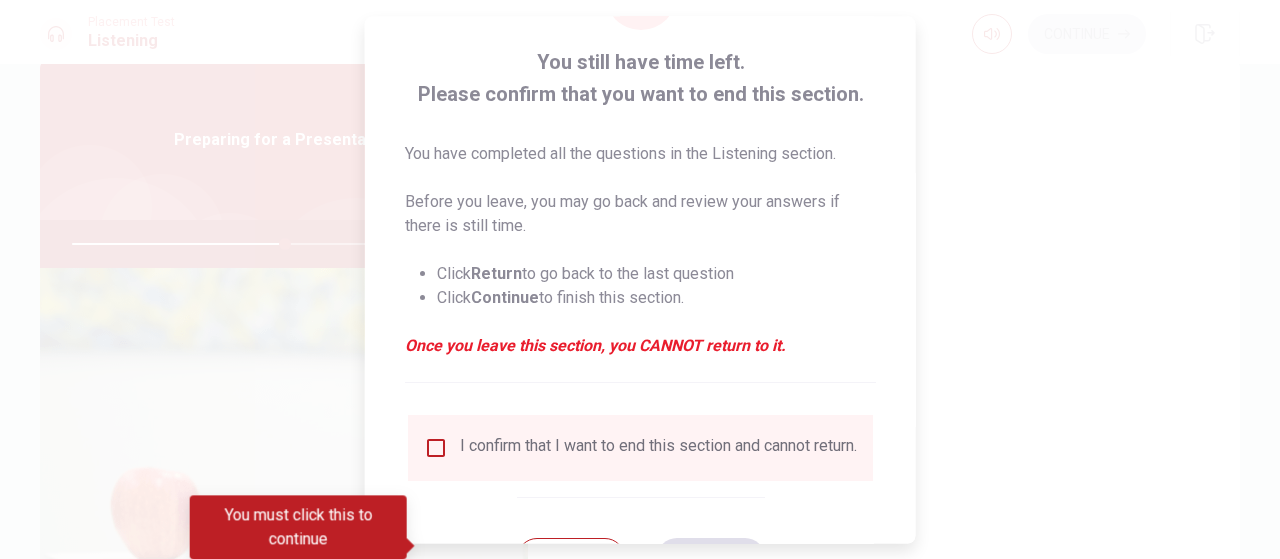 scroll, scrollTop: 186, scrollLeft: 0, axis: vertical 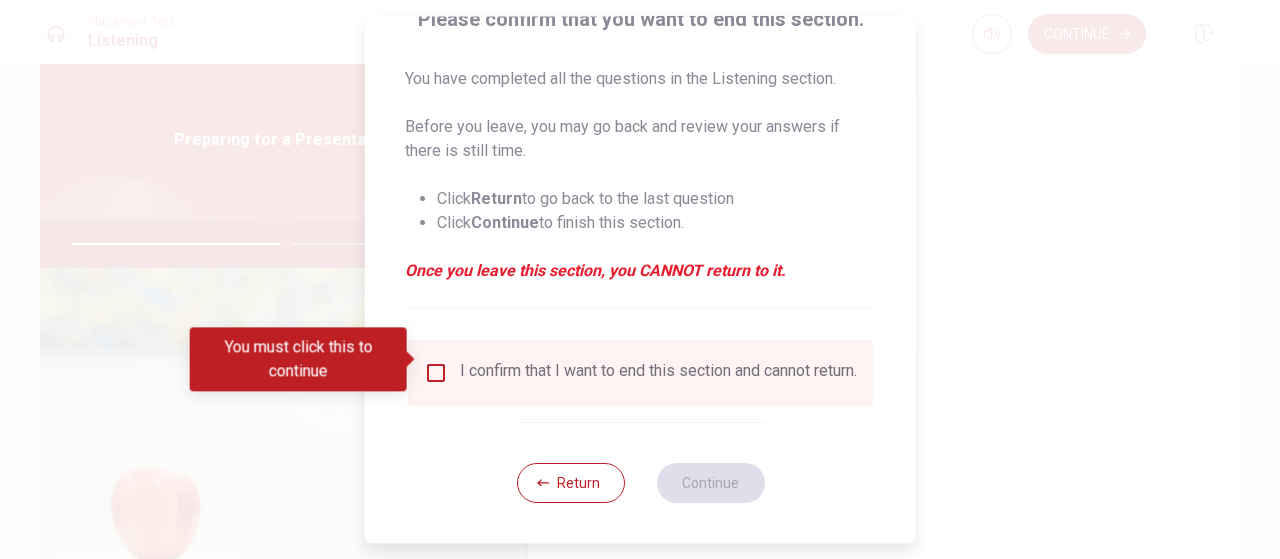 click at bounding box center (436, 373) 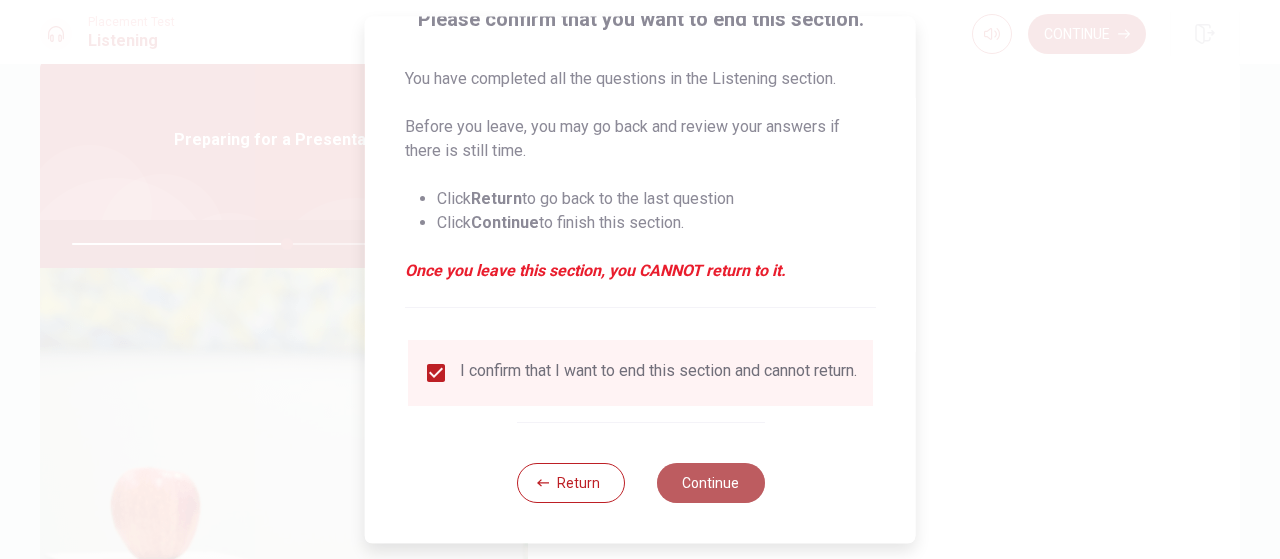 click on "Continue" at bounding box center (710, 483) 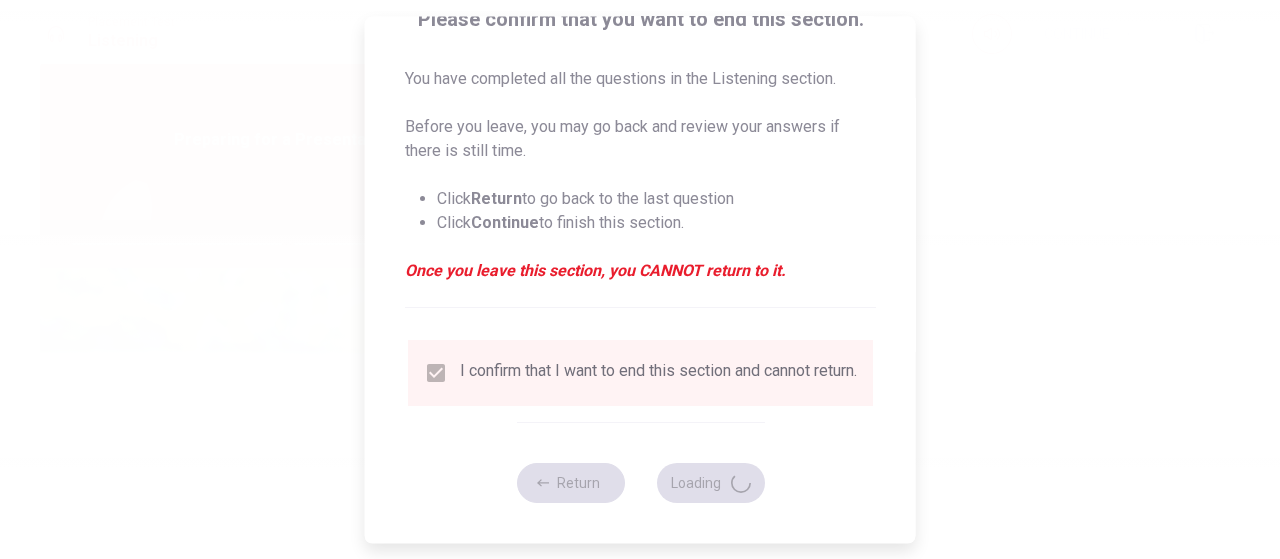 type on "60" 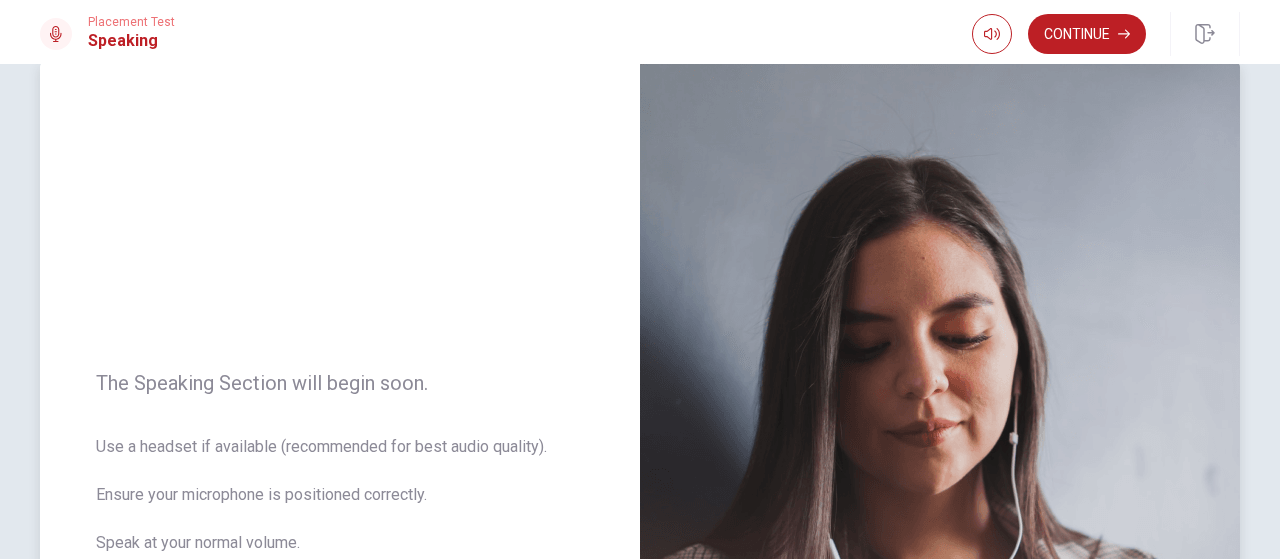 scroll, scrollTop: 20, scrollLeft: 0, axis: vertical 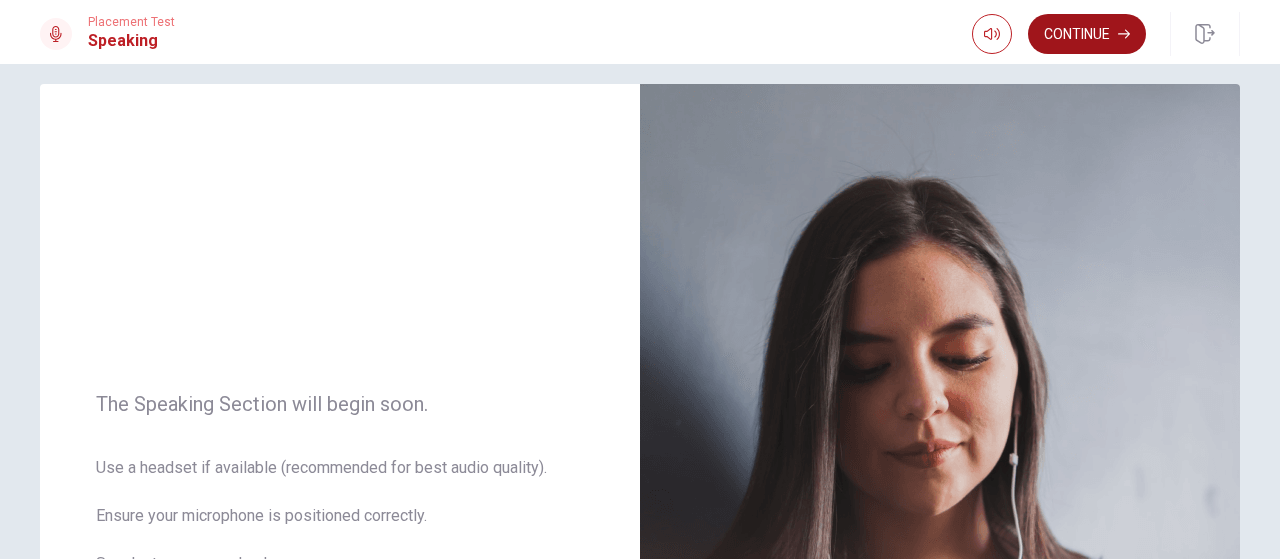 click on "Continue" at bounding box center (1087, 34) 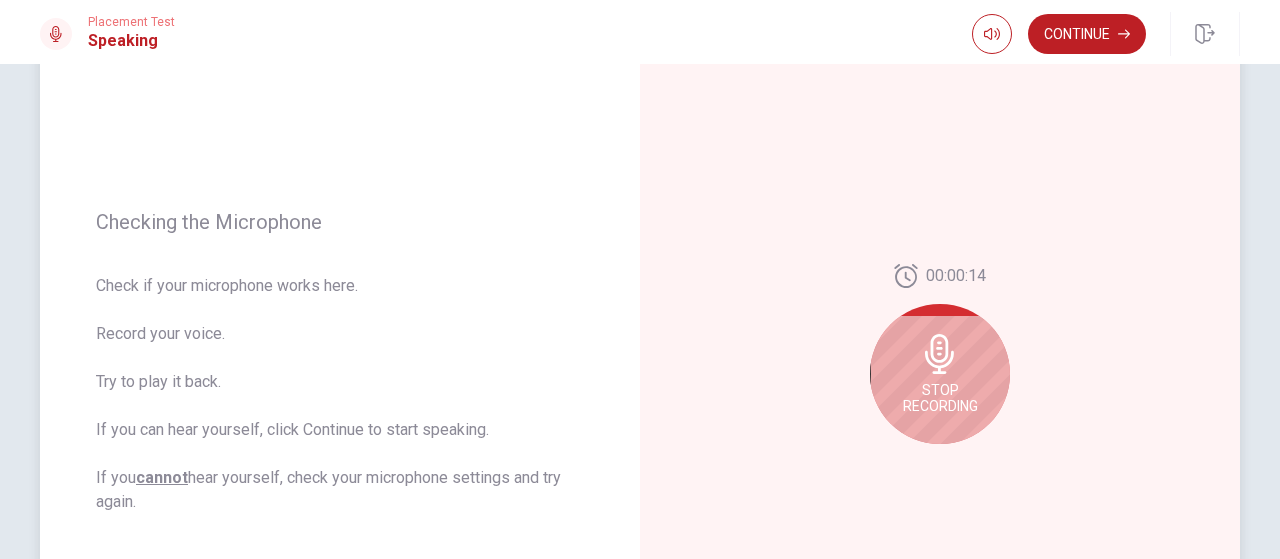 scroll, scrollTop: 220, scrollLeft: 0, axis: vertical 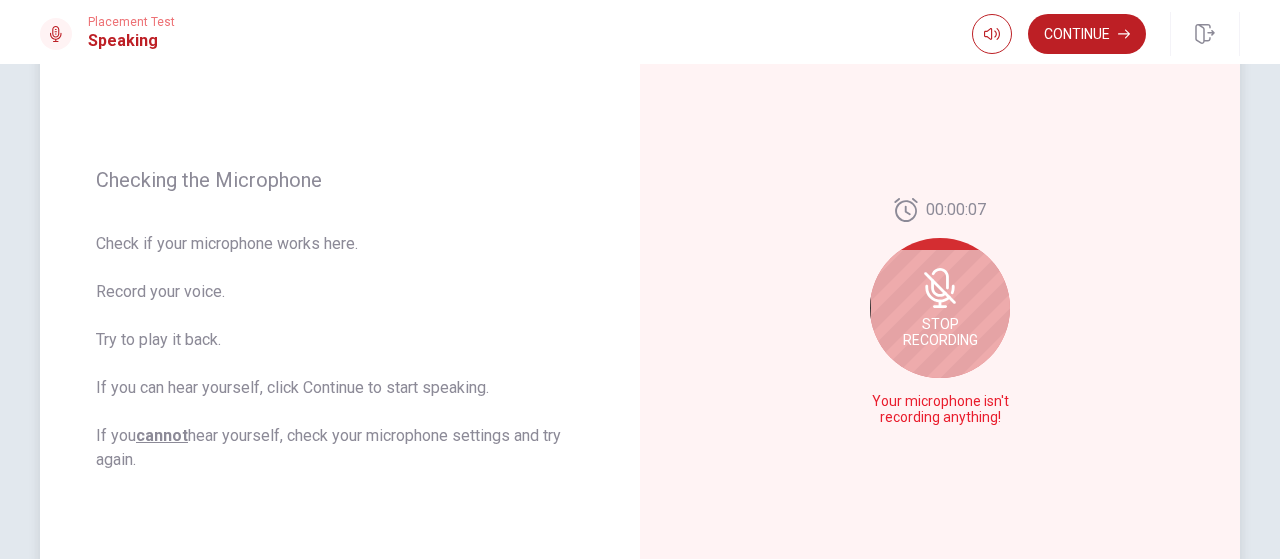 click on "Stop   Recording" at bounding box center (940, 332) 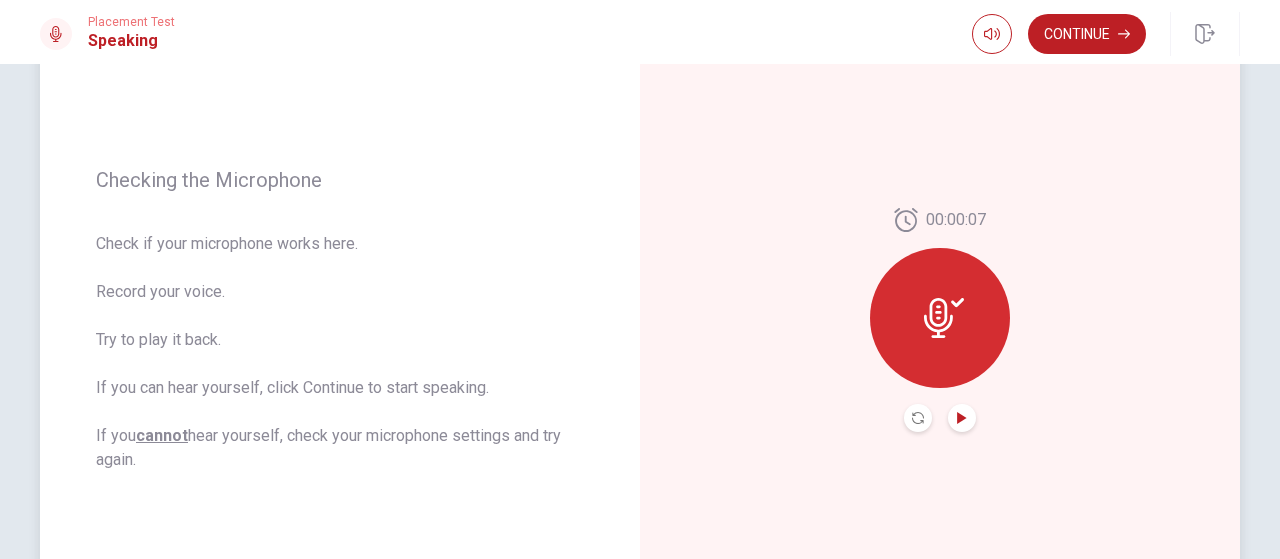 click 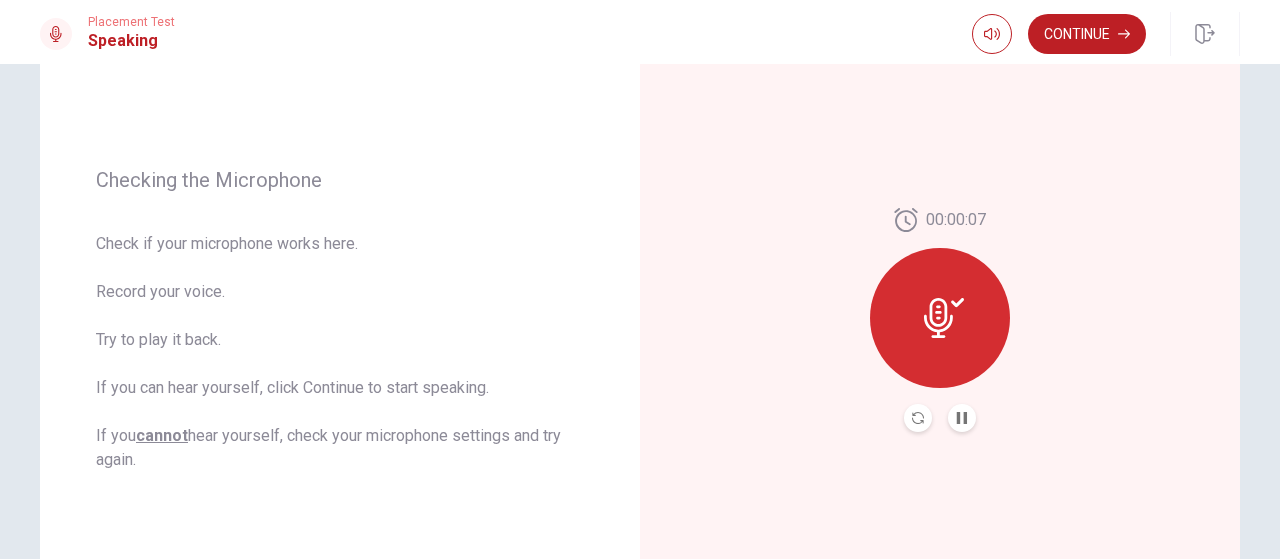 click 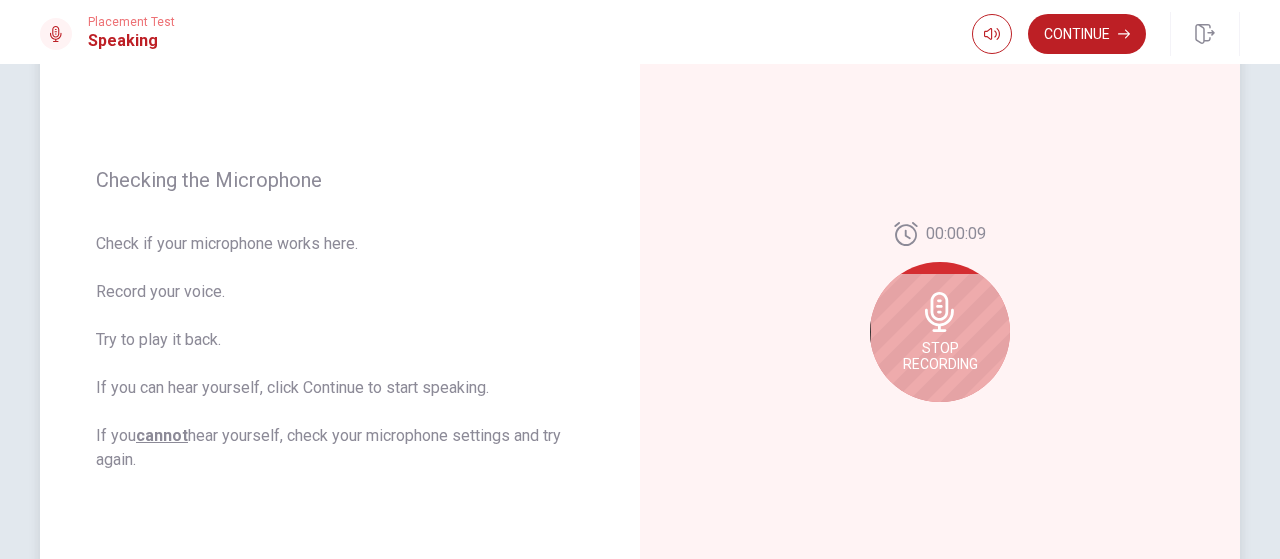 click on "Stop   Recording" at bounding box center [940, 356] 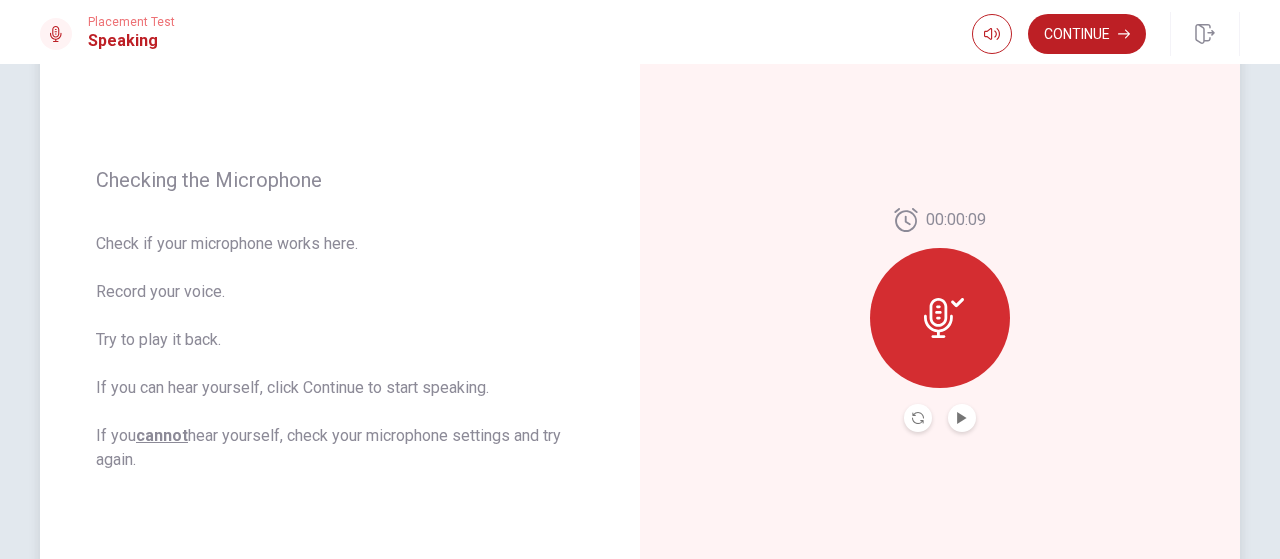 click at bounding box center [962, 418] 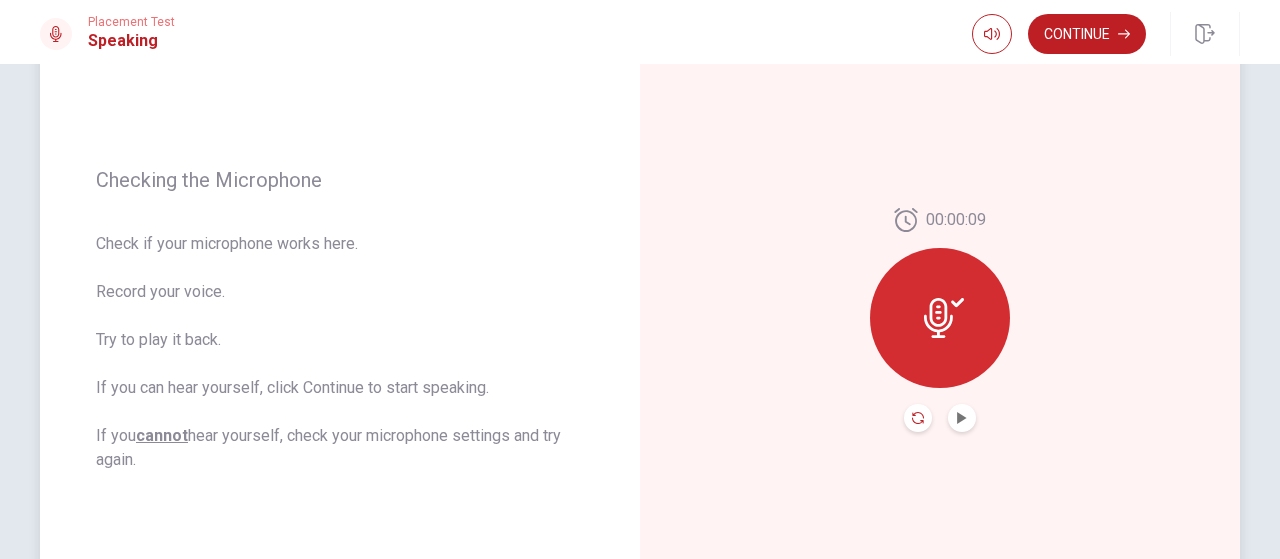 click 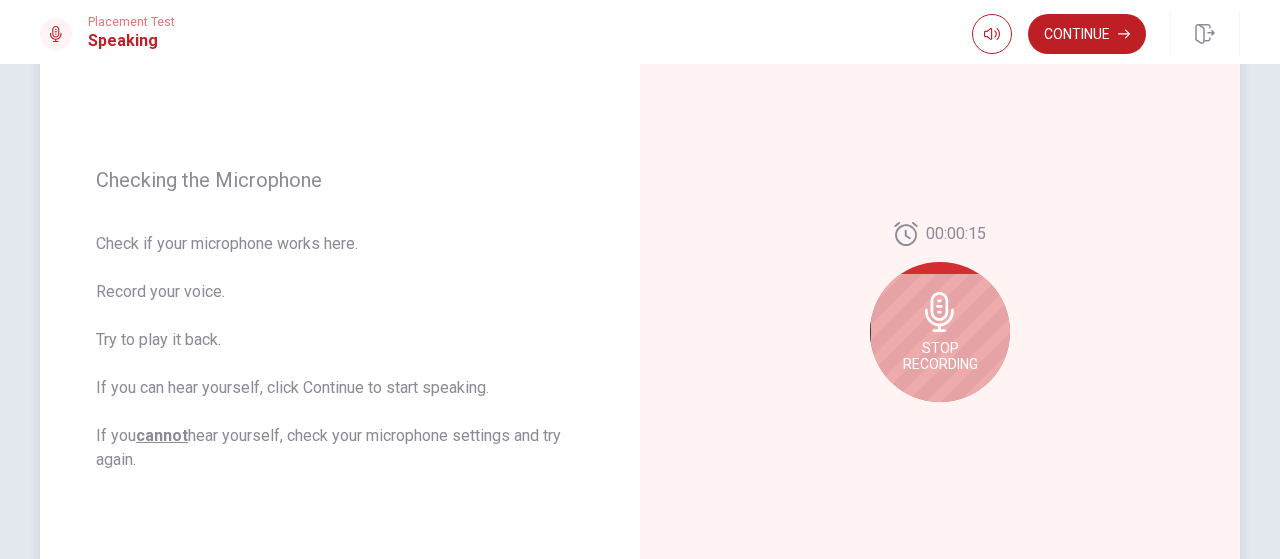 click on "Stop   Recording" at bounding box center [940, 356] 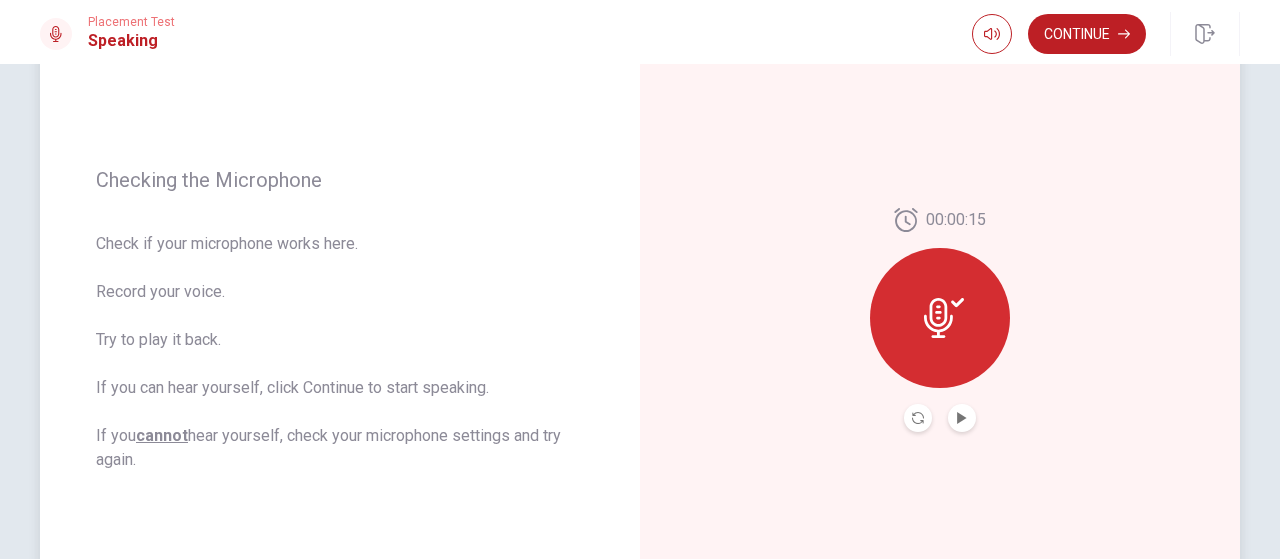 click at bounding box center [918, 418] 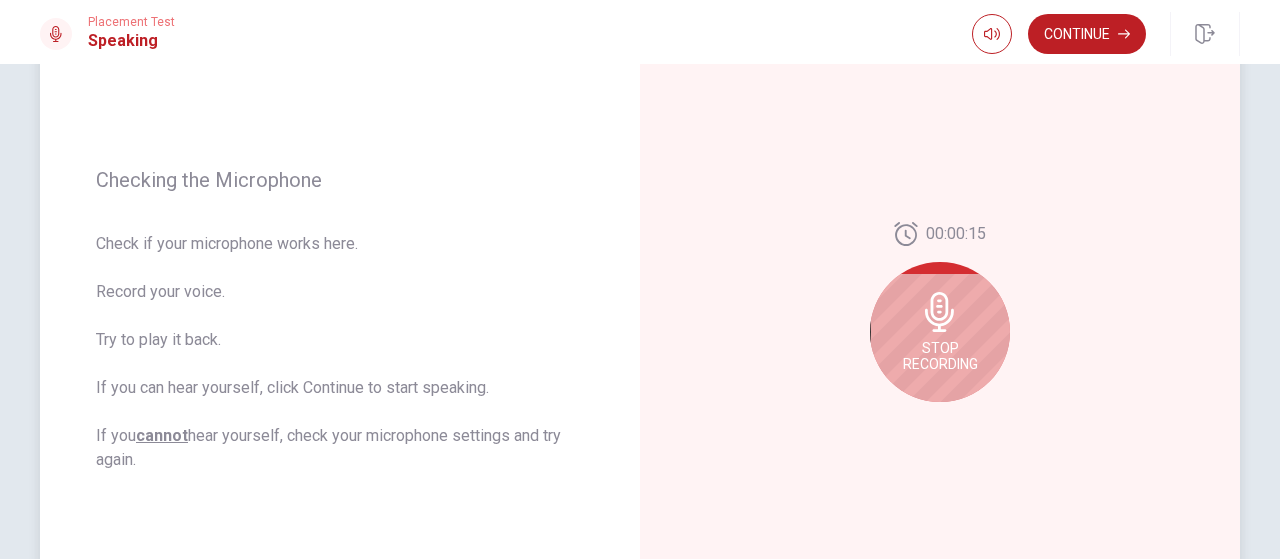 click on "Stop   Recording" at bounding box center (940, 356) 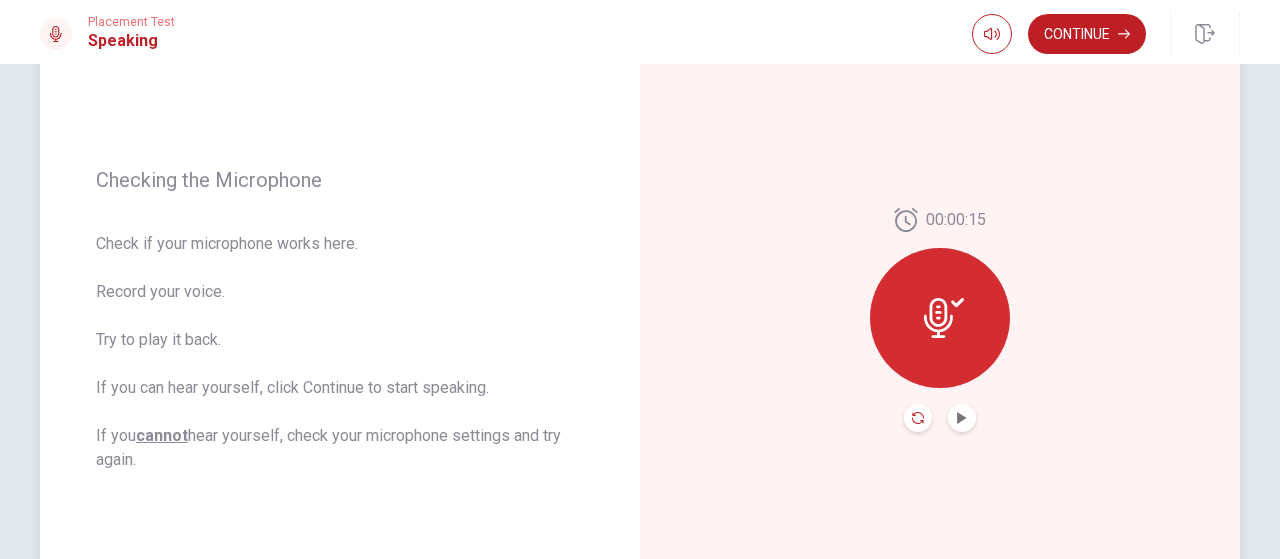 click 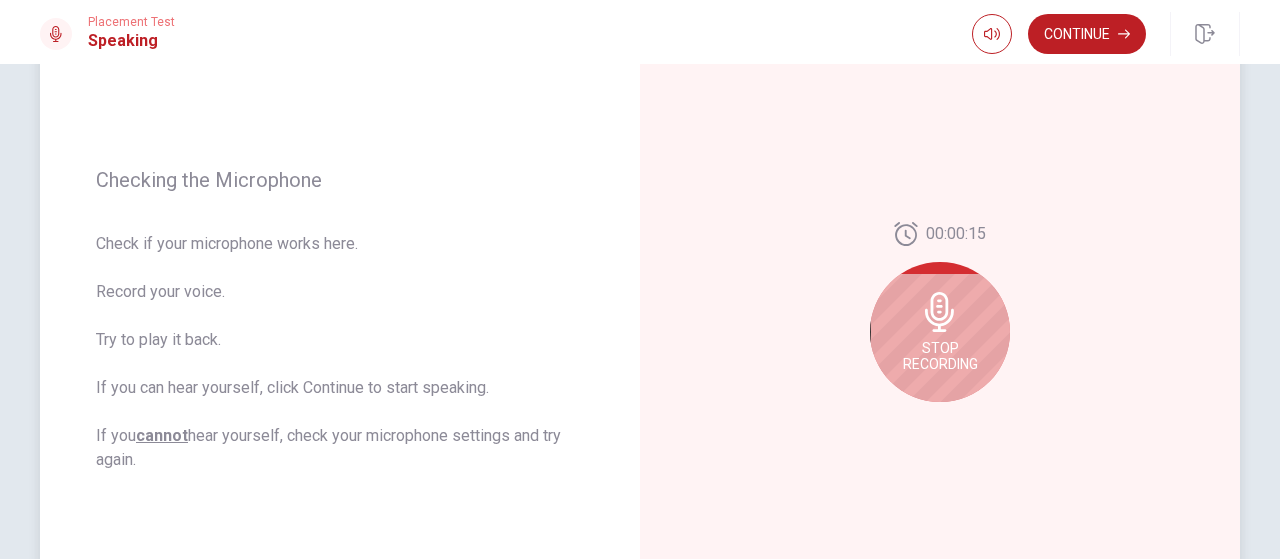 drag, startPoint x: 948, startPoint y: 425, endPoint x: 954, endPoint y: 403, distance: 22.803509 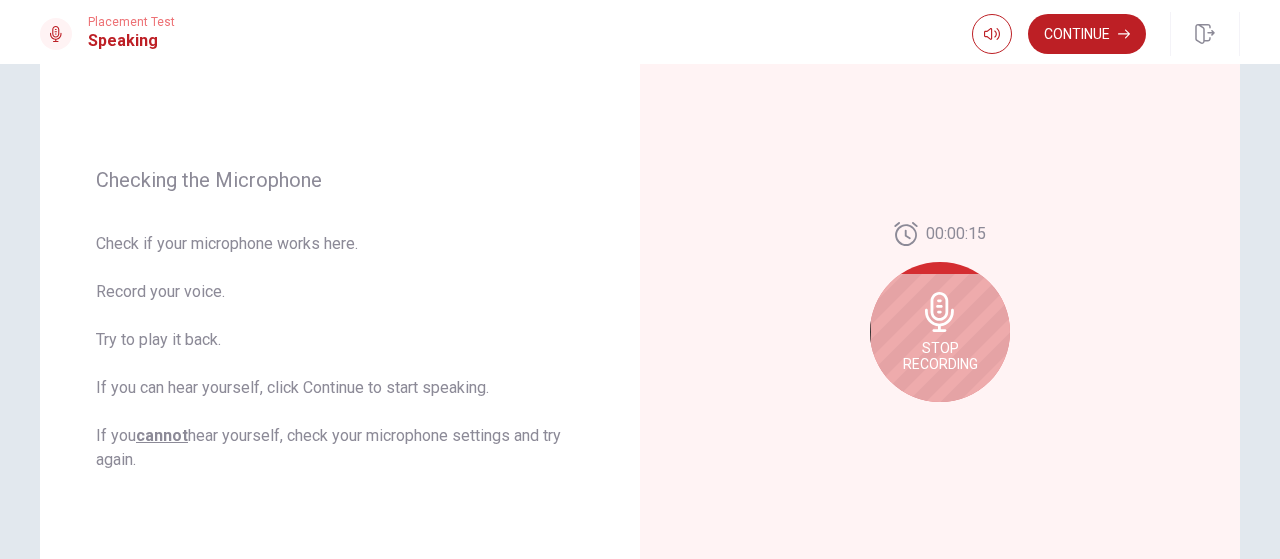 click on "00:00:15 Stop   Recording" at bounding box center [940, 320] 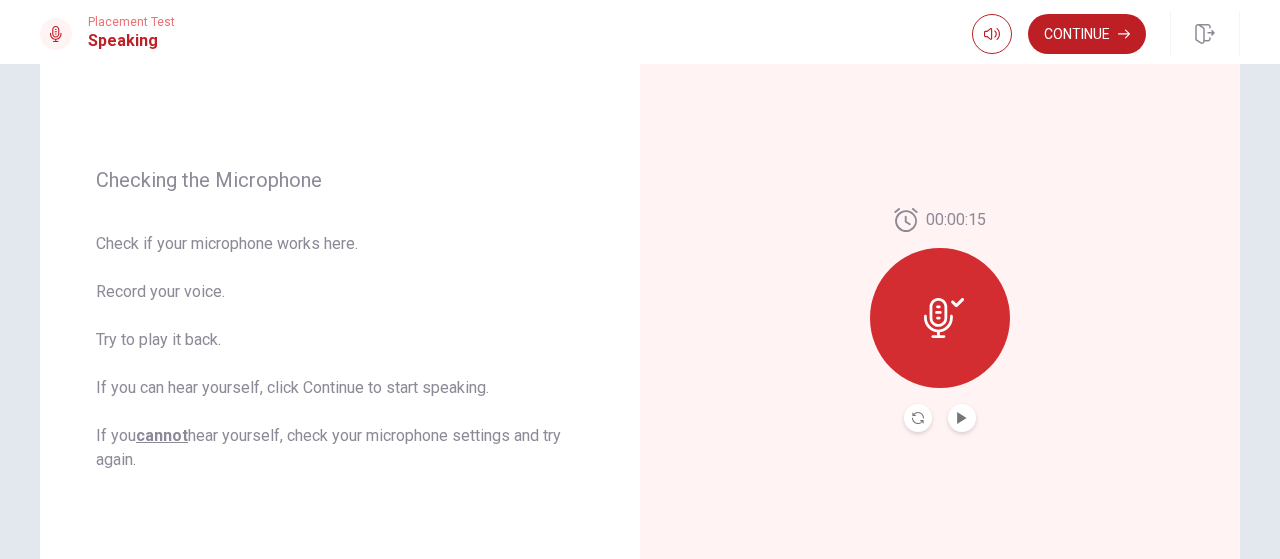 click at bounding box center [940, 318] 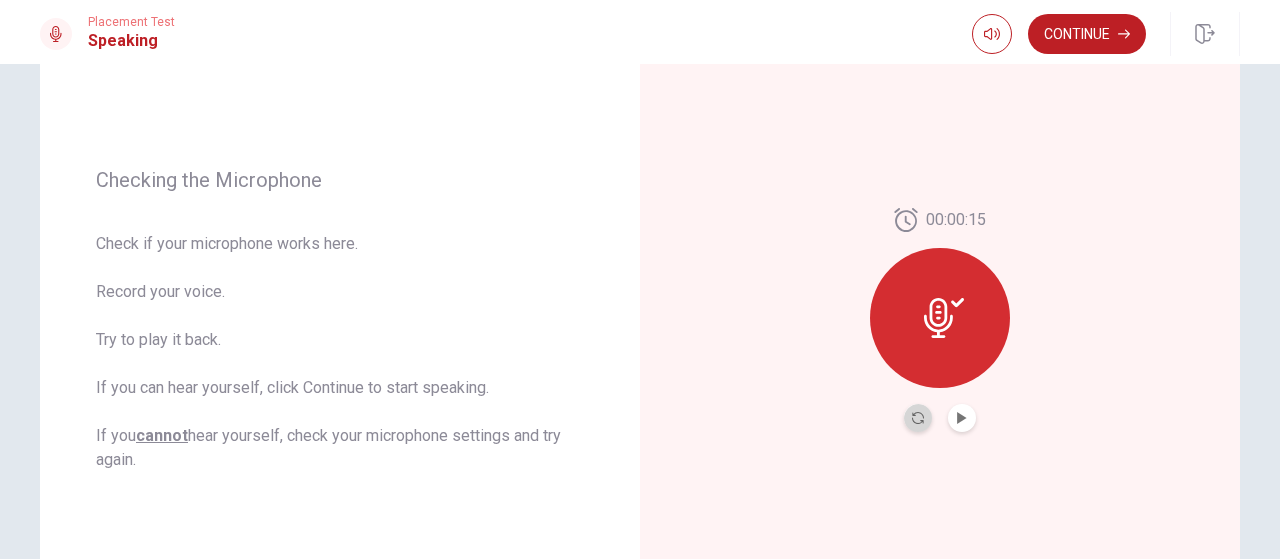 click at bounding box center (918, 418) 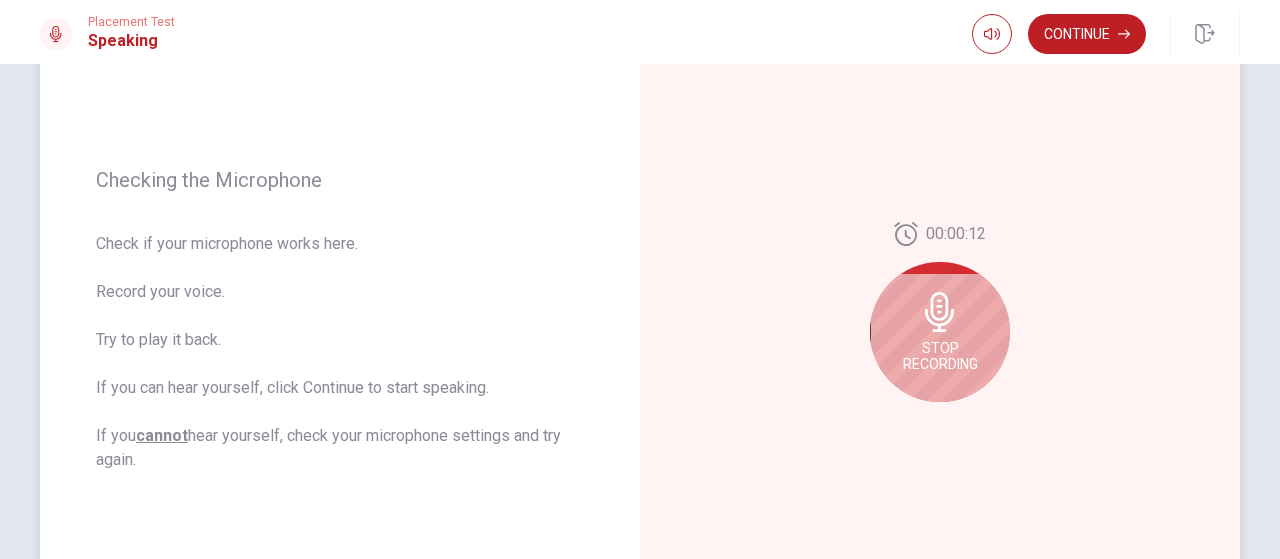 click on "Stop   Recording" at bounding box center [940, 332] 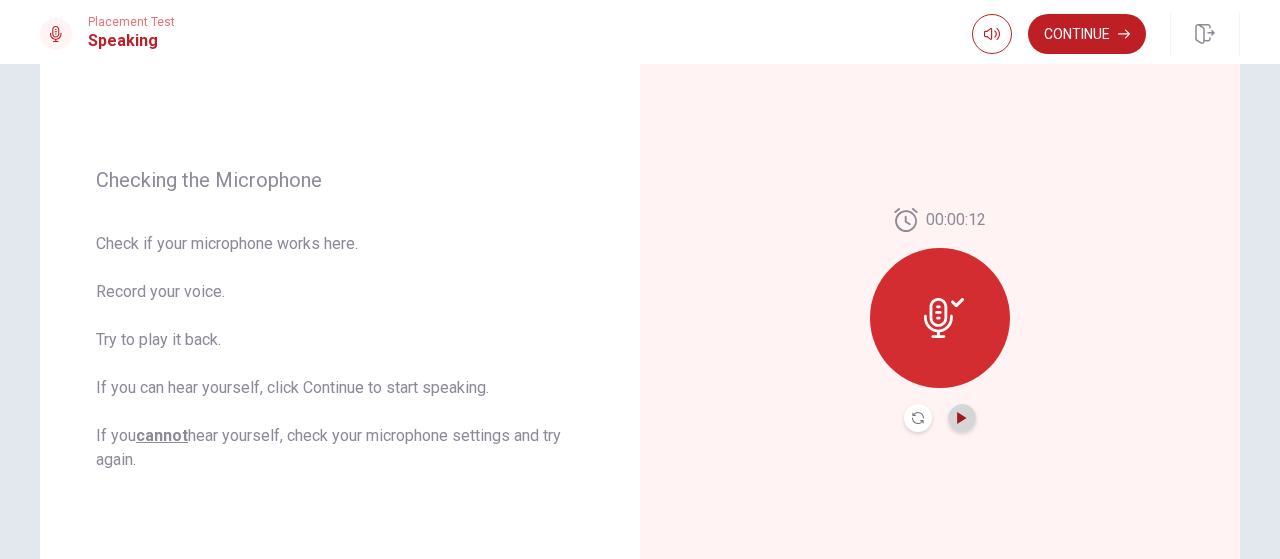 click 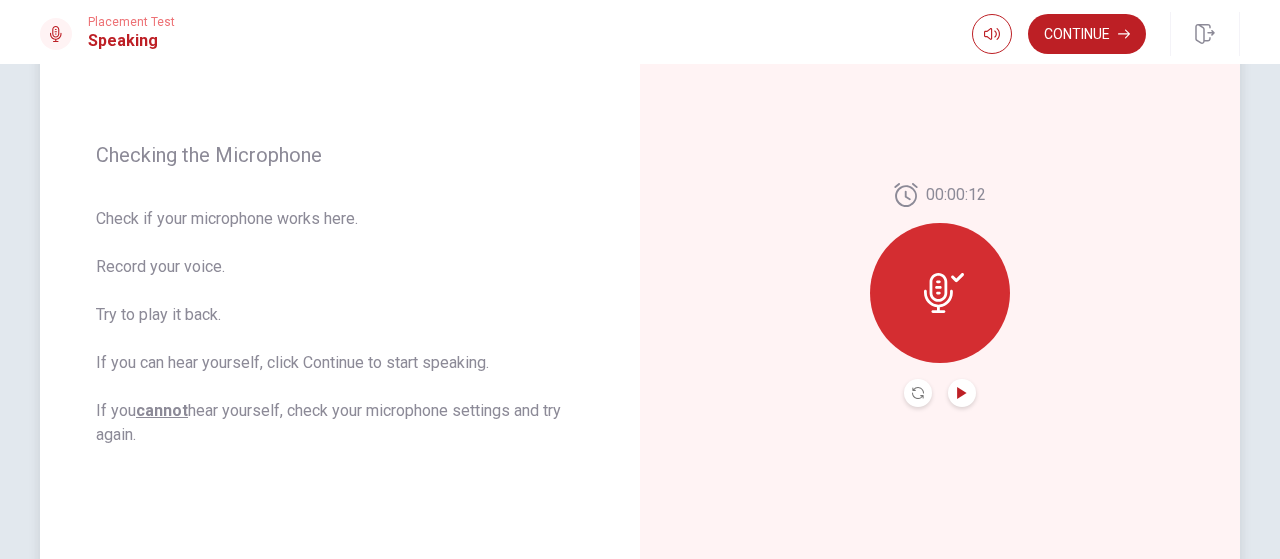 scroll, scrollTop: 120, scrollLeft: 0, axis: vertical 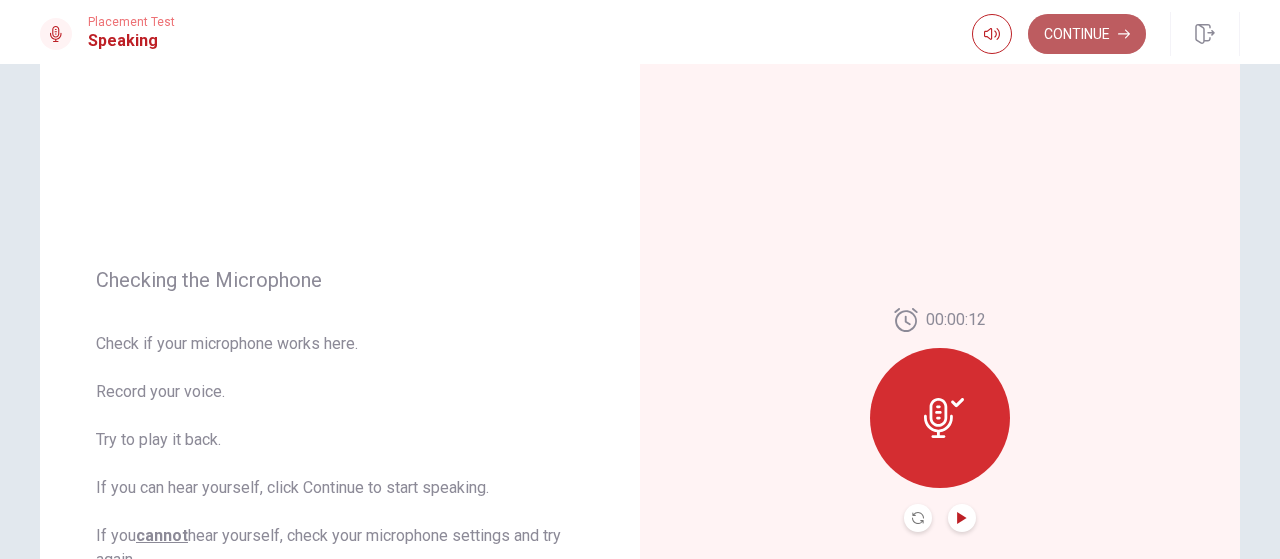 click on "Continue" at bounding box center (1087, 34) 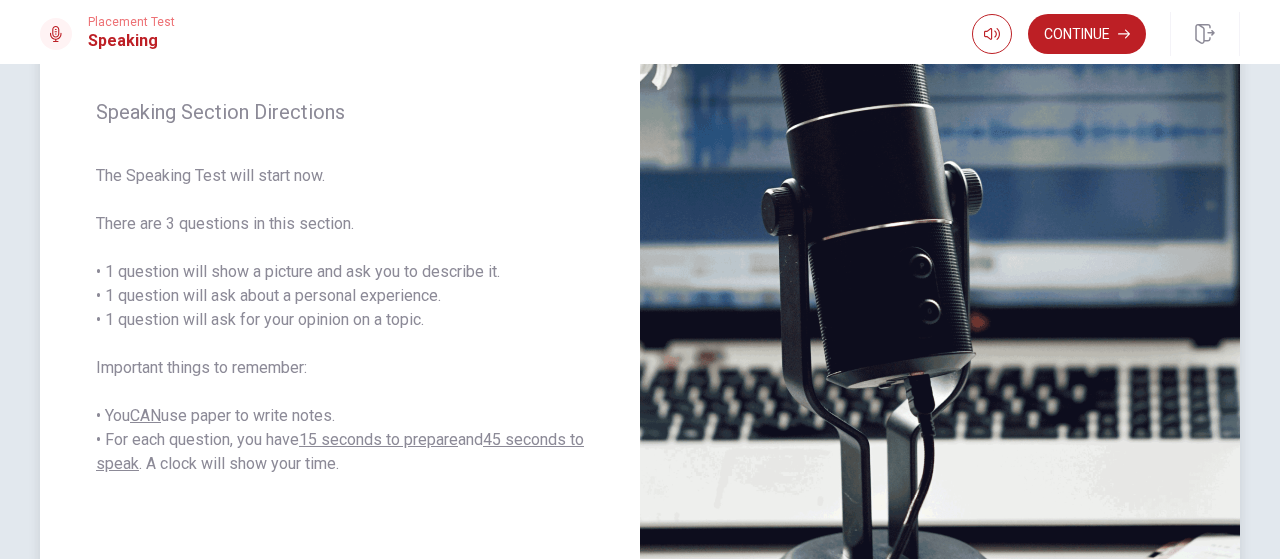 scroll, scrollTop: 220, scrollLeft: 0, axis: vertical 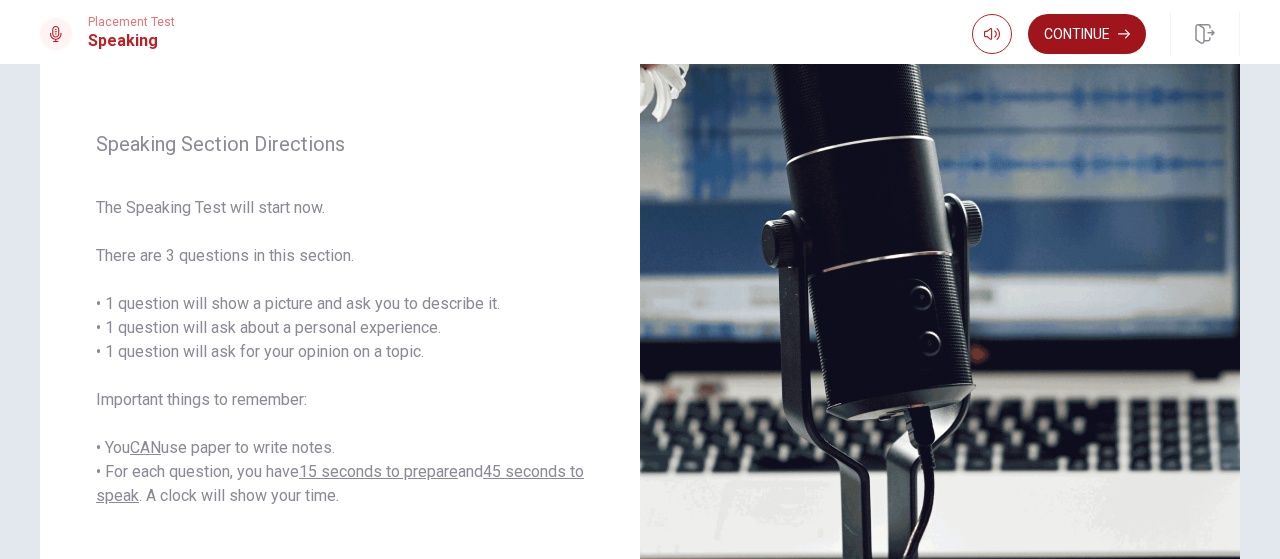 click on "Continue" at bounding box center [1087, 34] 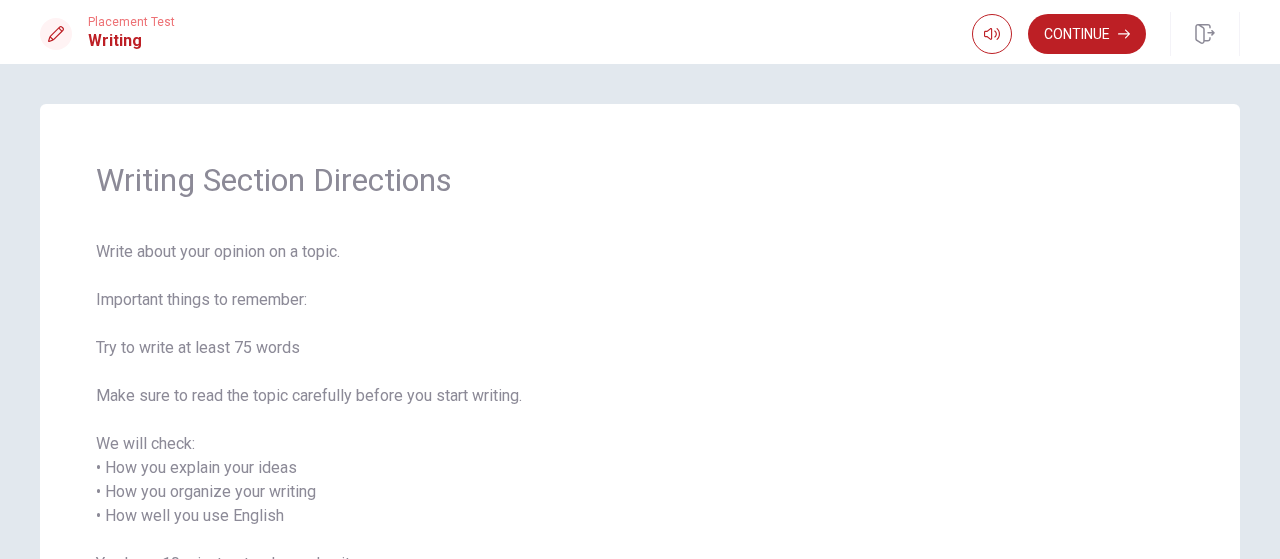 scroll, scrollTop: 100, scrollLeft: 0, axis: vertical 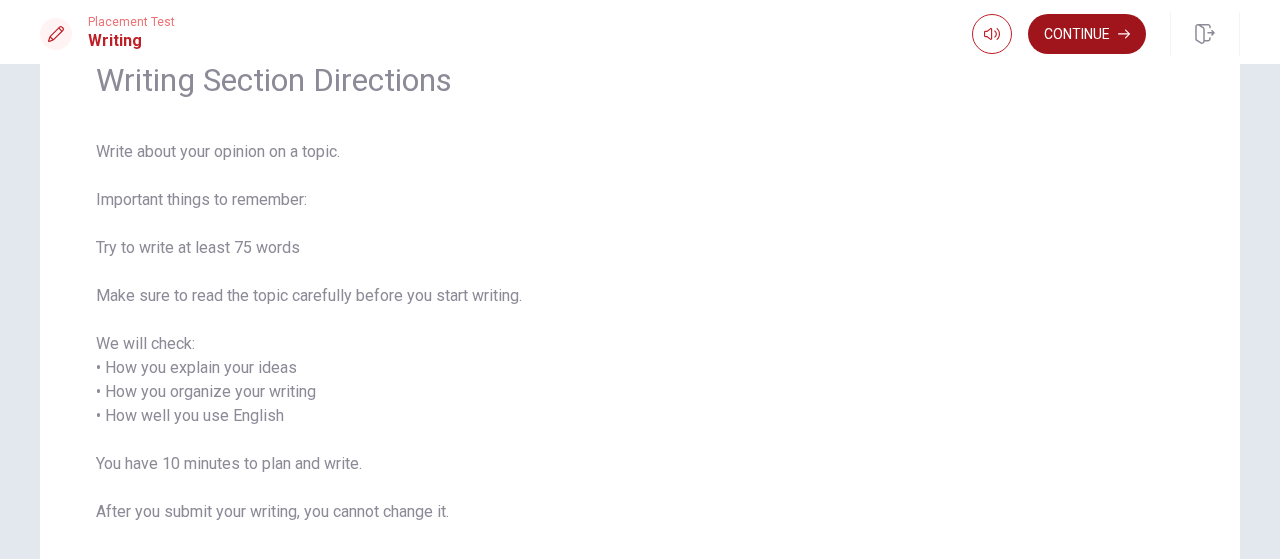 click on "Continue" at bounding box center (1087, 34) 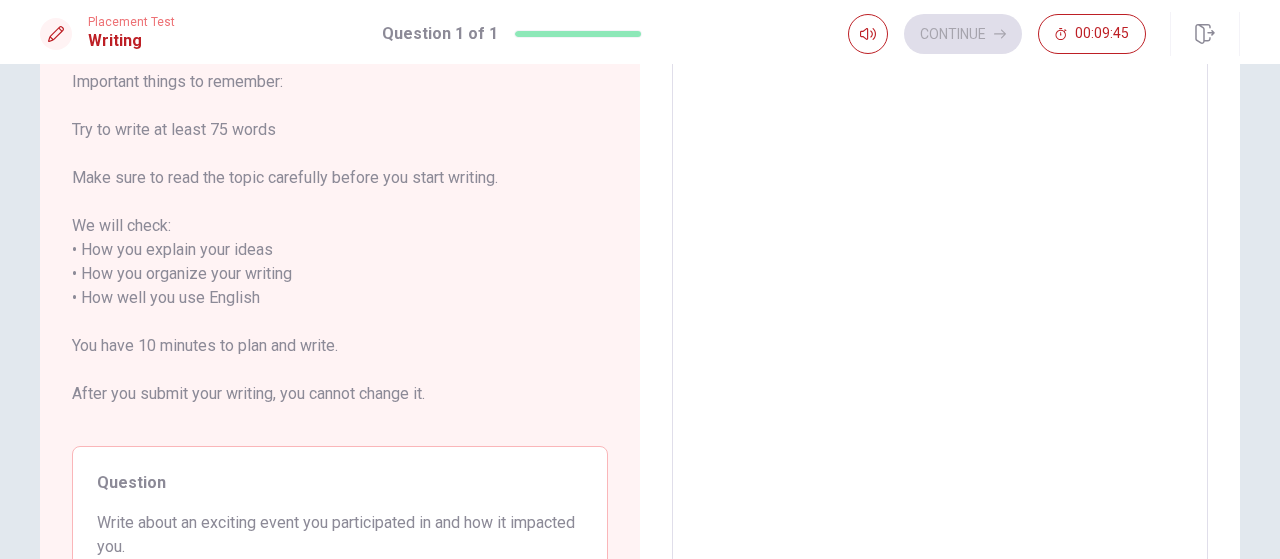 scroll, scrollTop: 100, scrollLeft: 0, axis: vertical 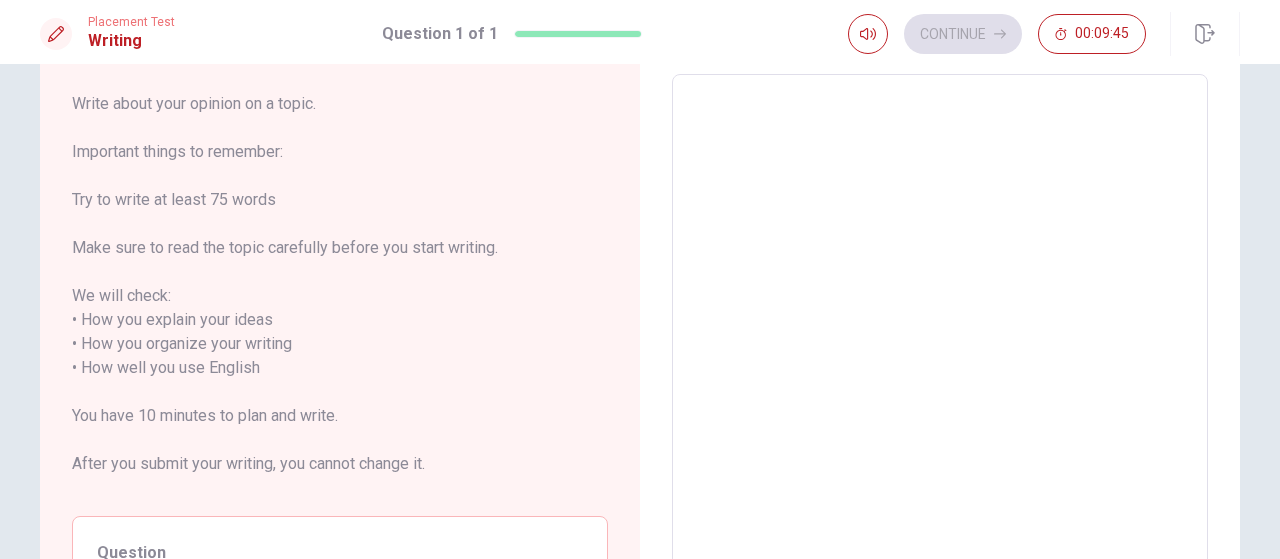 click at bounding box center [940, 368] 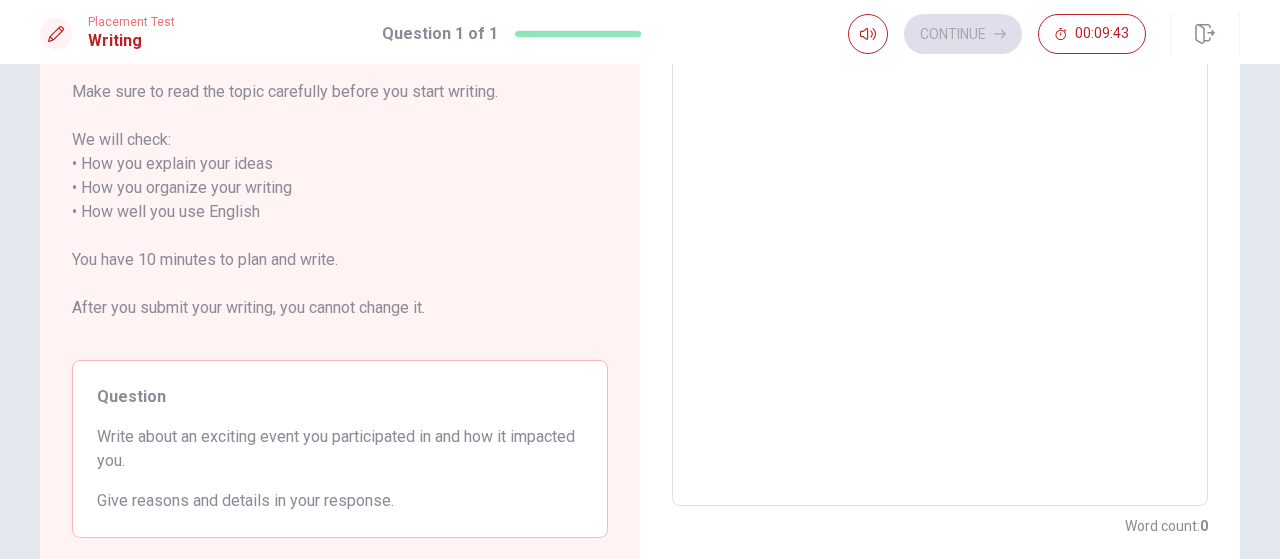 scroll, scrollTop: 300, scrollLeft: 0, axis: vertical 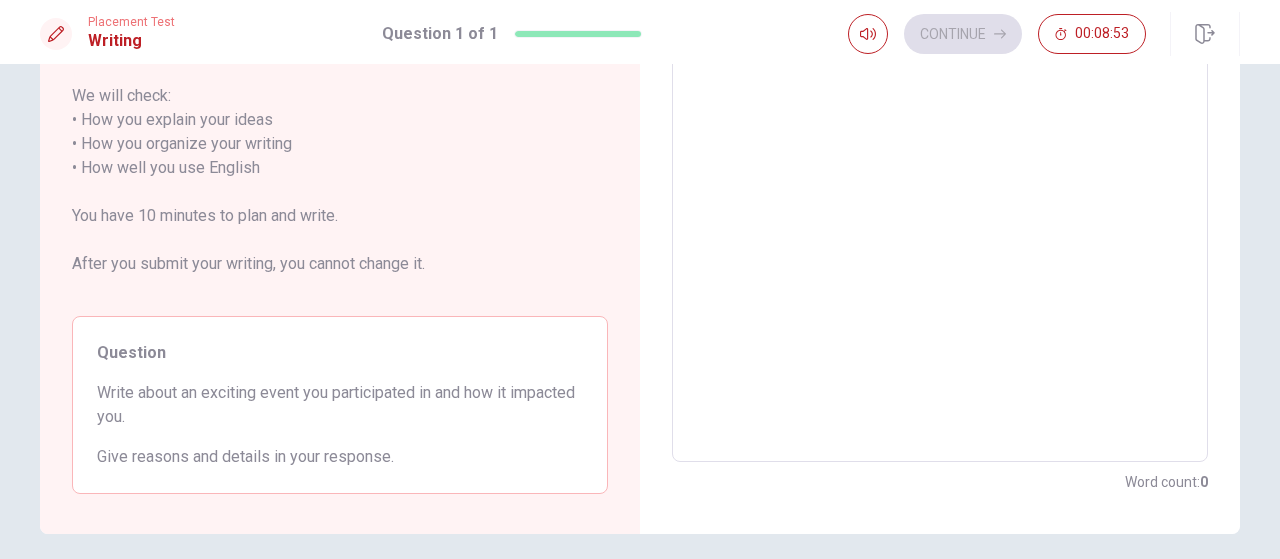 click at bounding box center (940, 168) 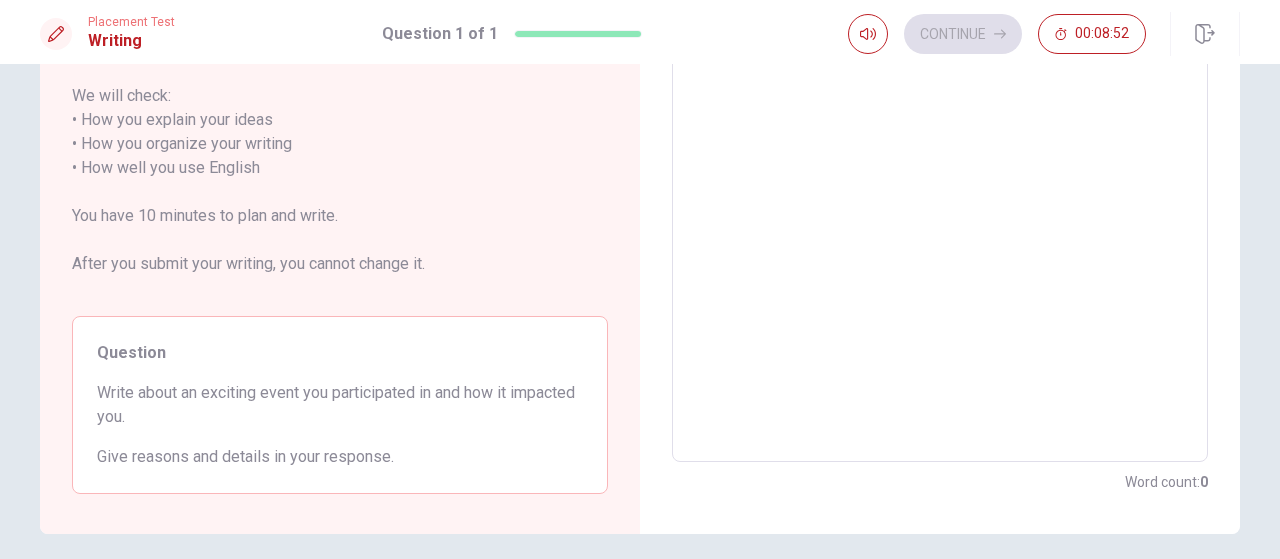 scroll, scrollTop: 100, scrollLeft: 0, axis: vertical 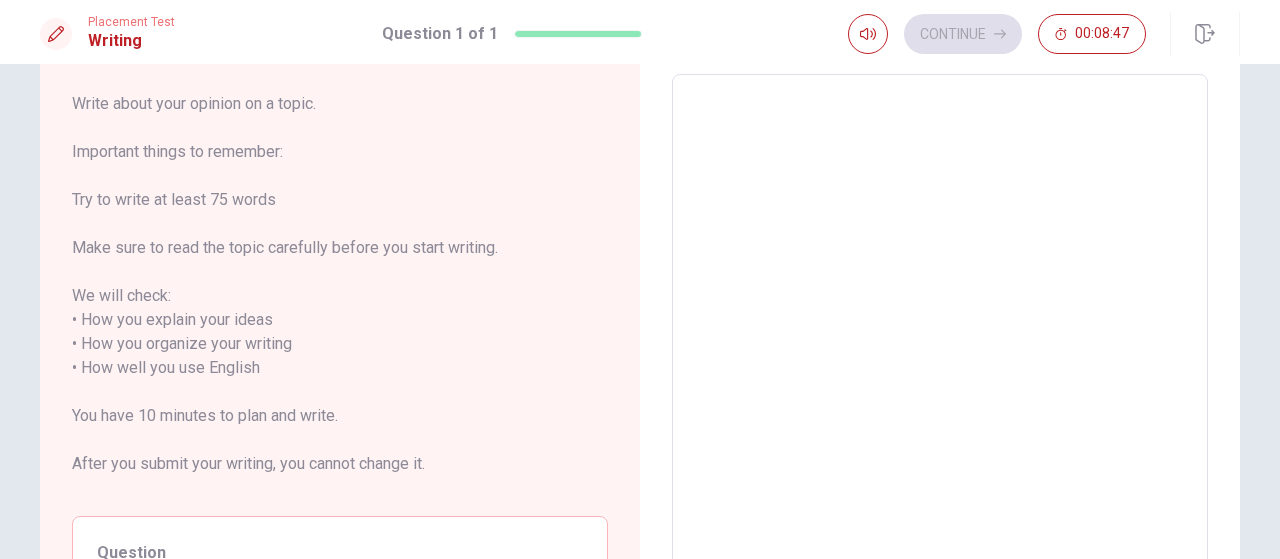 type on "O" 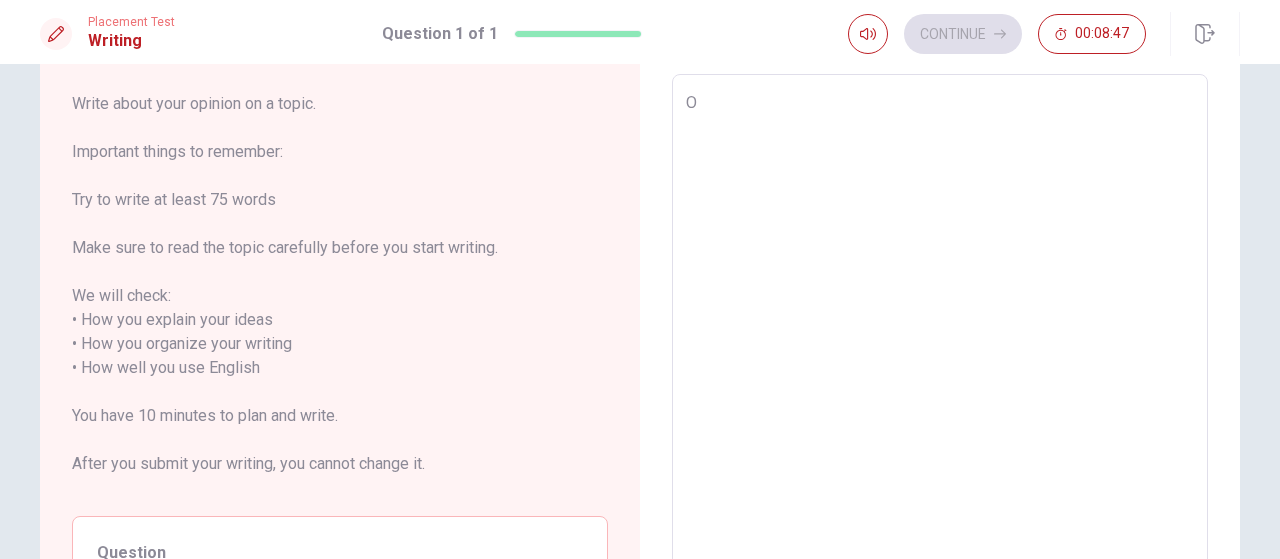 type on "x" 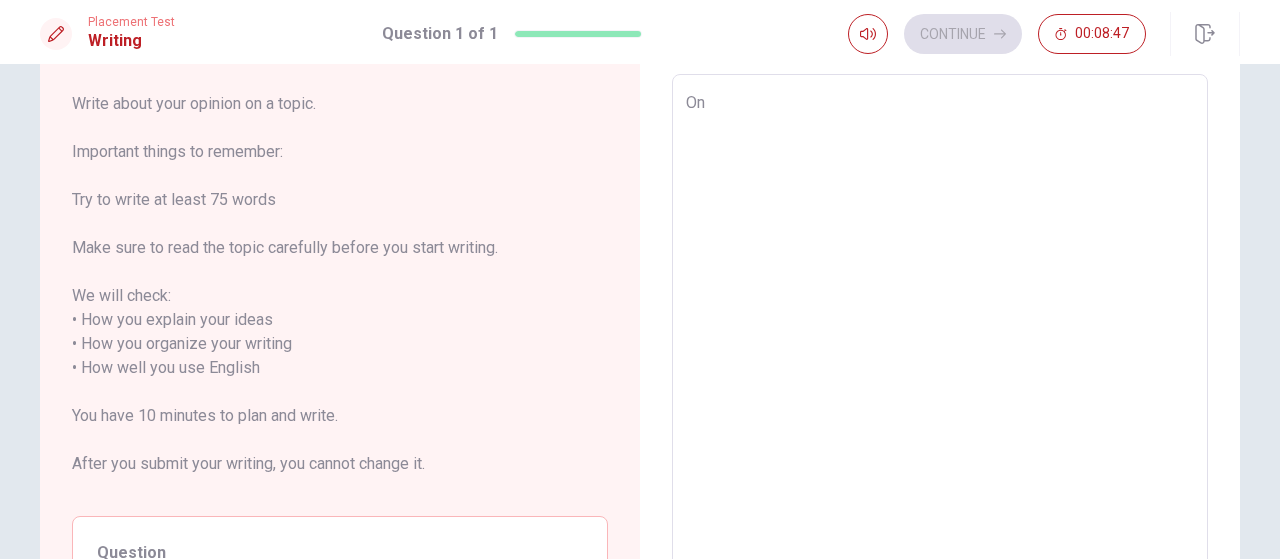 type on "x" 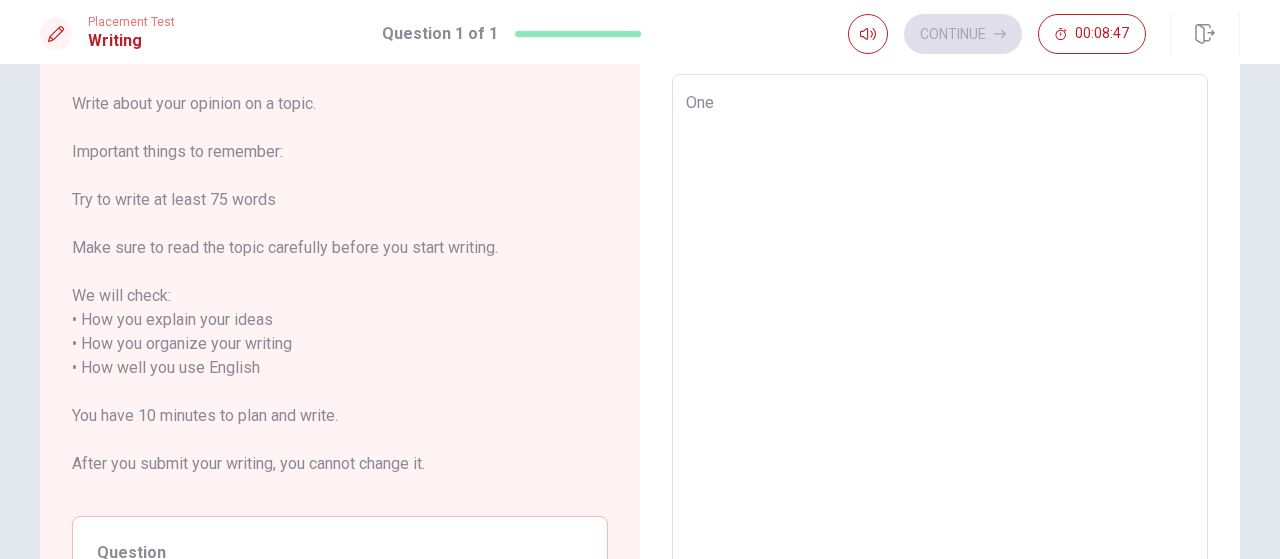 type on "x" 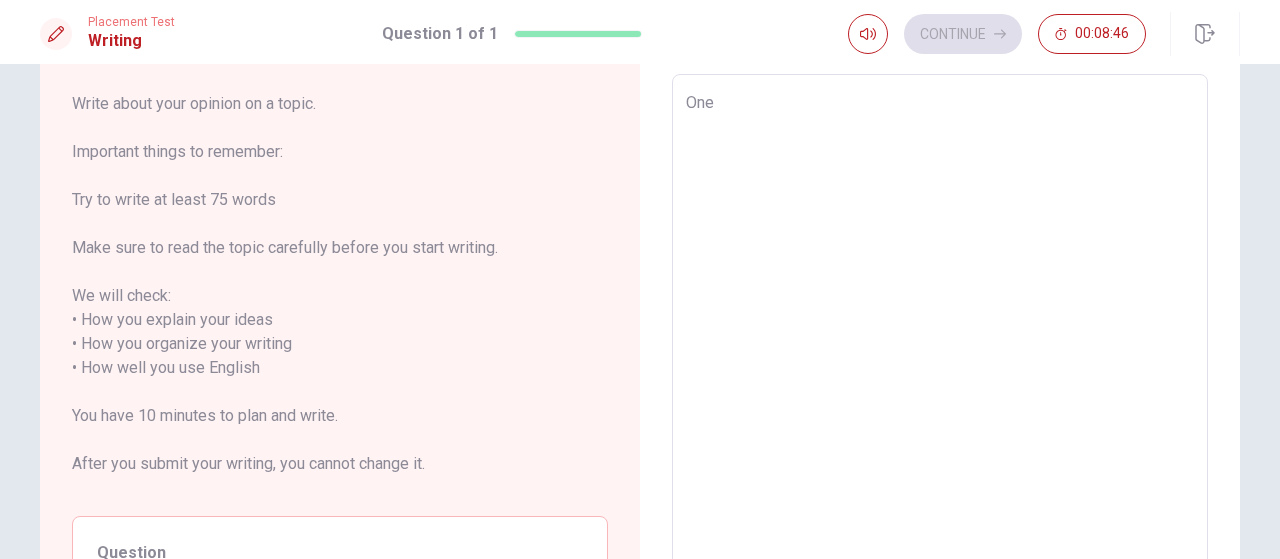 type on "One o" 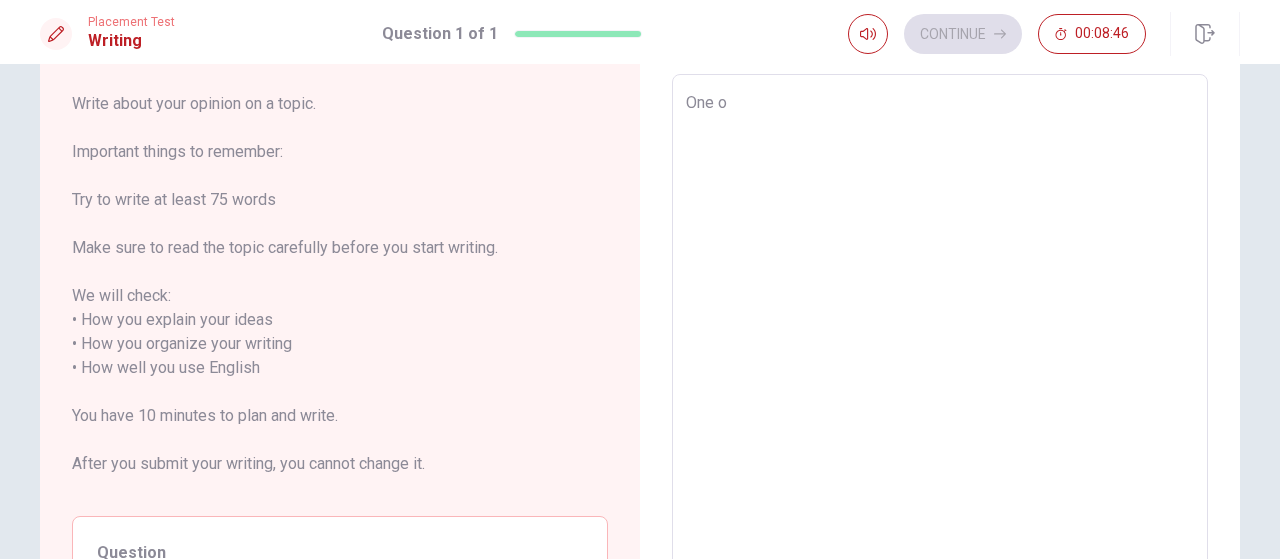 type on "x" 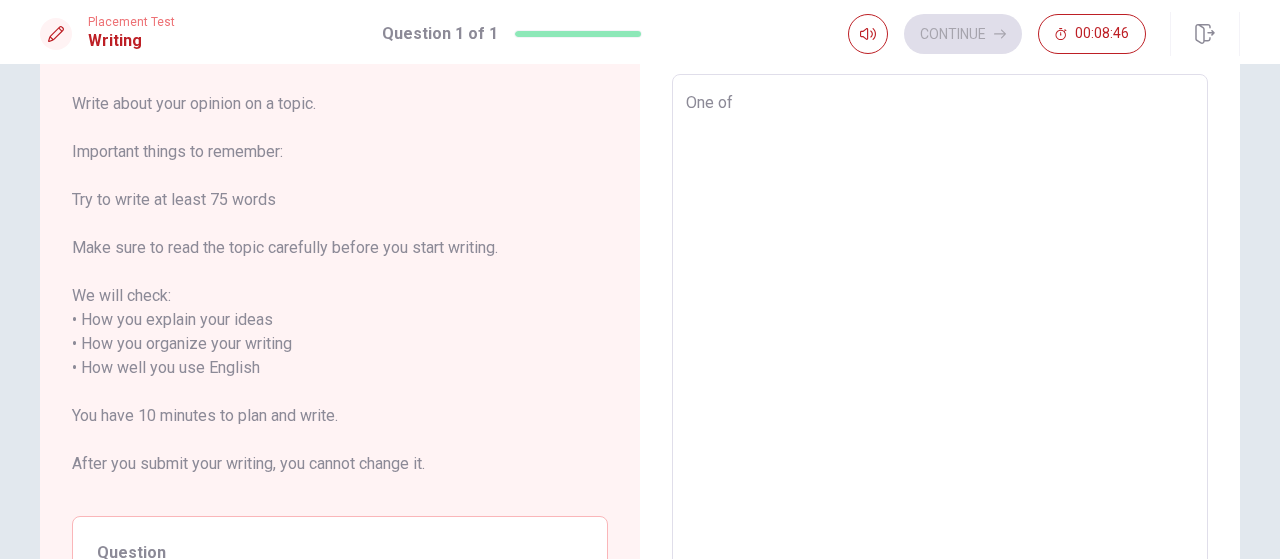 type on "x" 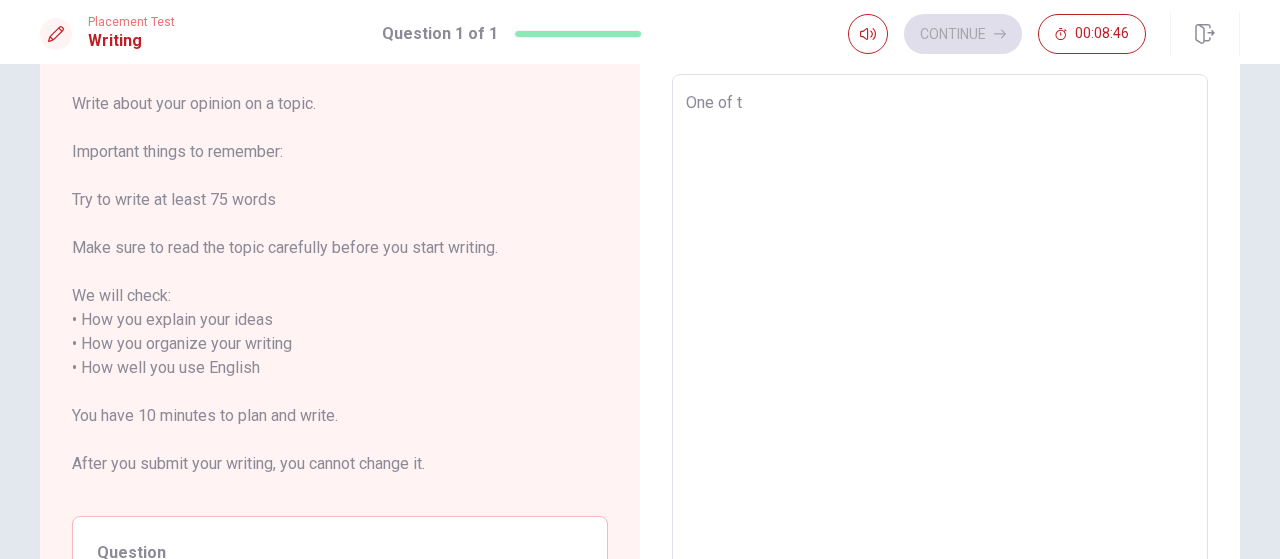 type on "x" 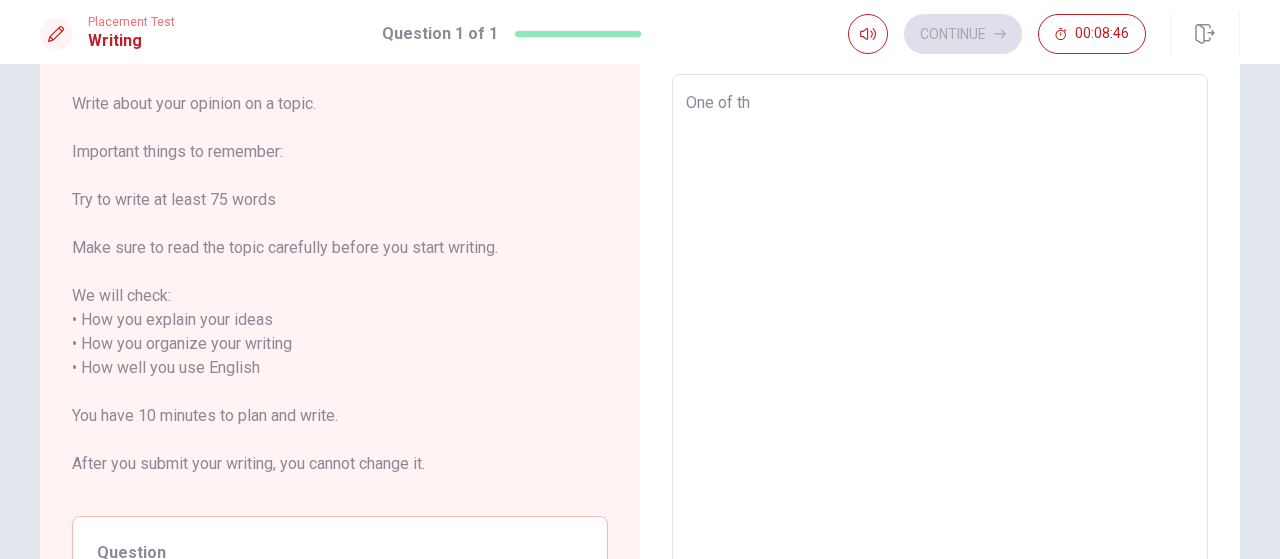 type on "x" 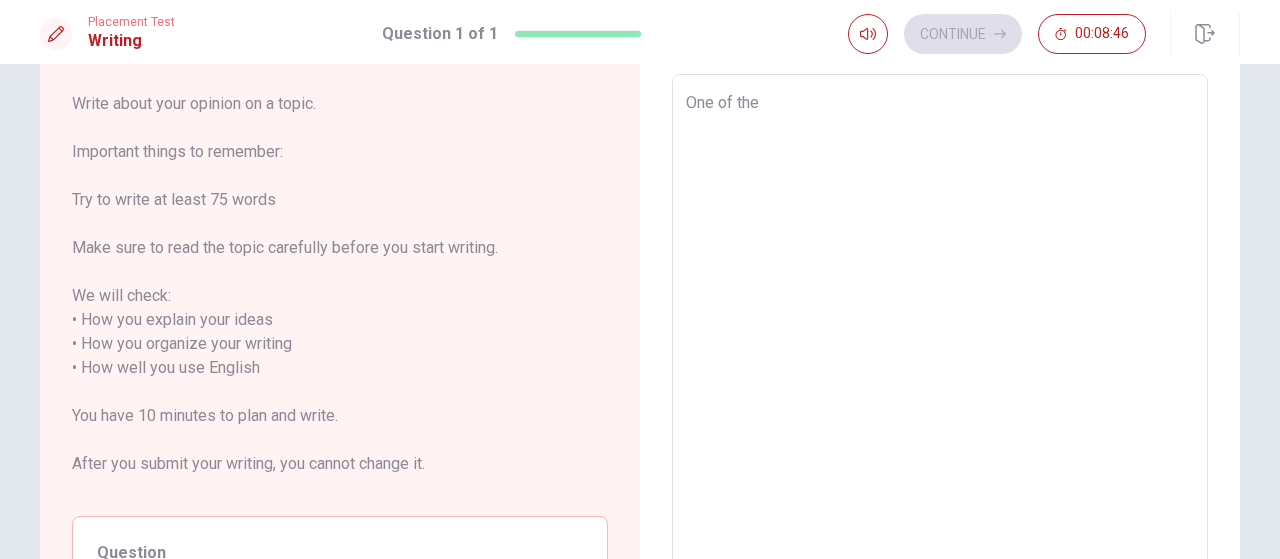 type on "One of thew" 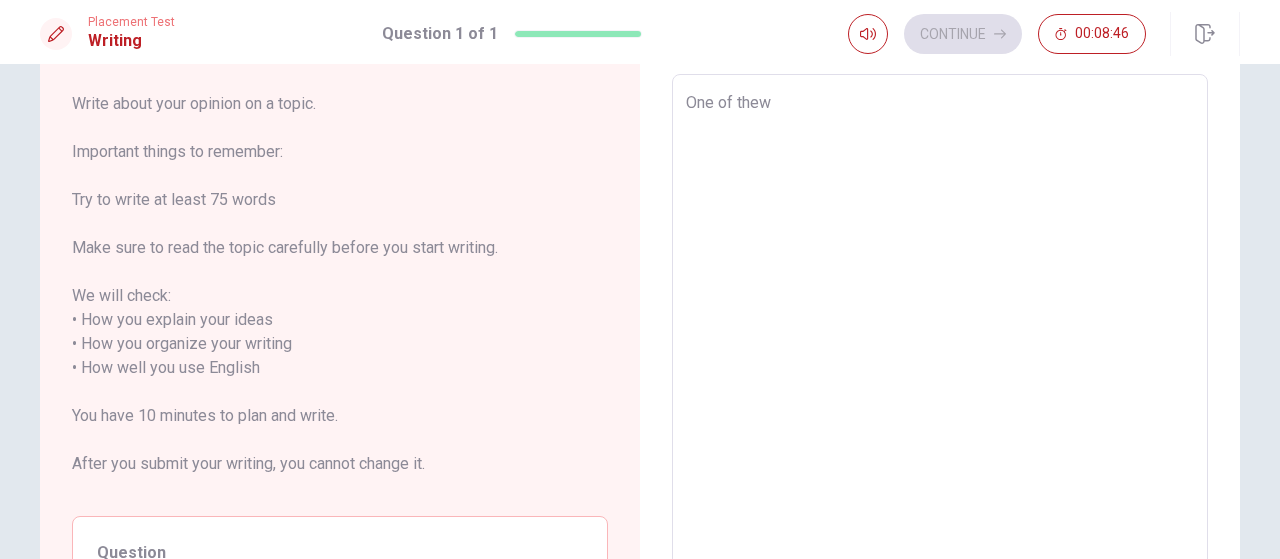 type on "x" 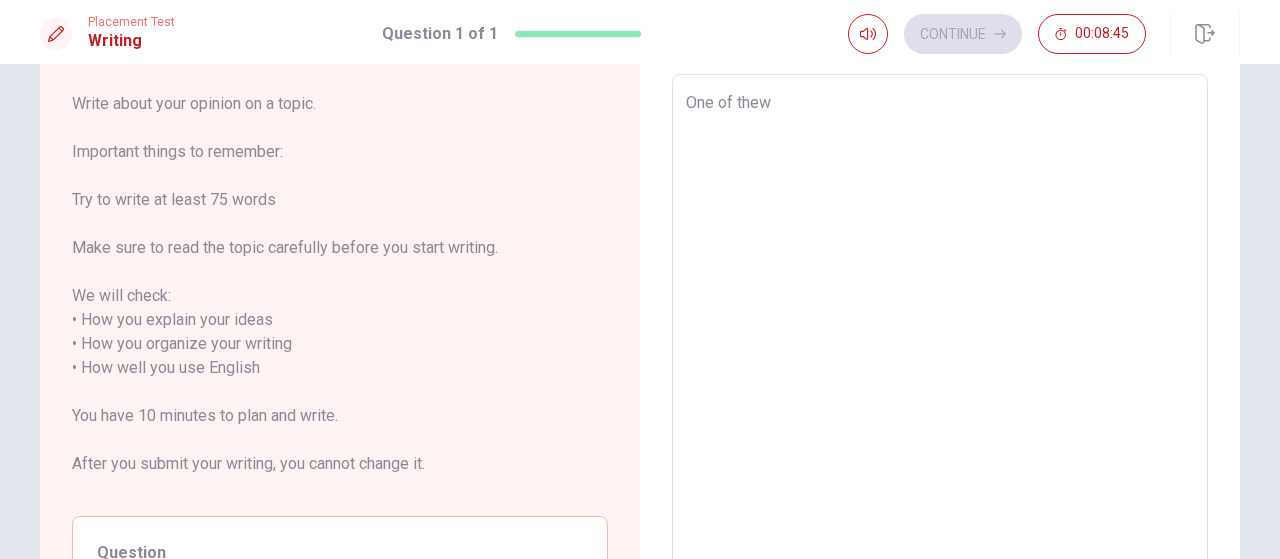 type on "One of thew" 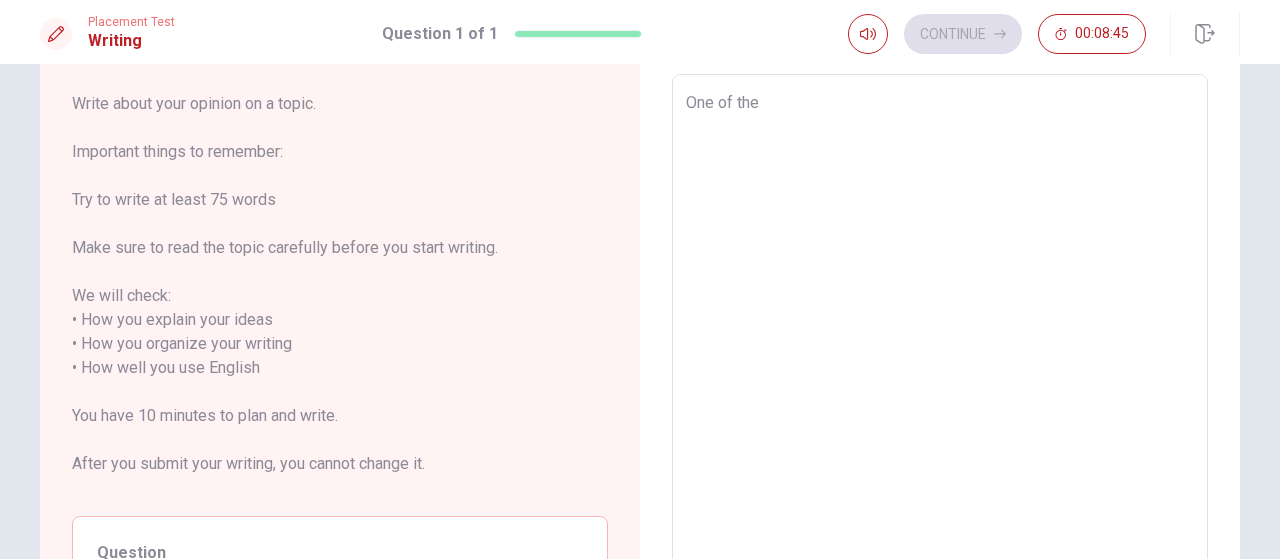 type on "x" 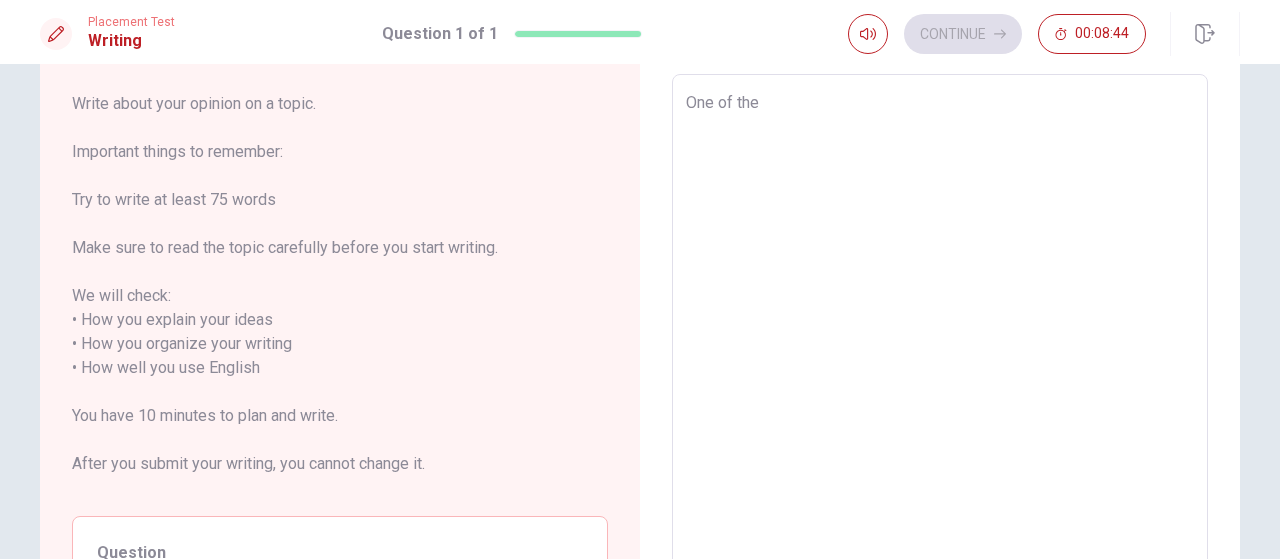 type on "One of the" 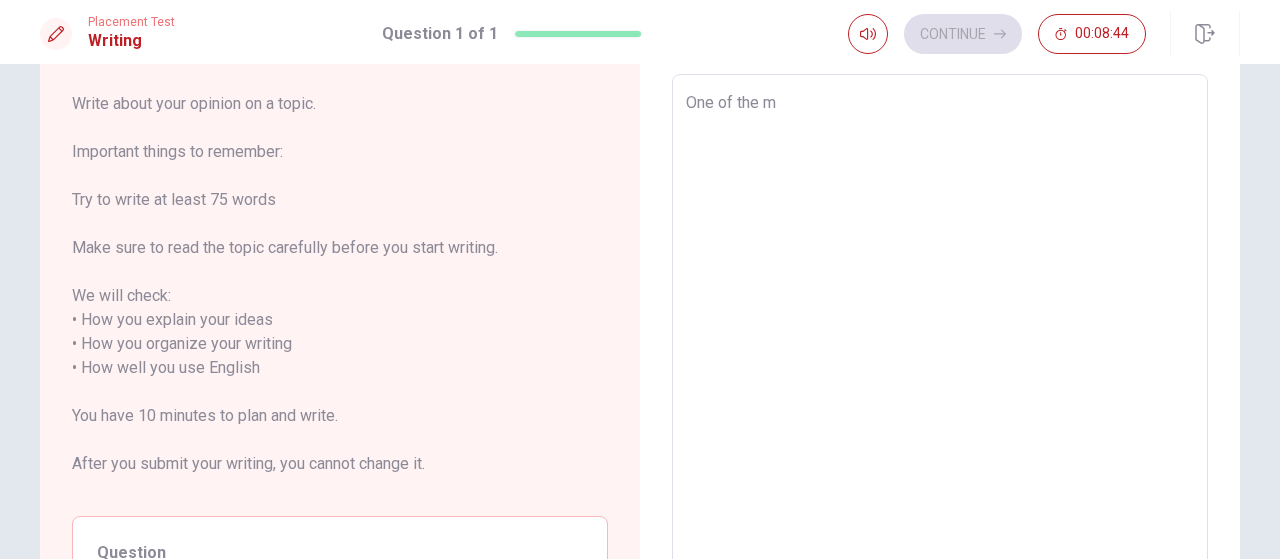 type on "x" 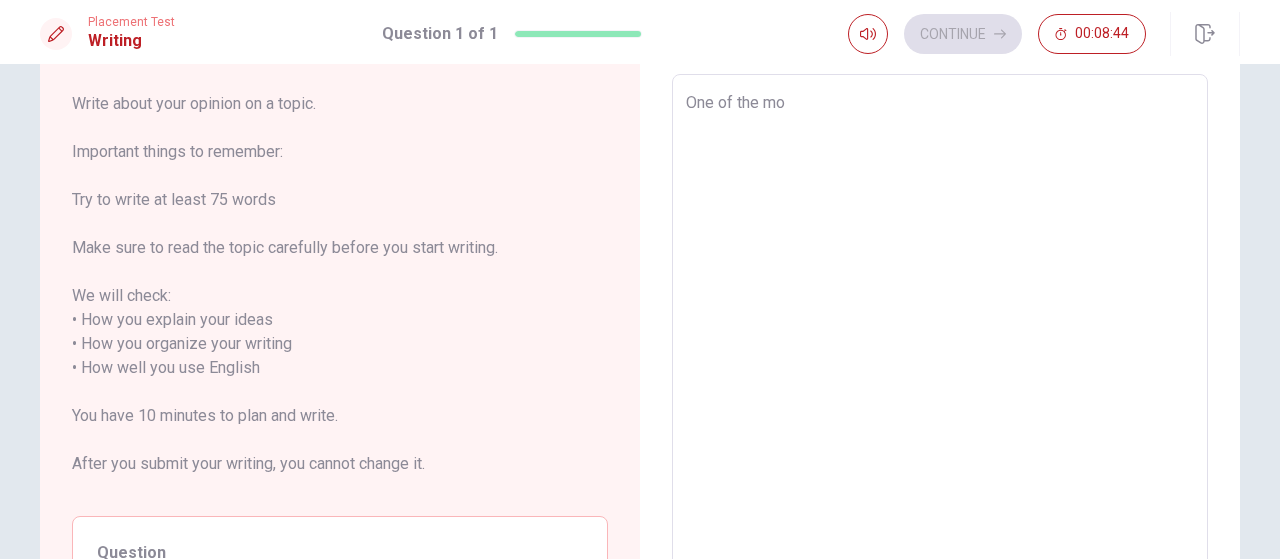 type on "x" 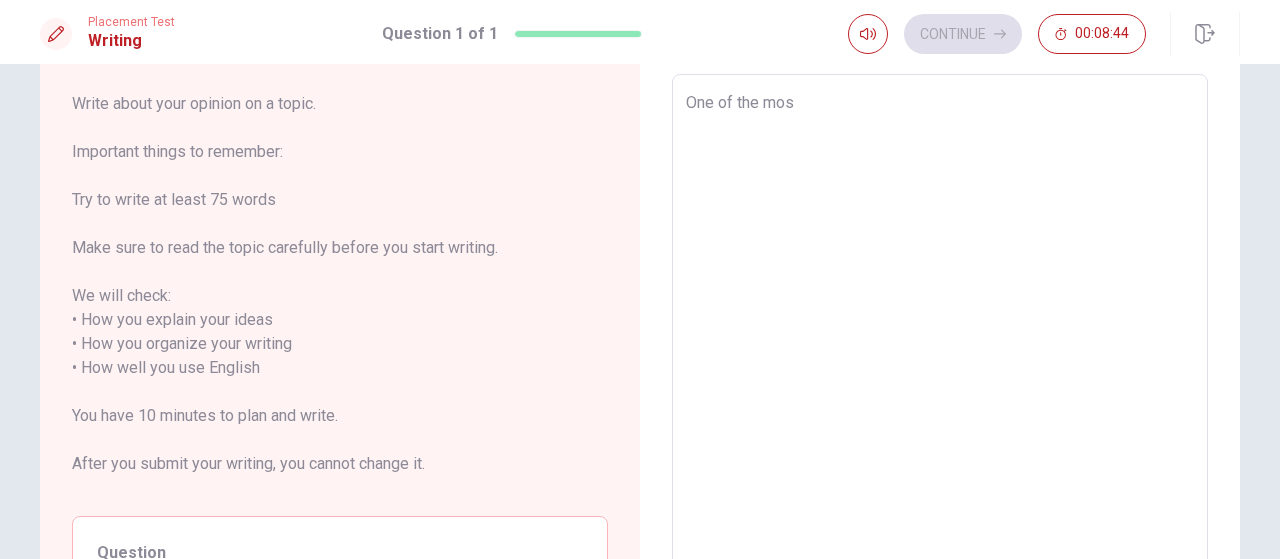 type on "x" 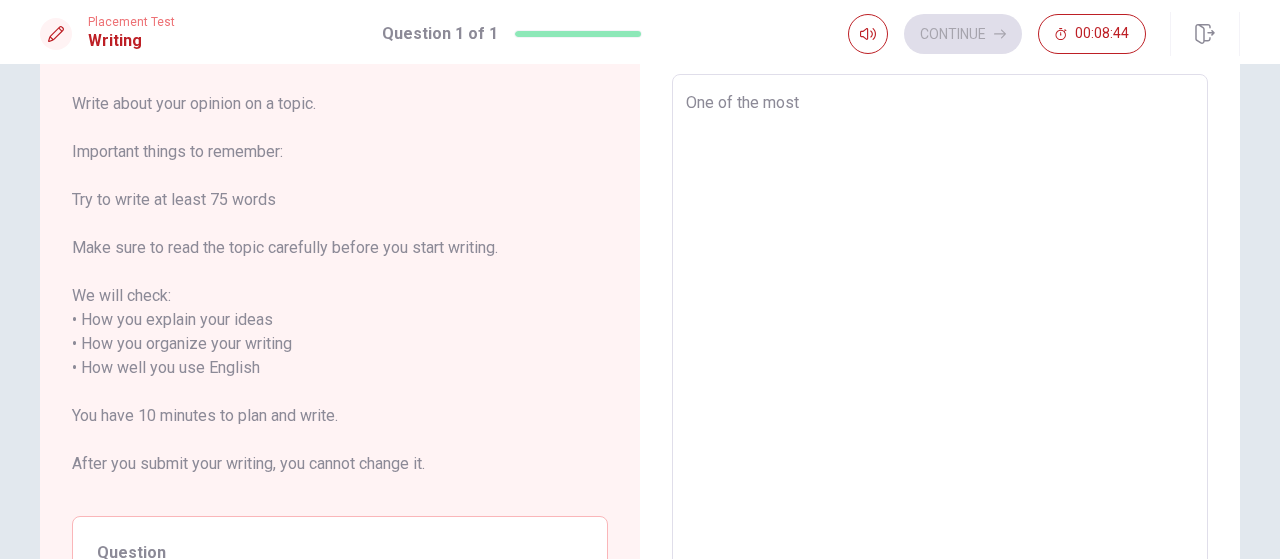 type on "x" 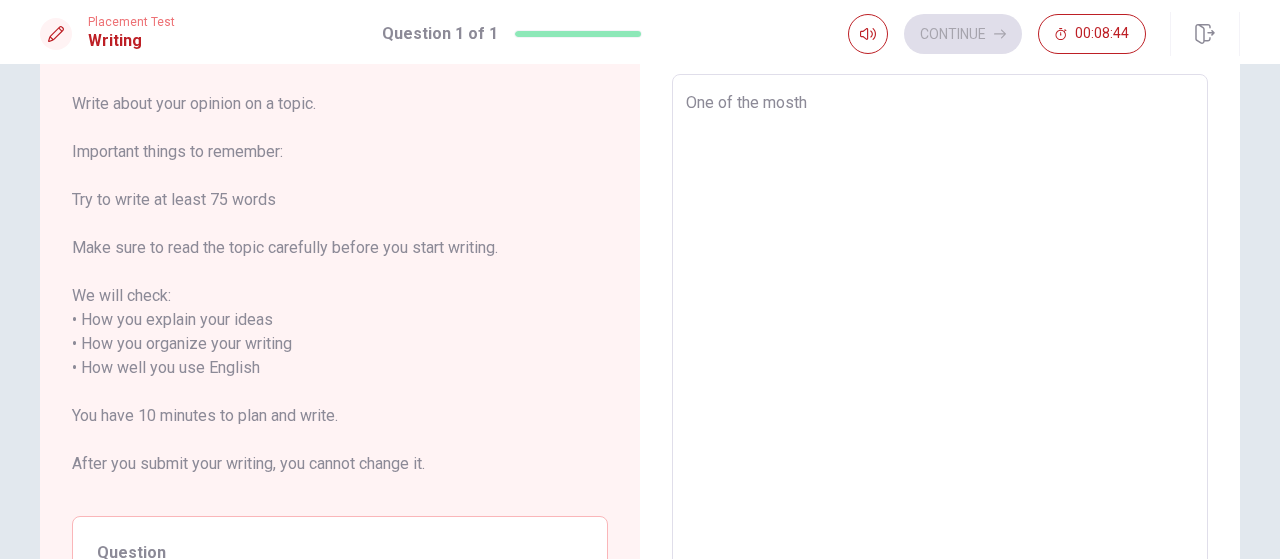 type on "x" 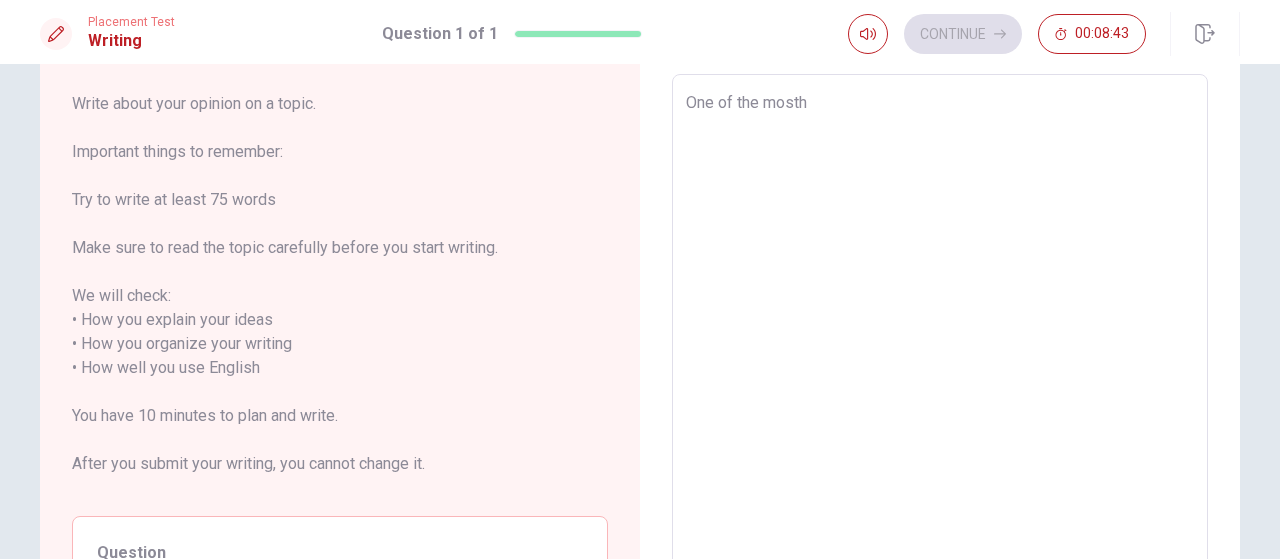 type on "One of the most" 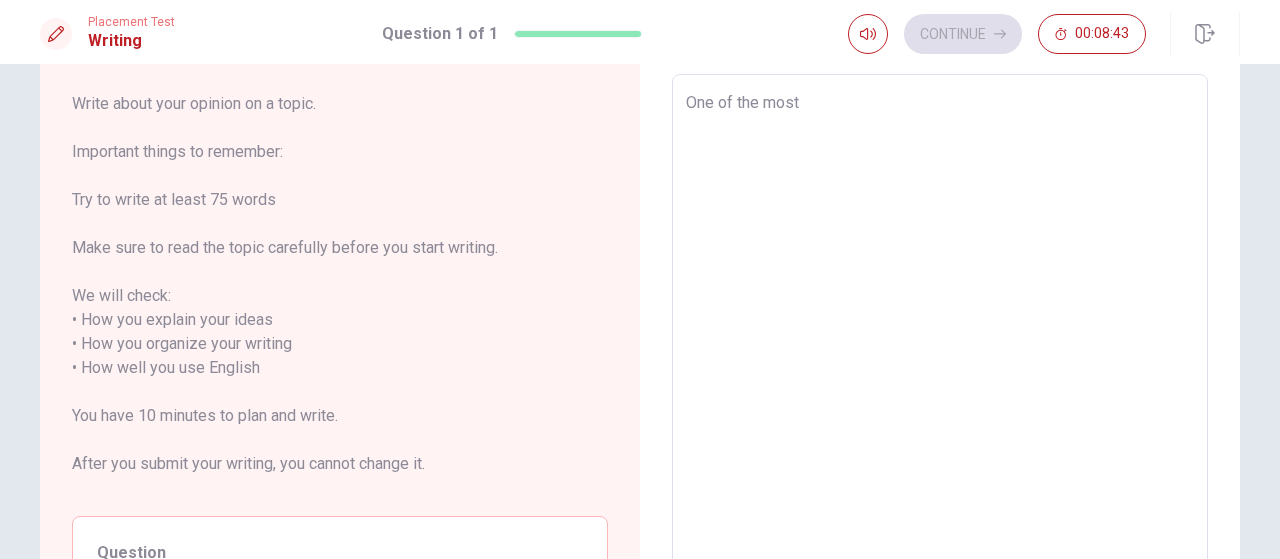 type on "x" 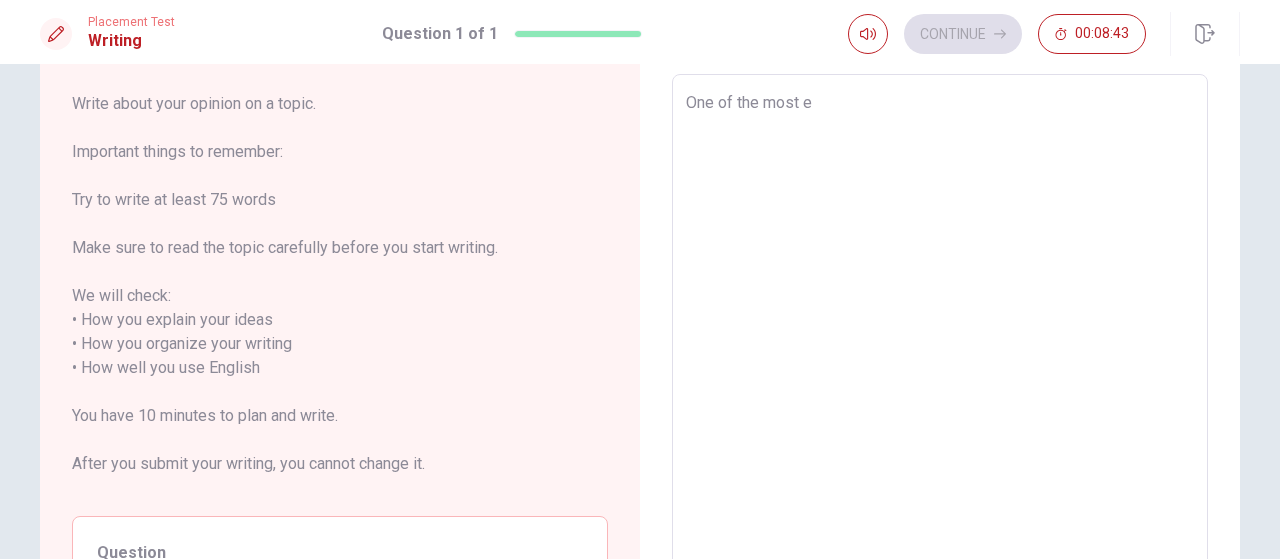 type on "x" 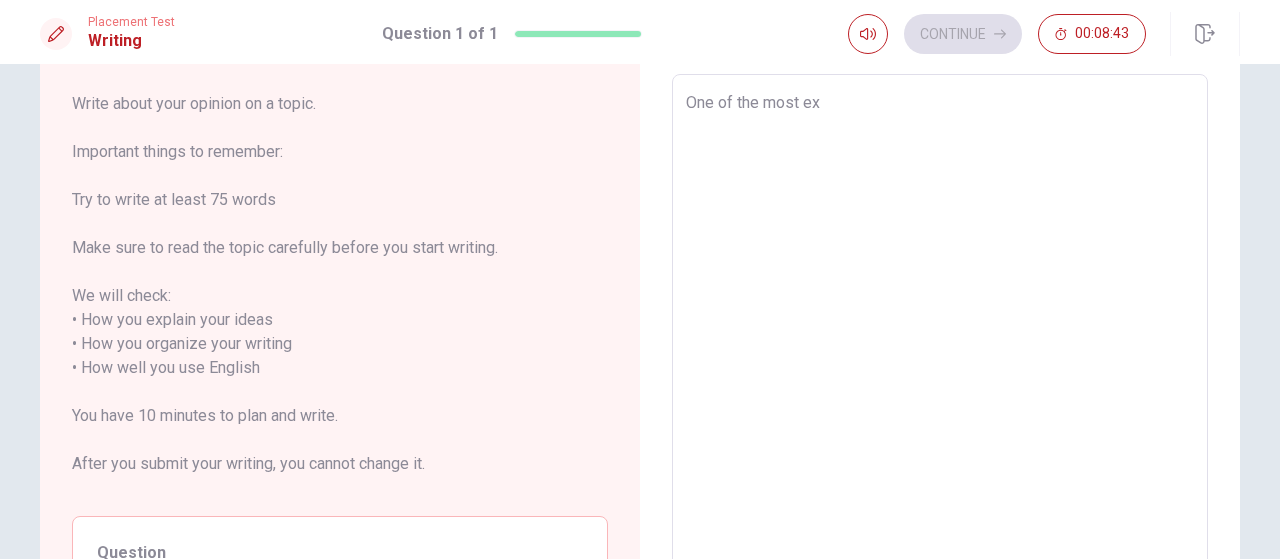 type on "x" 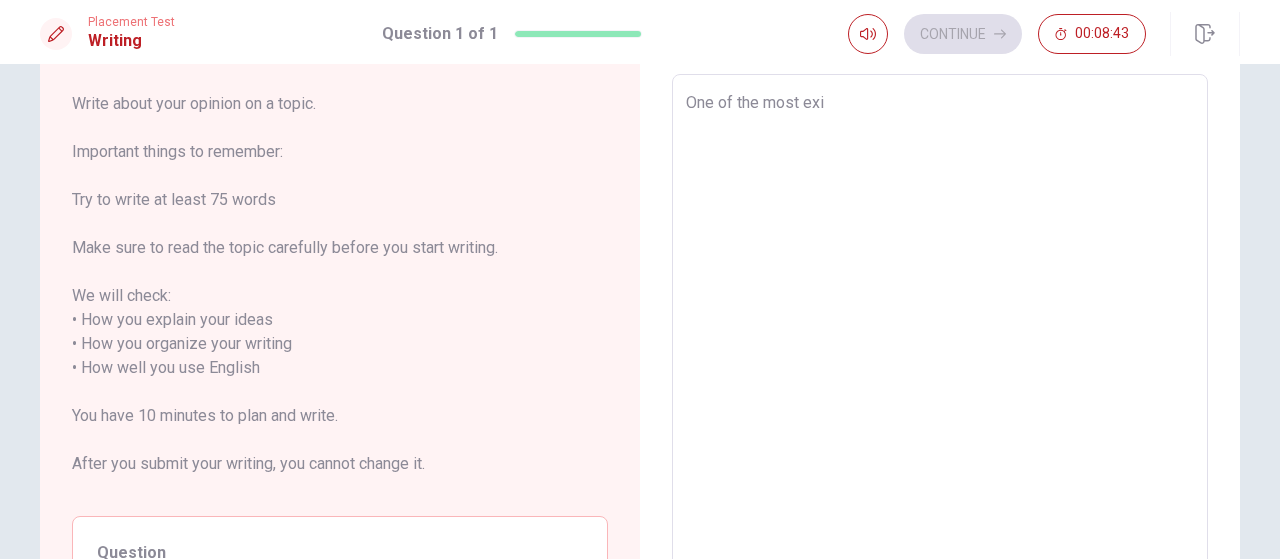 type on "x" 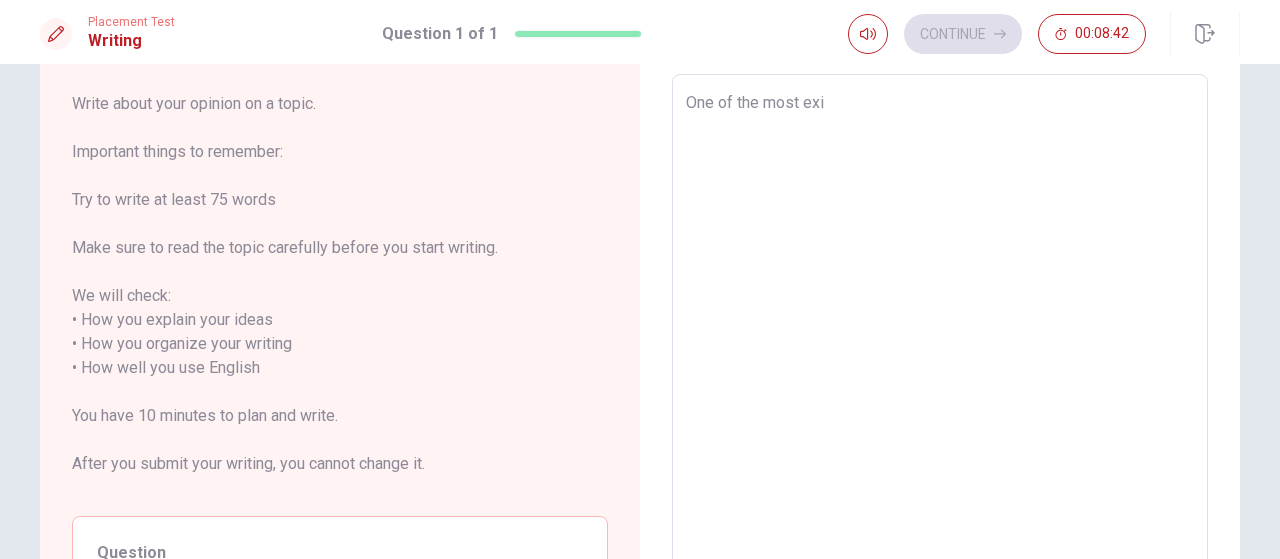 type on "One of the most exit" 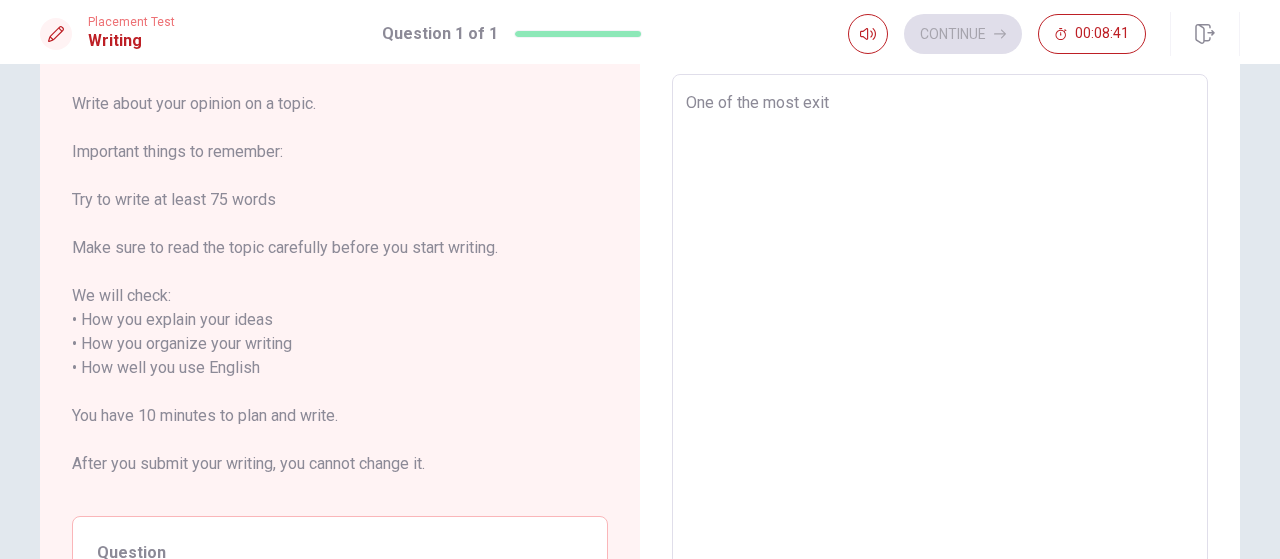 type on "x" 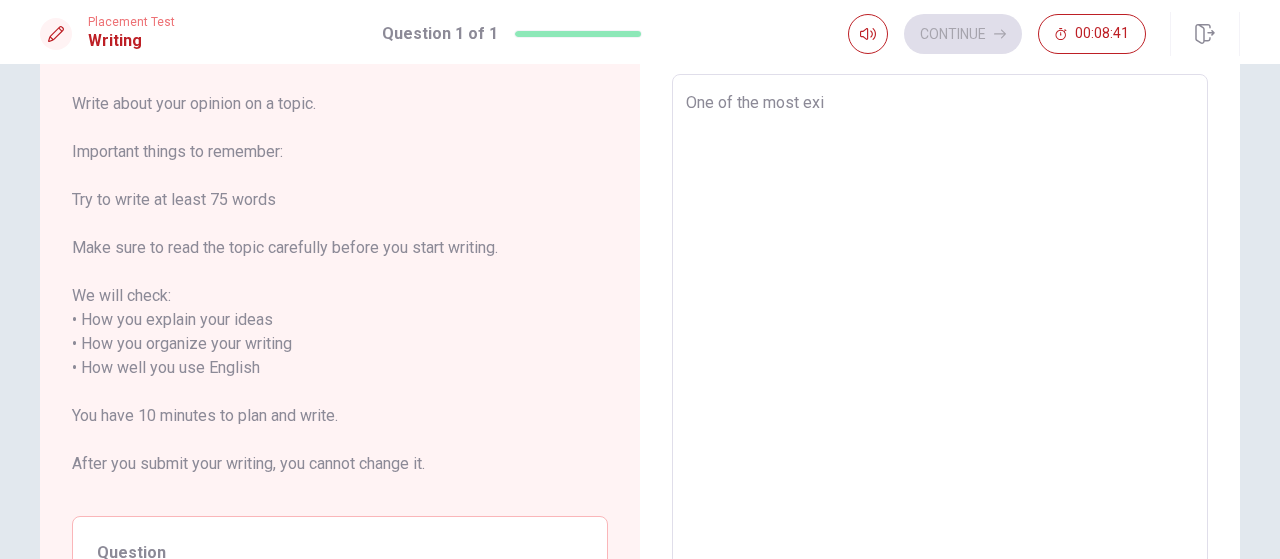 type on "x" 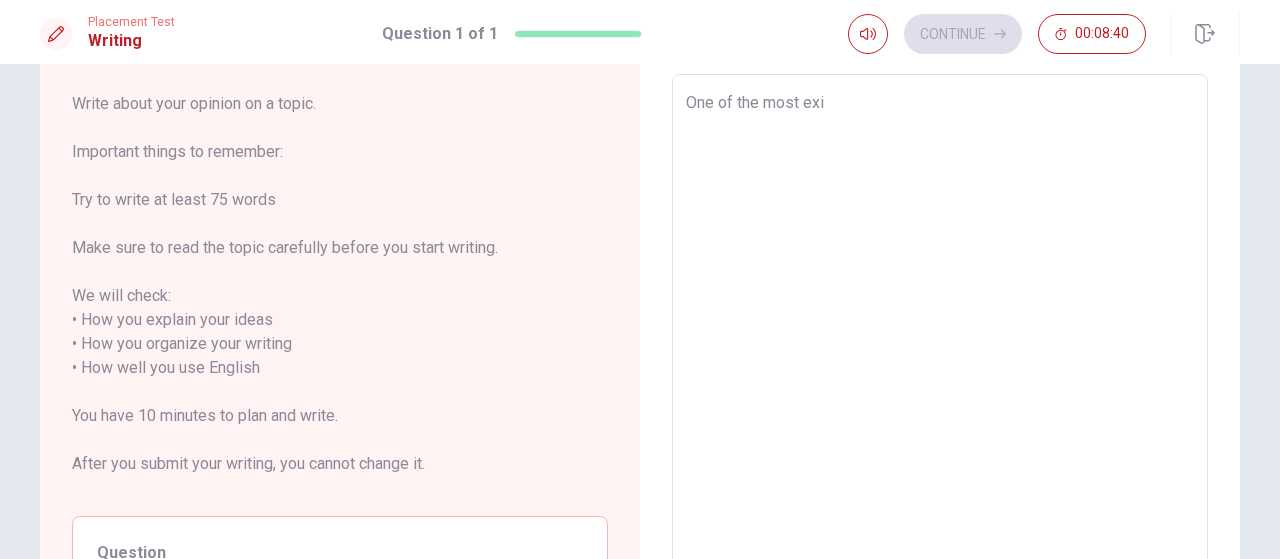 type on "One of the most ex" 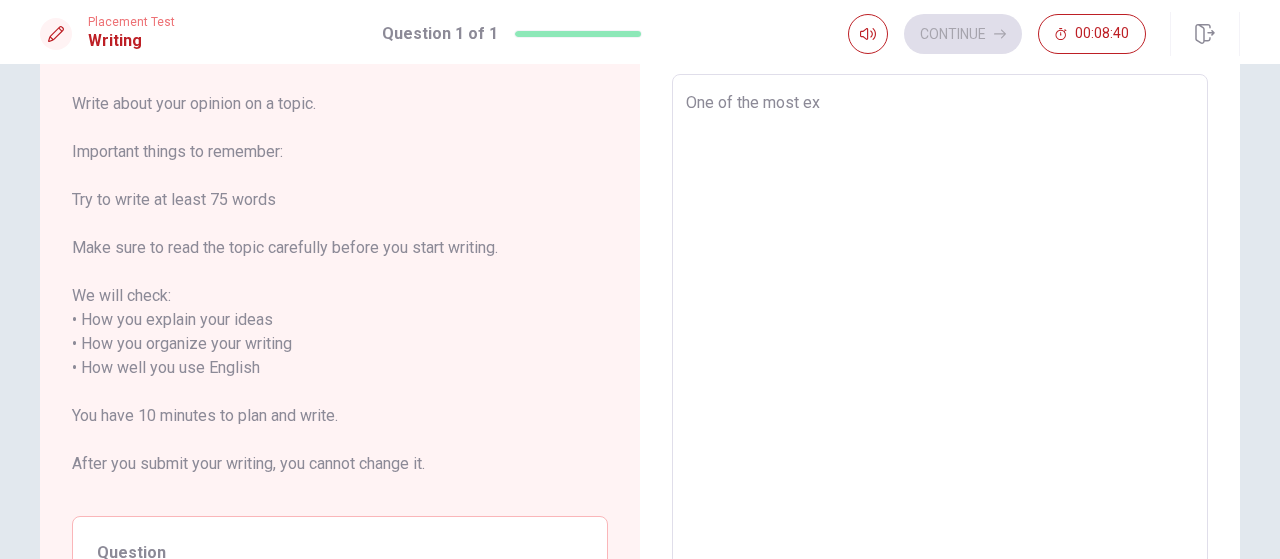 type on "x" 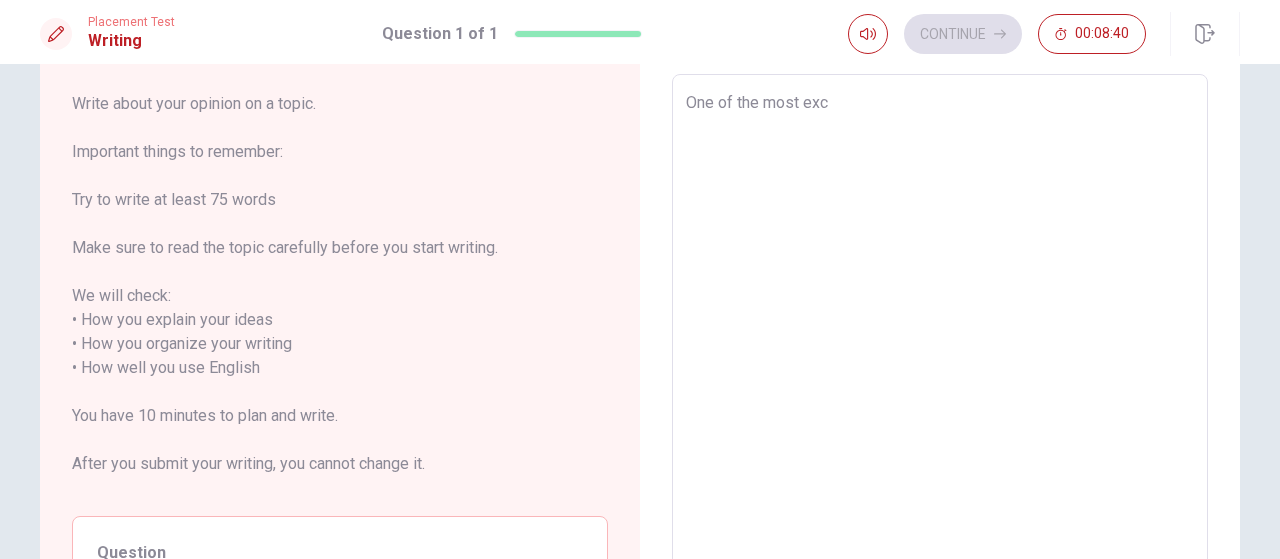 type on "x" 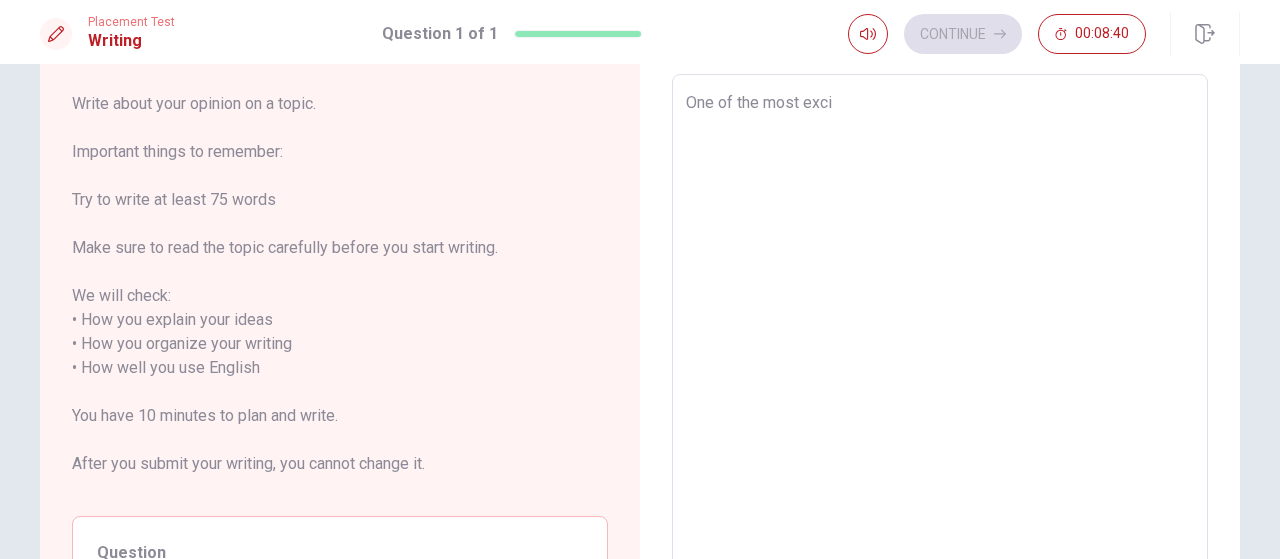 type on "x" 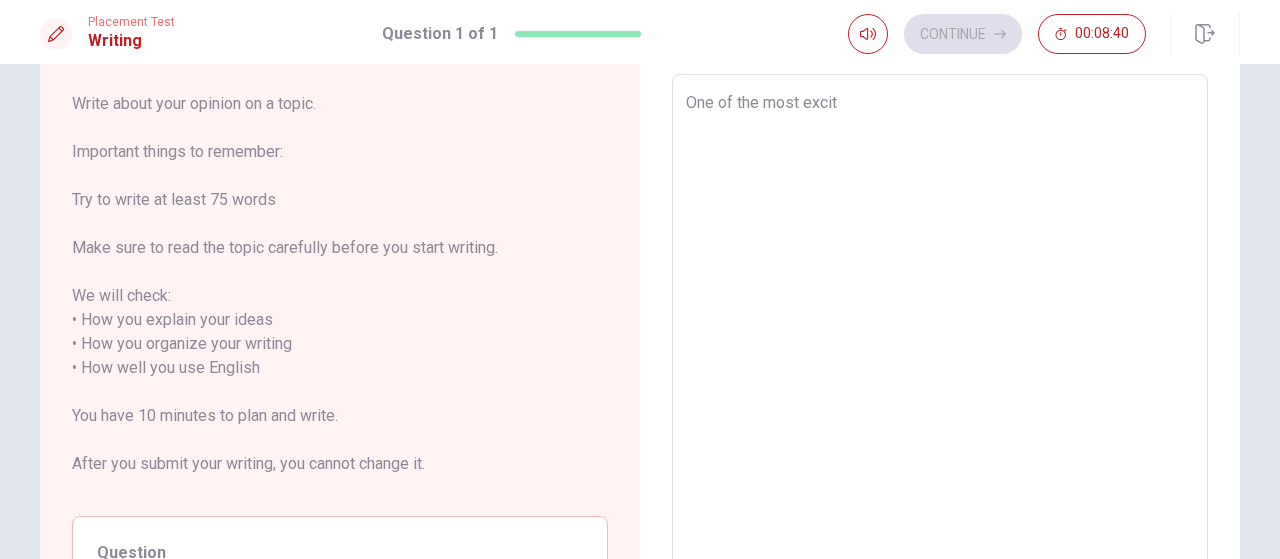 type on "x" 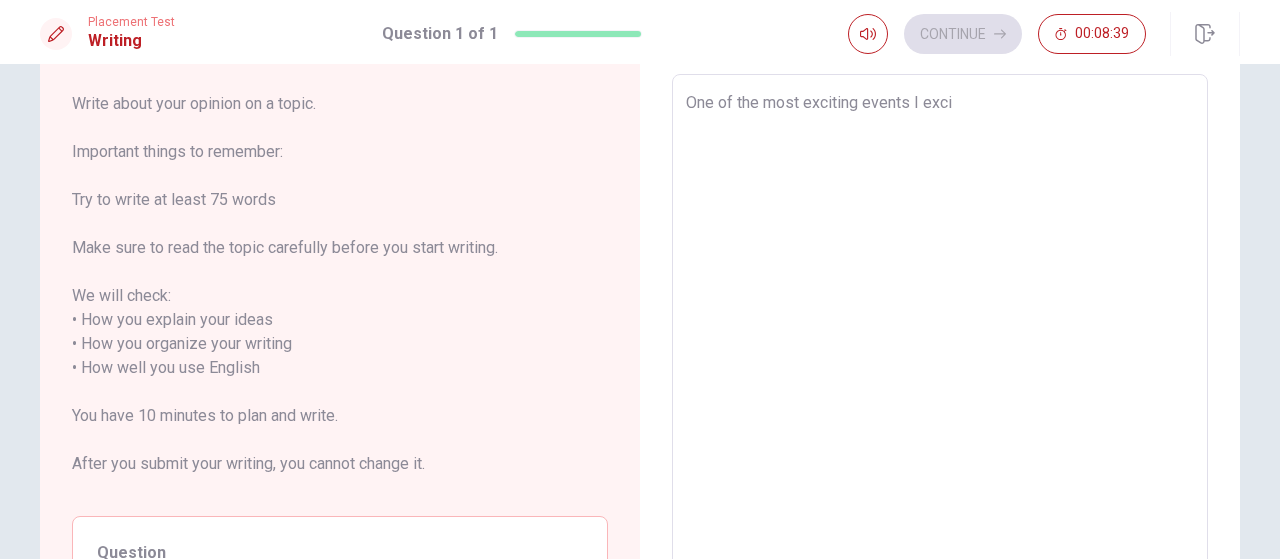 type on "One of the most excitin" 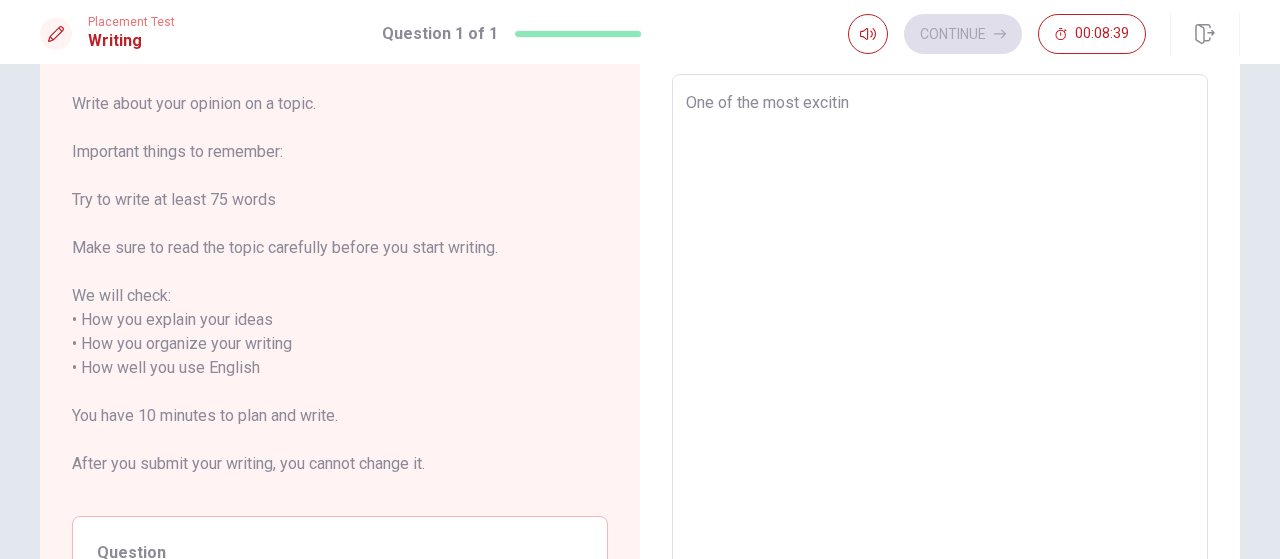 type on "x" 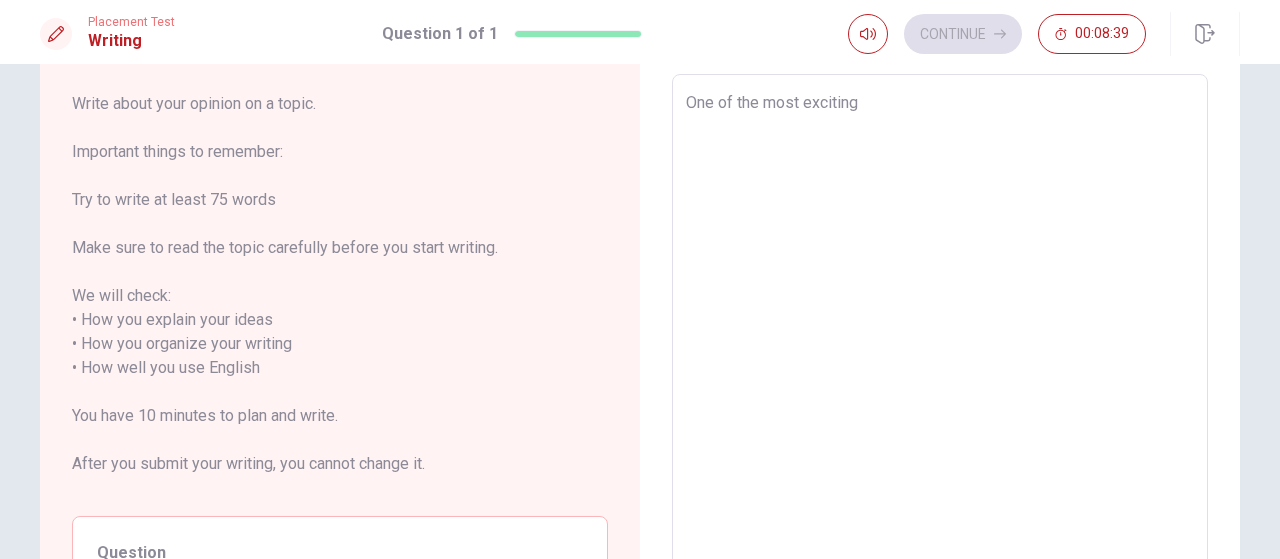 type on "x" 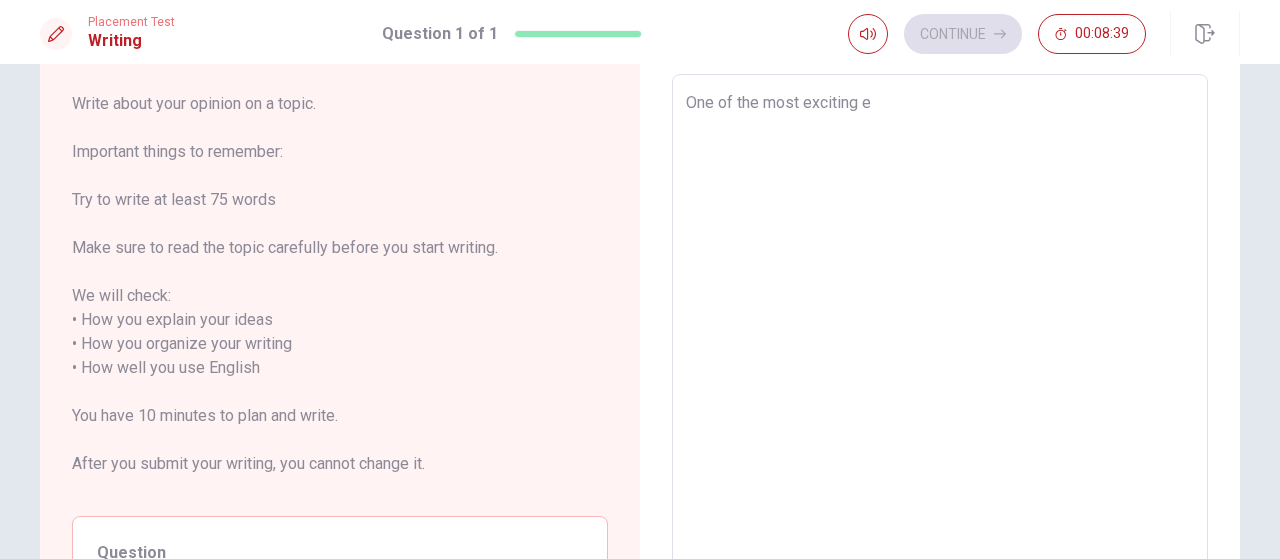 type on "x" 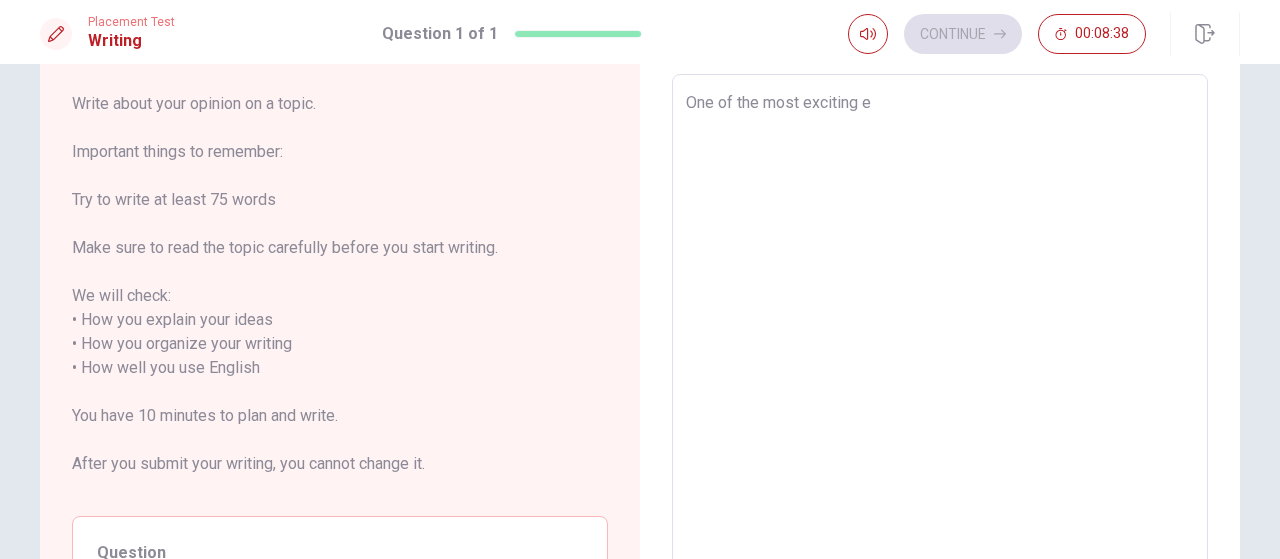 type on "One of the most exciting ev" 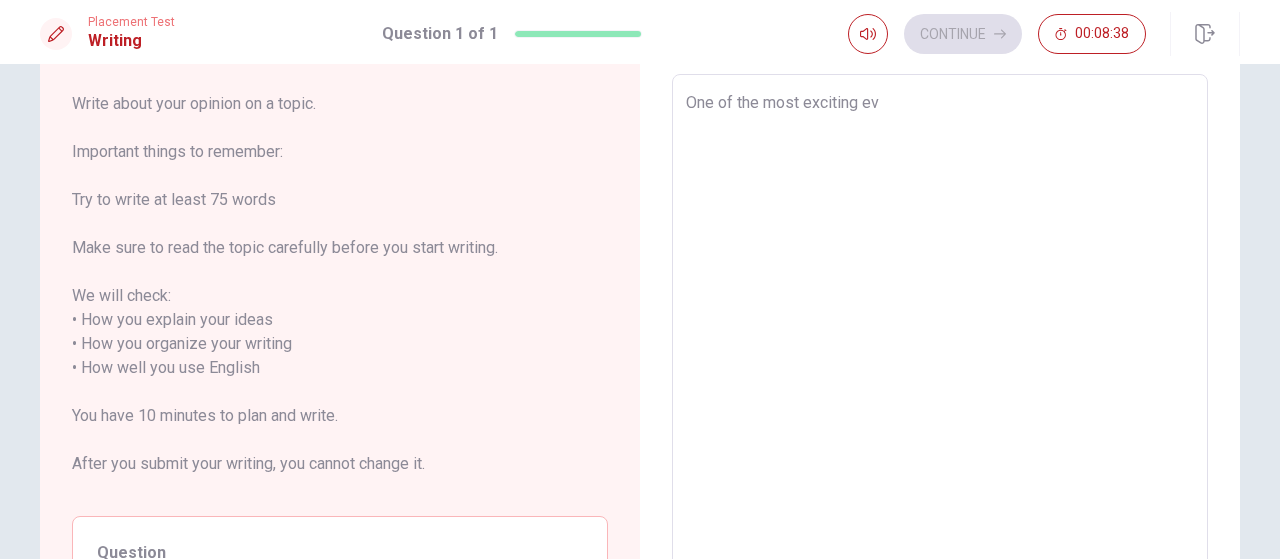 type on "x" 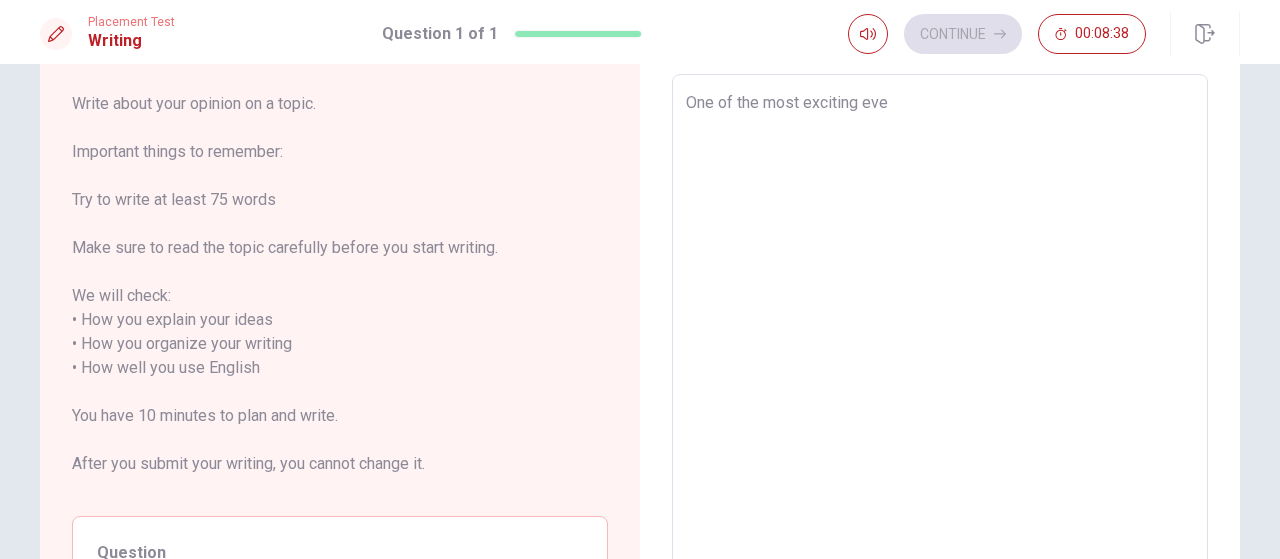 type on "x" 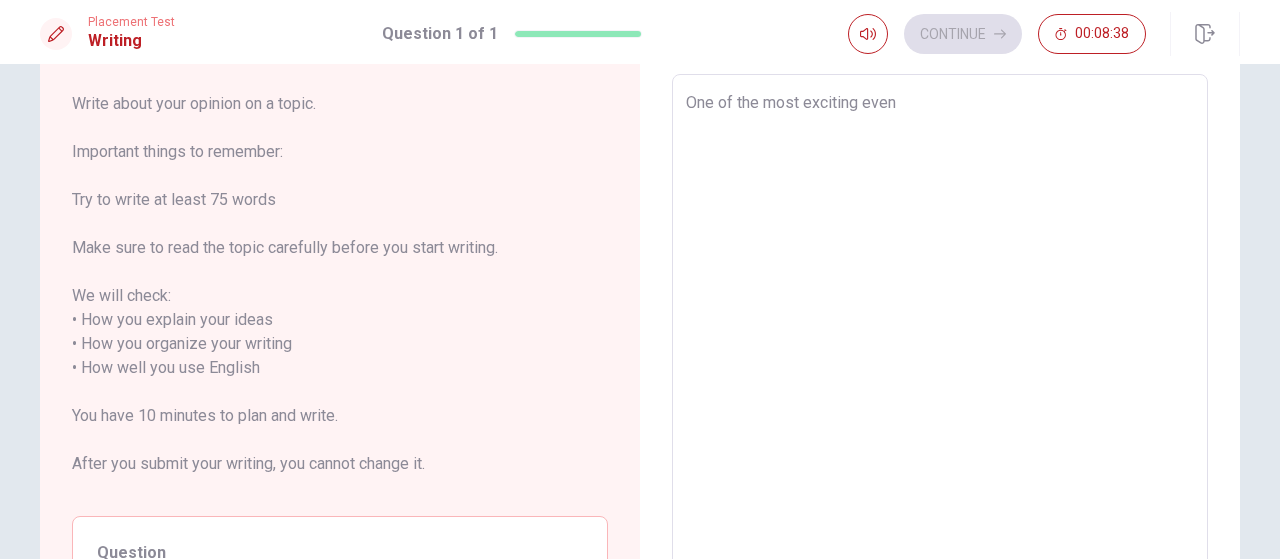 type on "x" 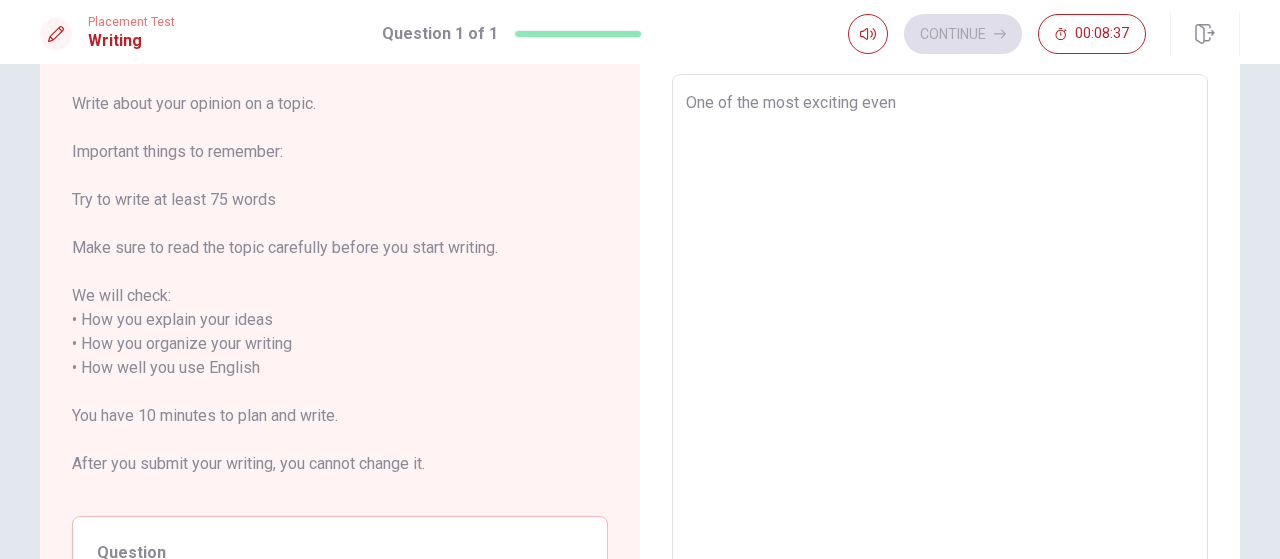 type on "One of the most exciting event" 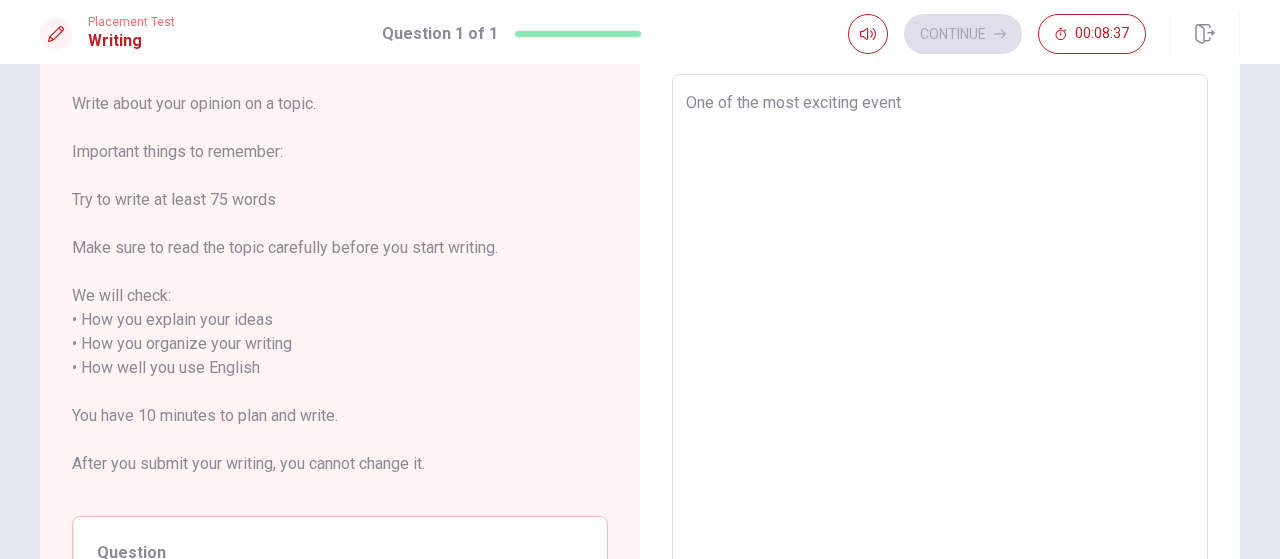 type on "x" 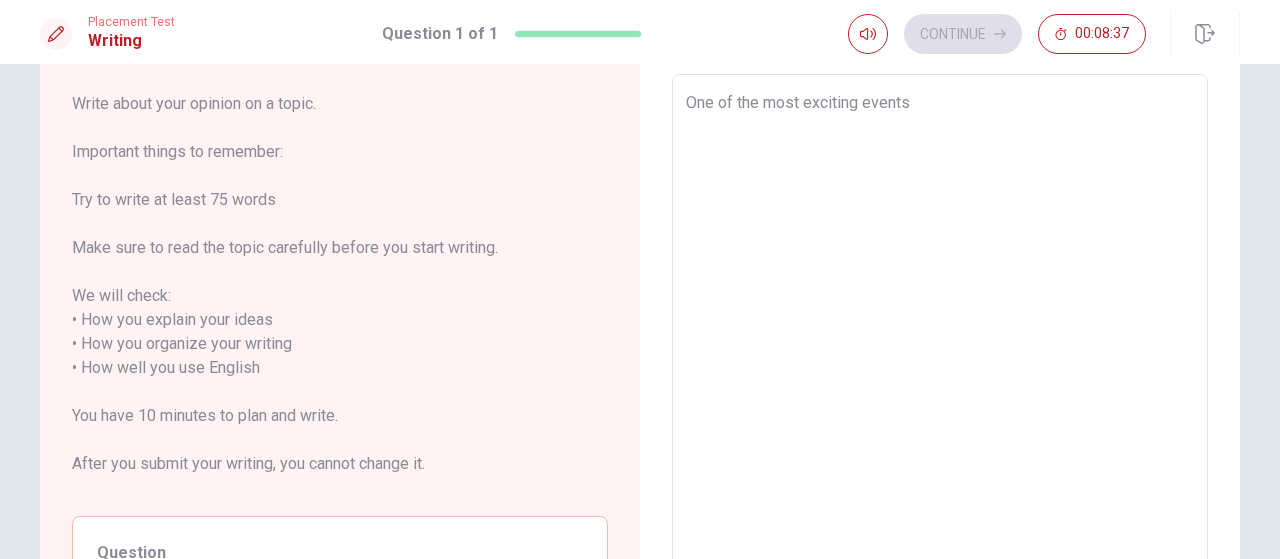 type on "x" 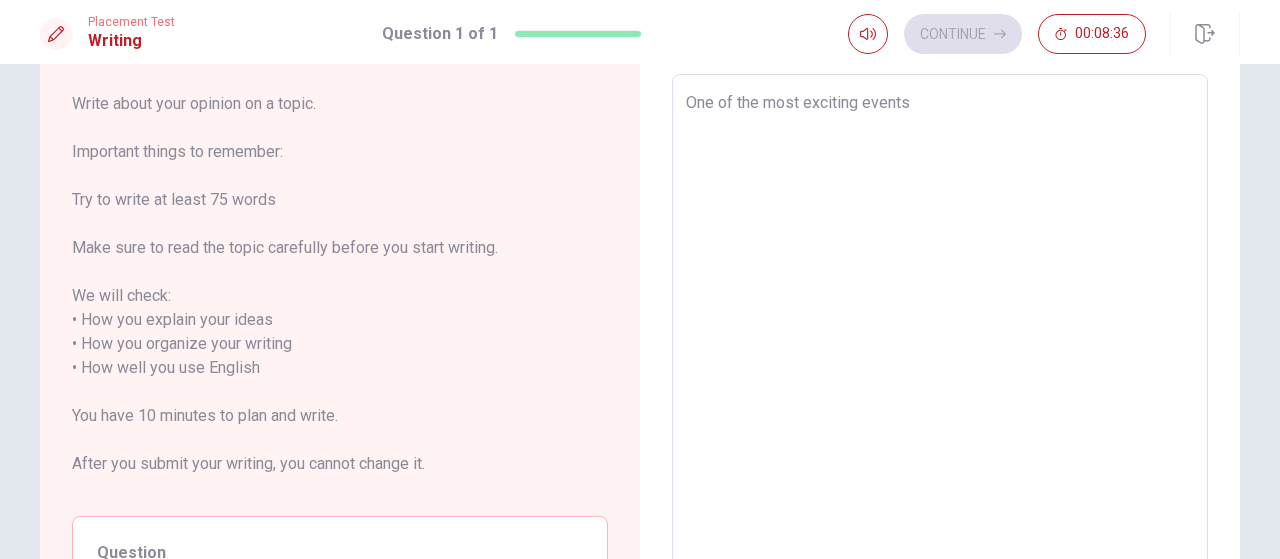 type on "One of the most exciting events I" 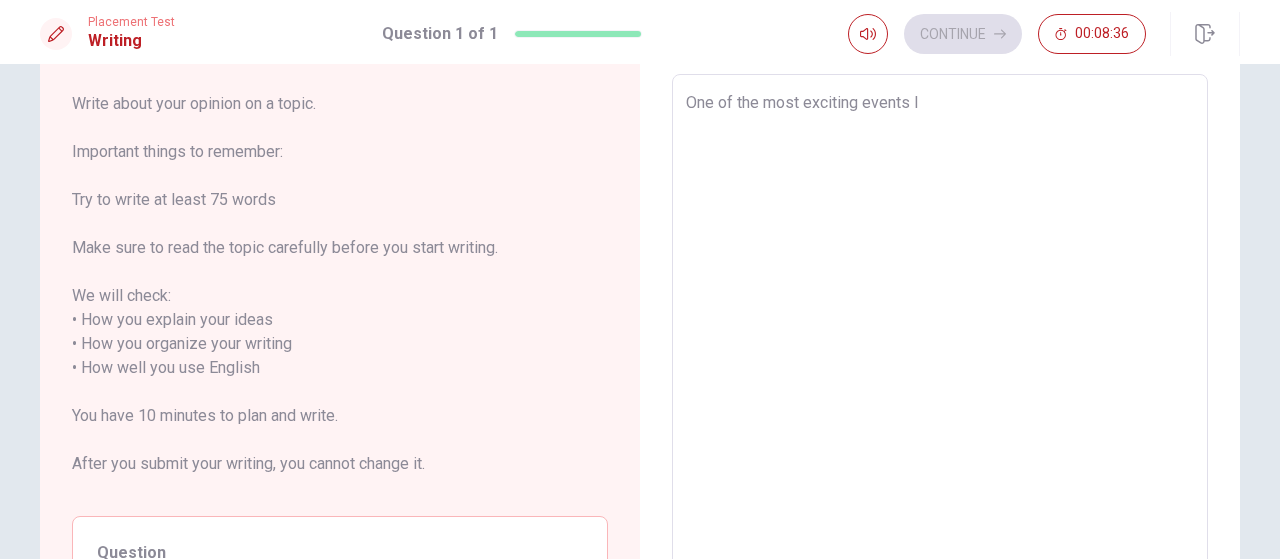 type on "x" 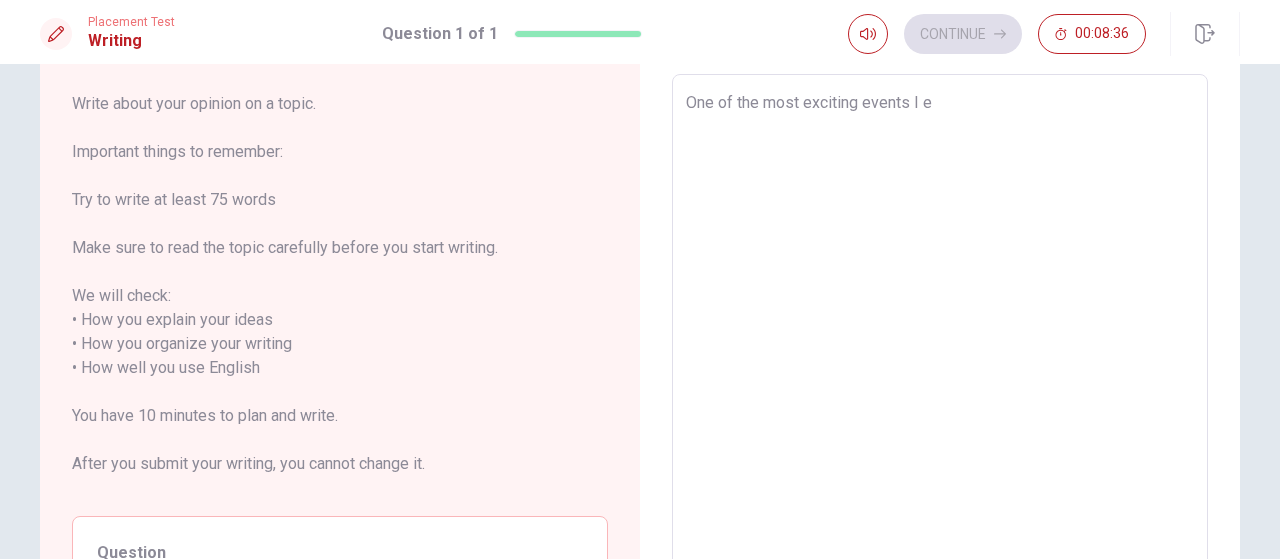 type on "x" 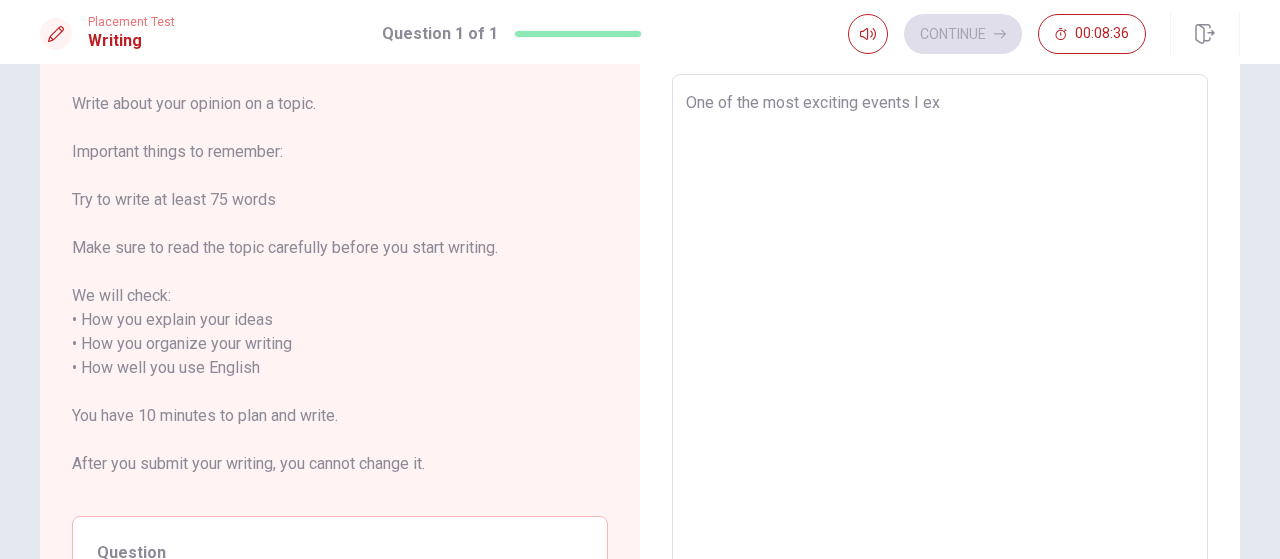type on "x" 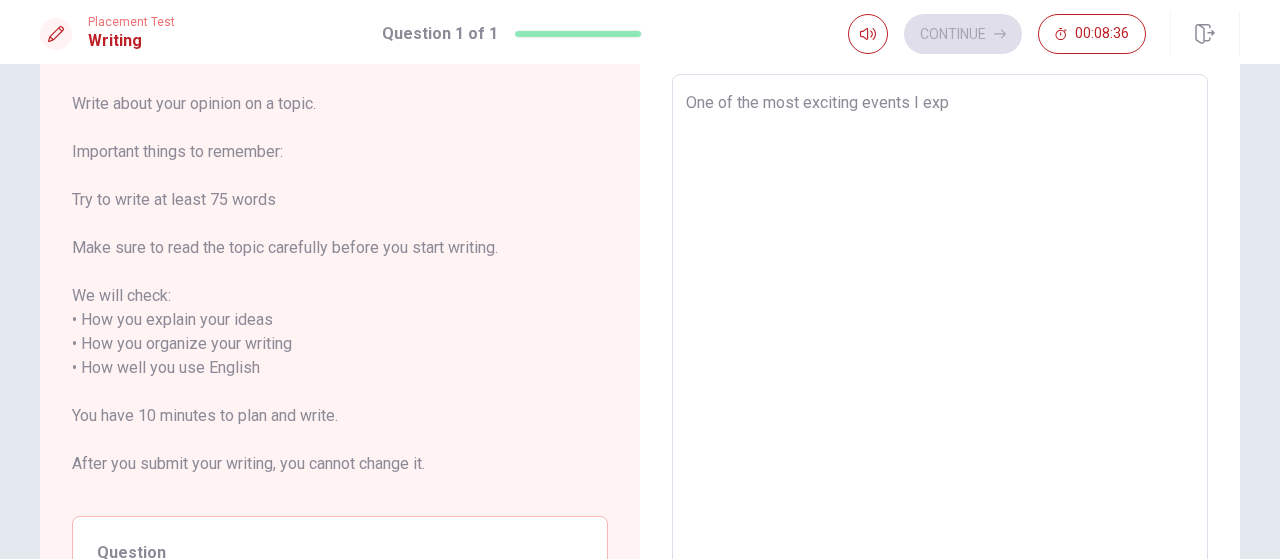 type on "x" 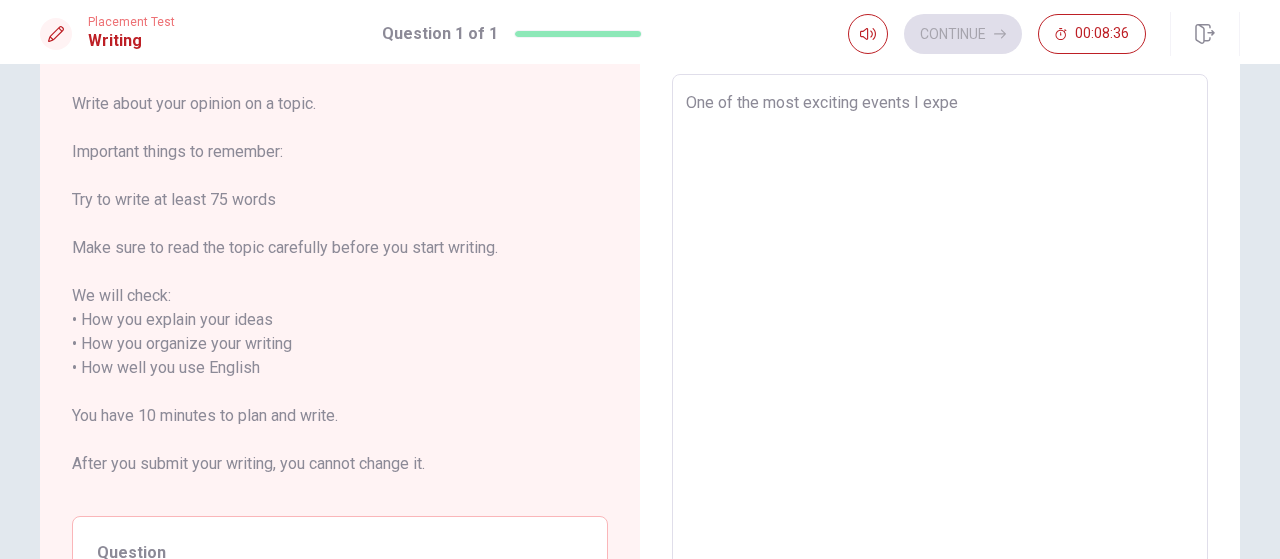 type on "x" 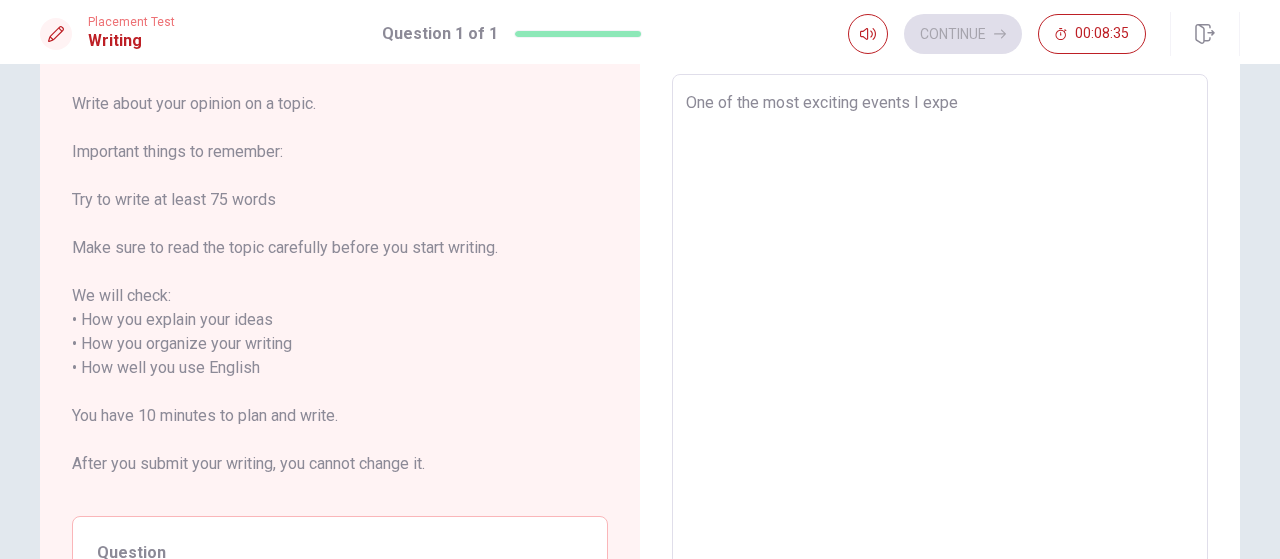 type on "One of the most exciting events I exper" 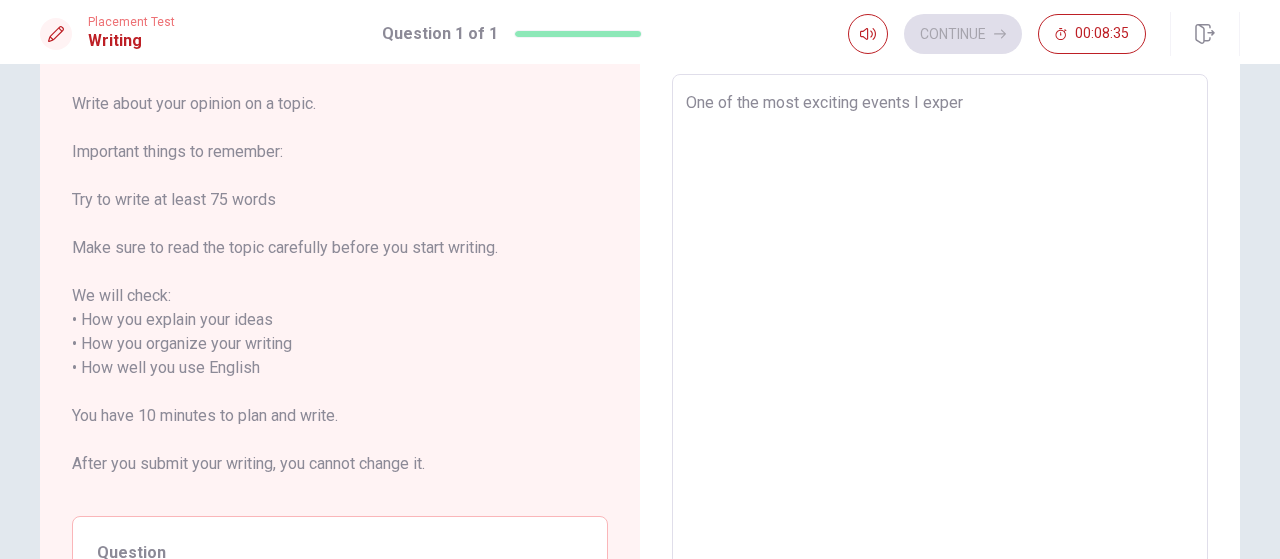 type on "x" 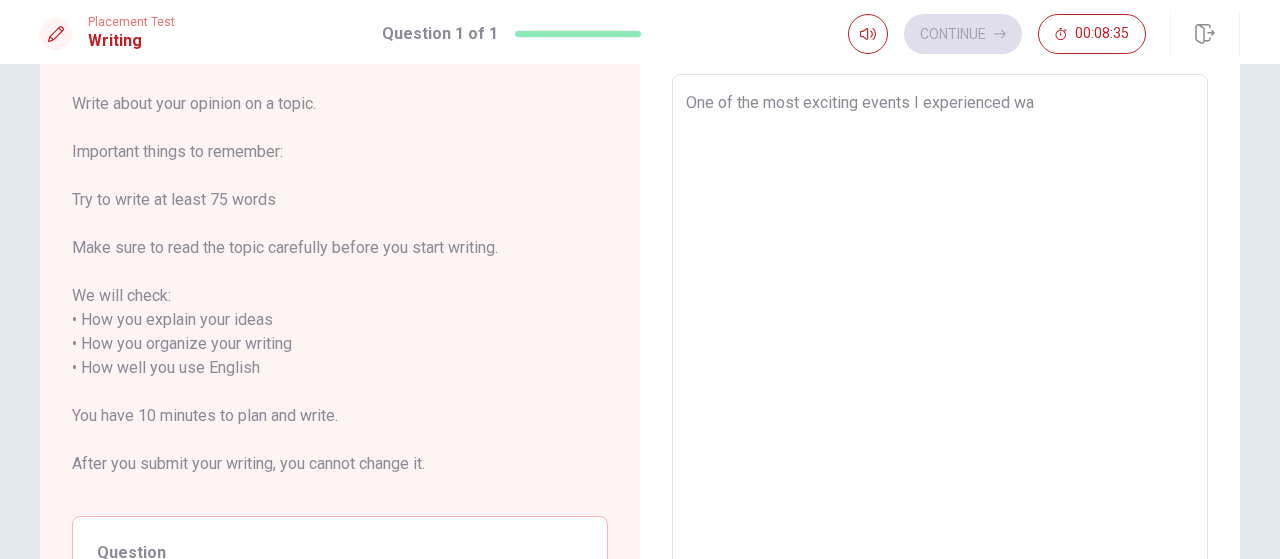 type on "x" 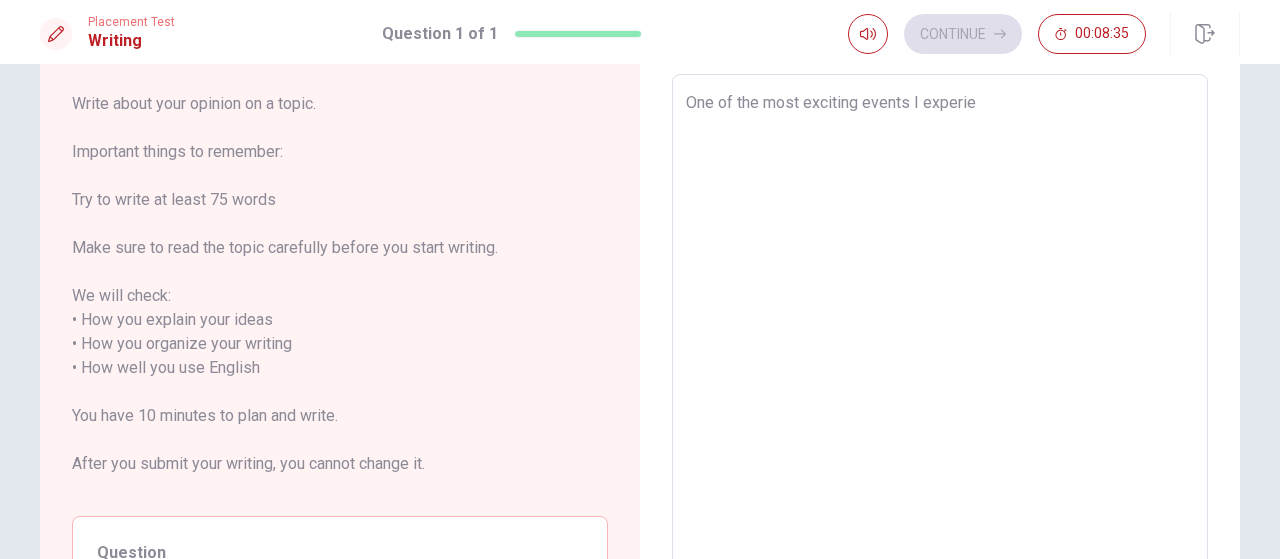 type on "x" 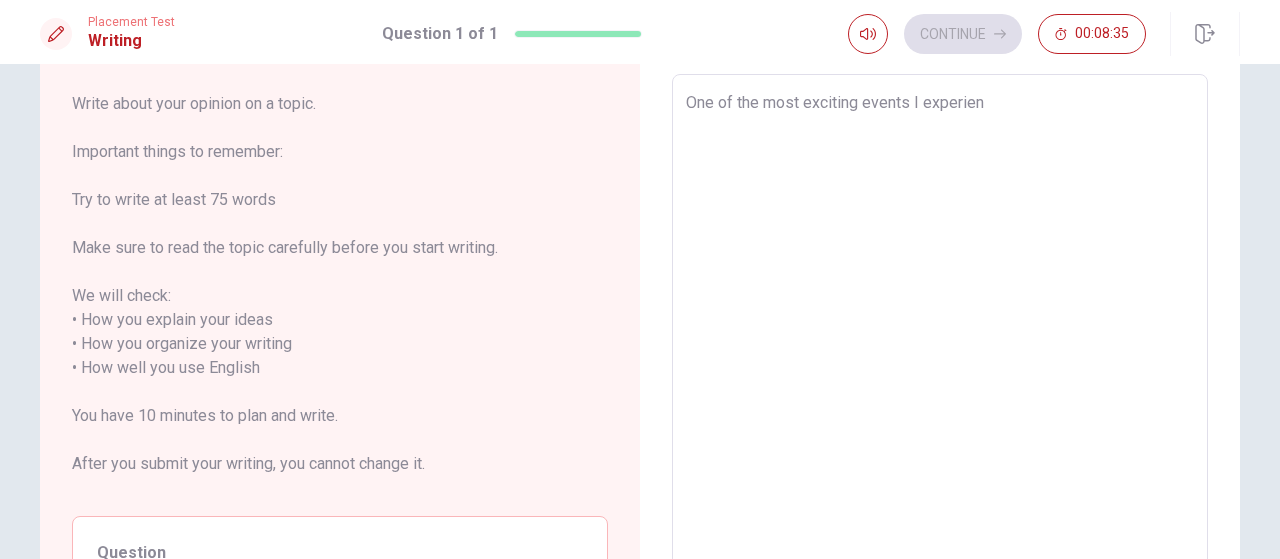 type on "x" 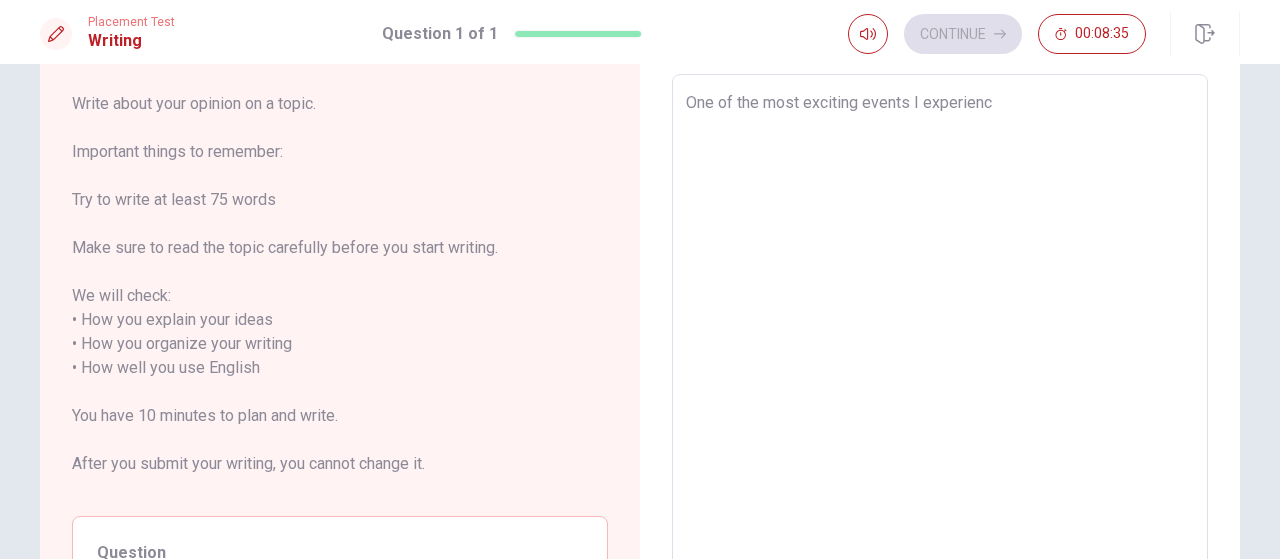 type on "x" 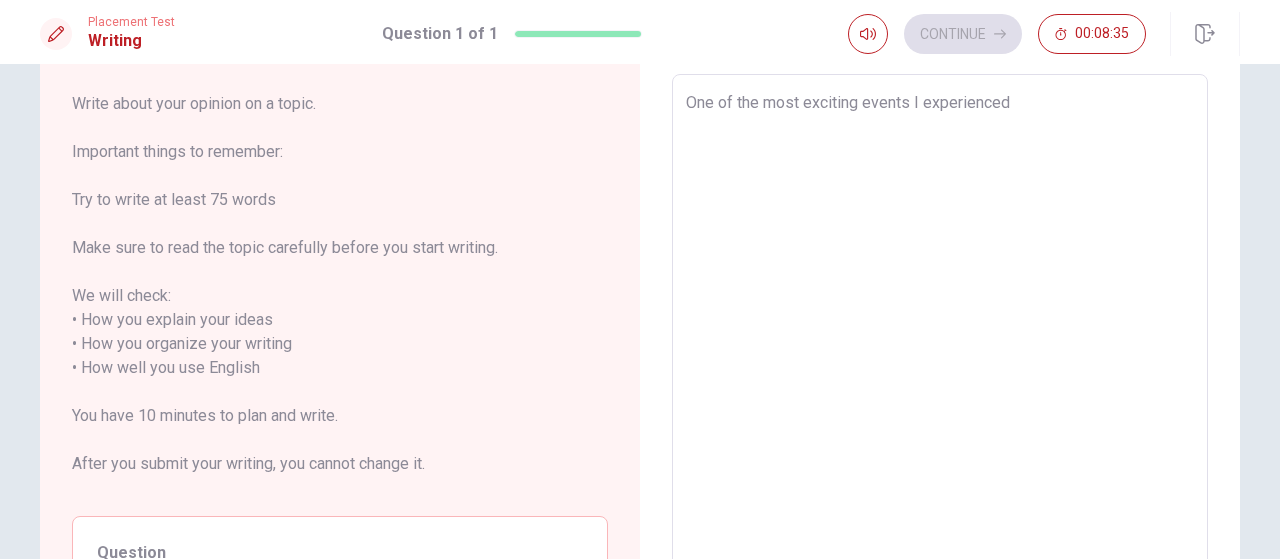 type on "x" 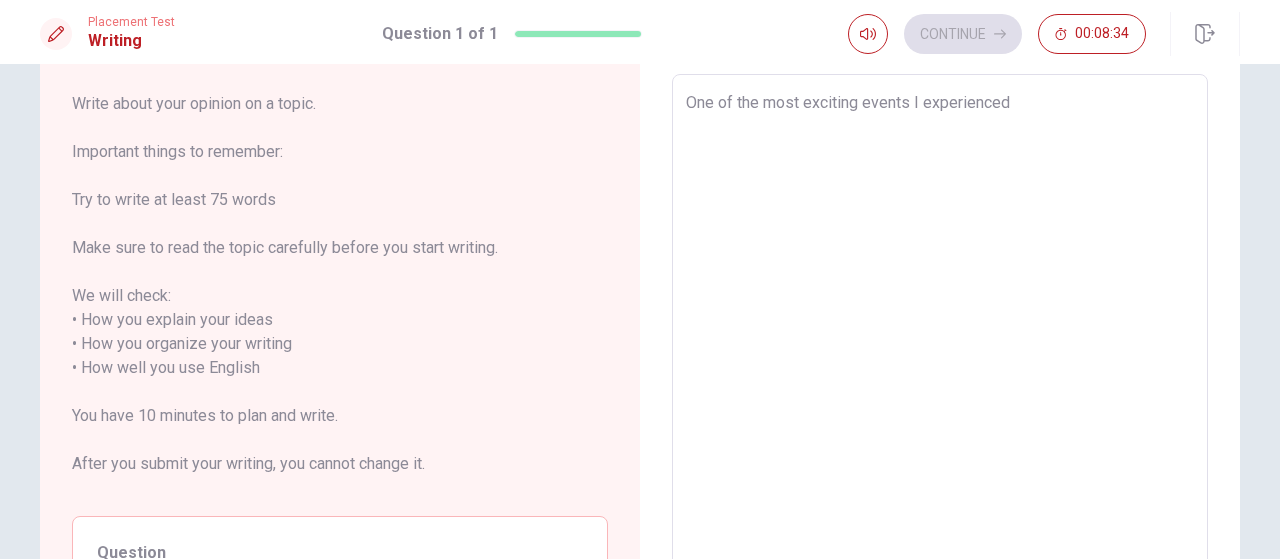 type on "One of the most exciting events I experienced" 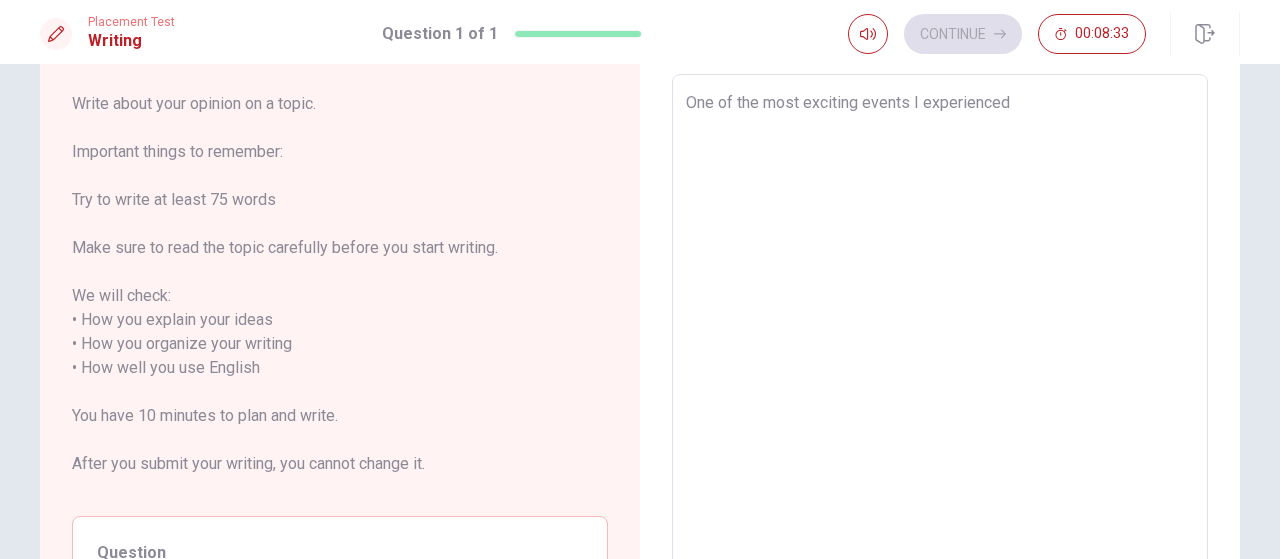 type on "One of the most exciting events I experienced w" 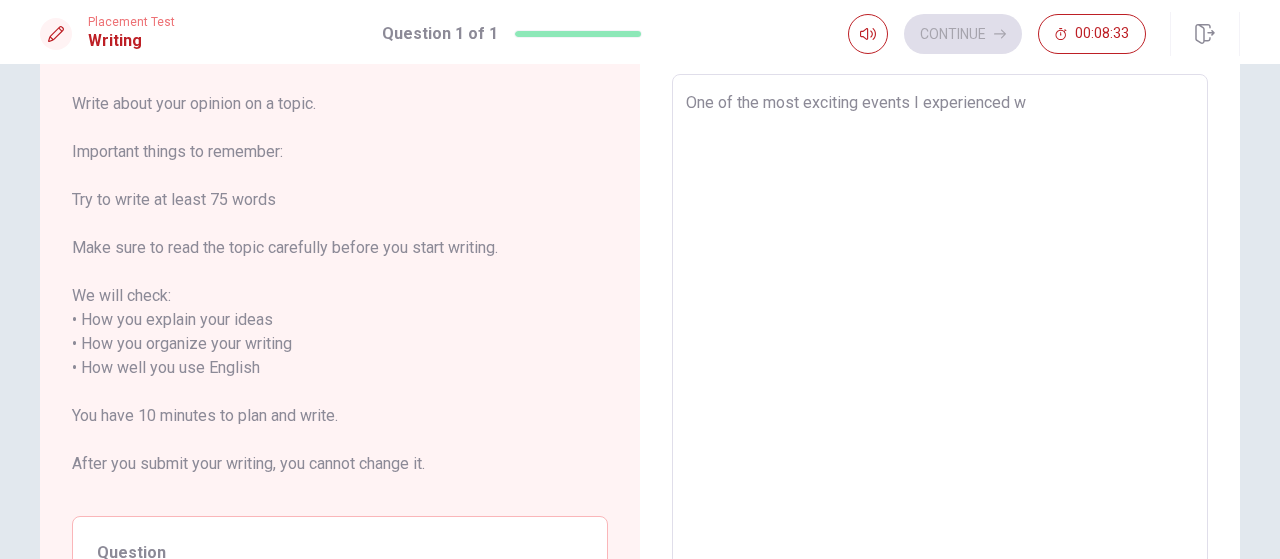 type on "x" 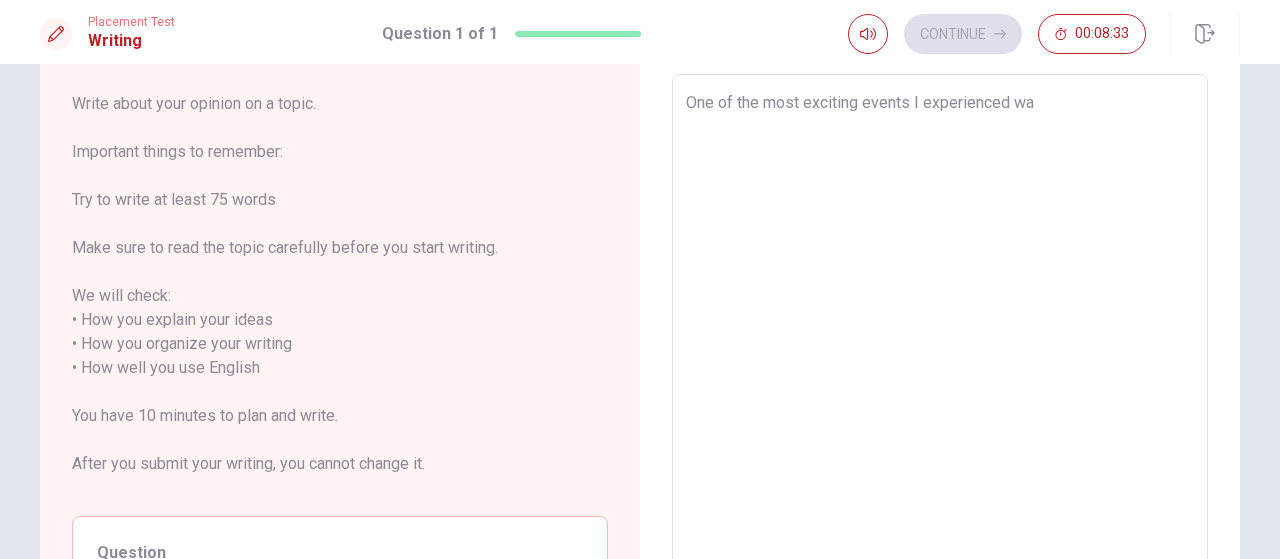 type on "x" 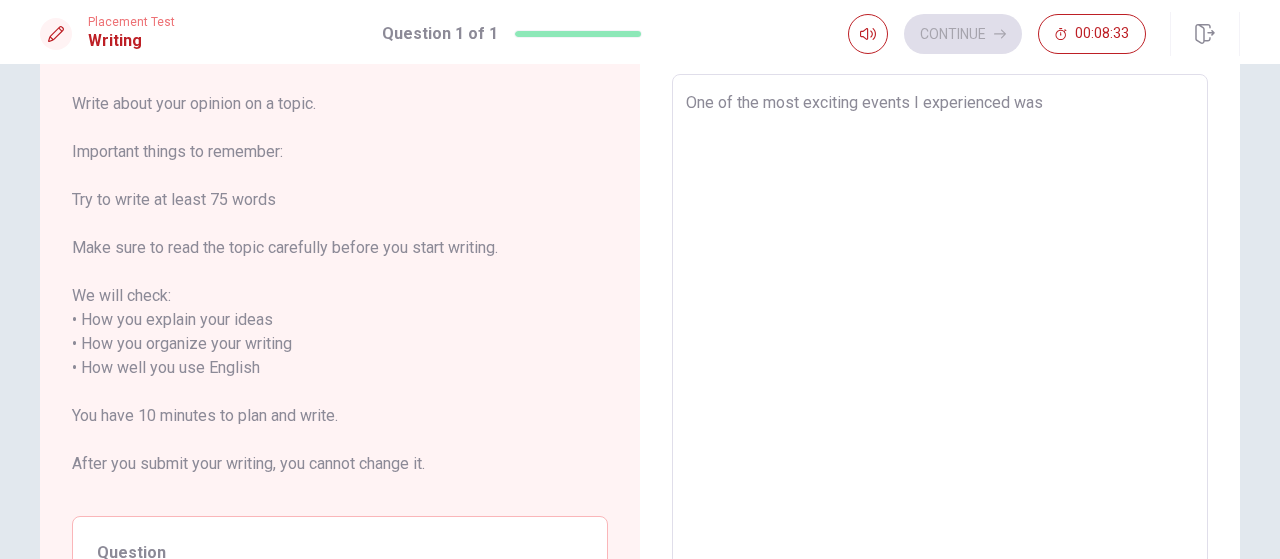 type on "x" 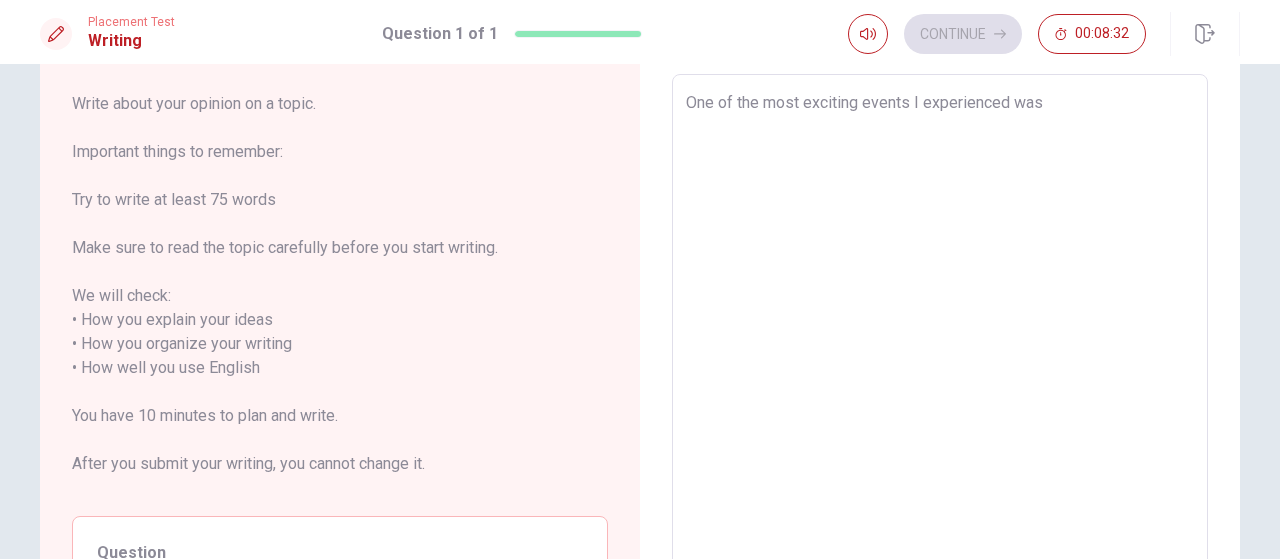 type on "One of the most exciting events I experienced was t" 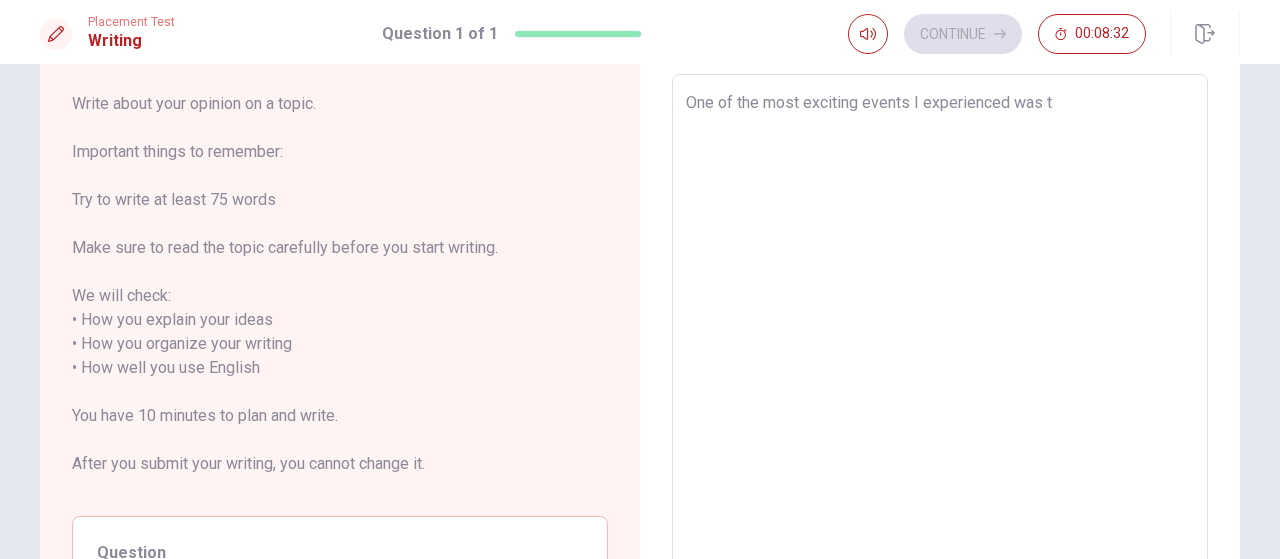 type on "x" 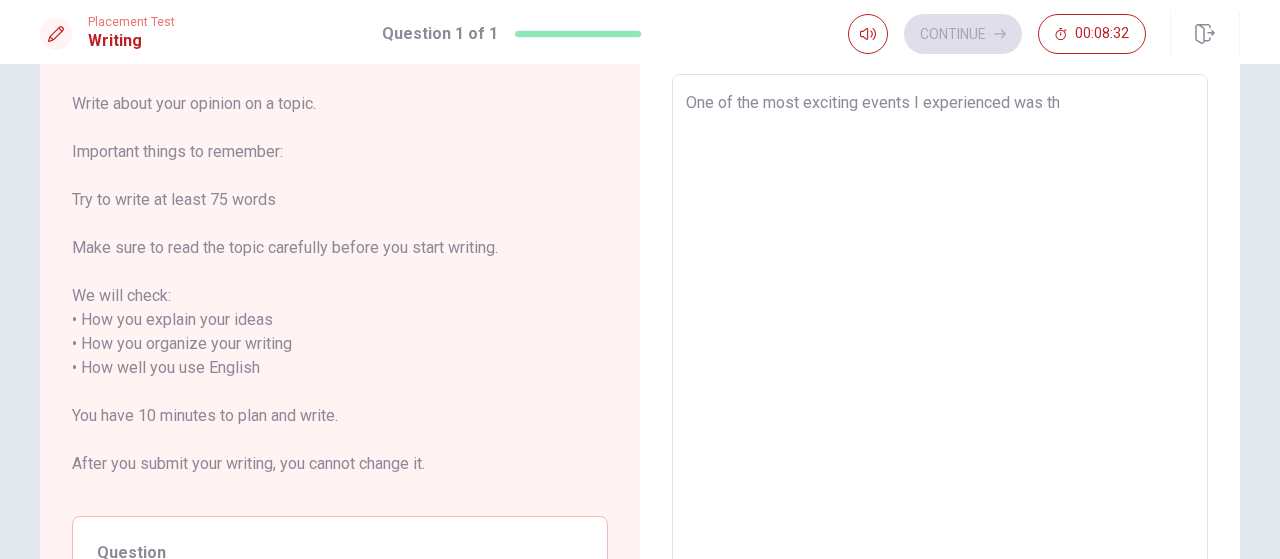 type on "x" 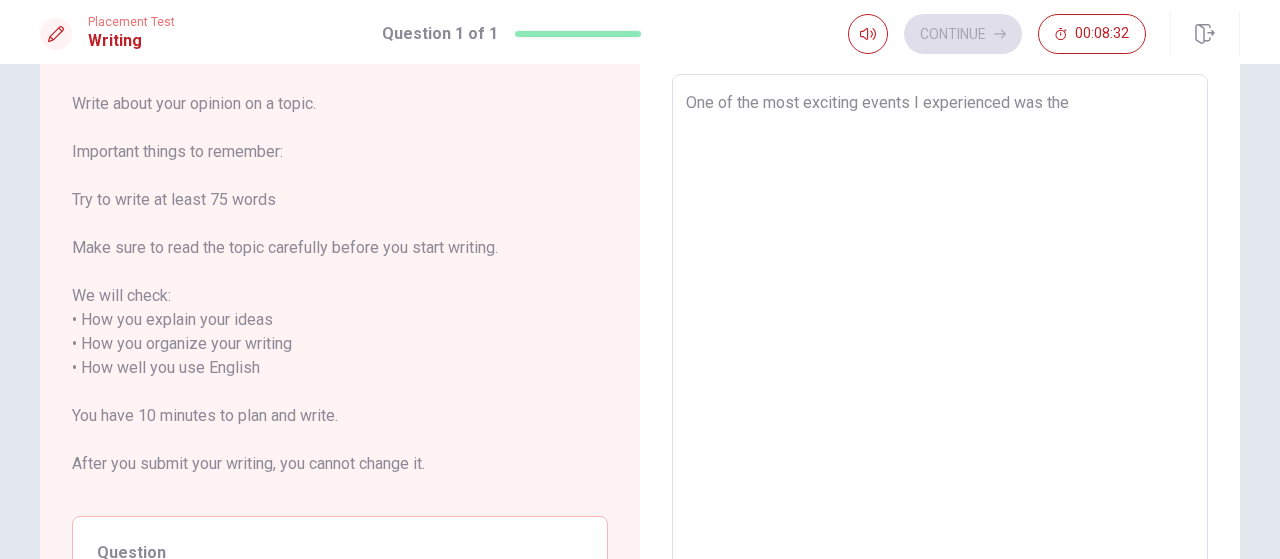type on "x" 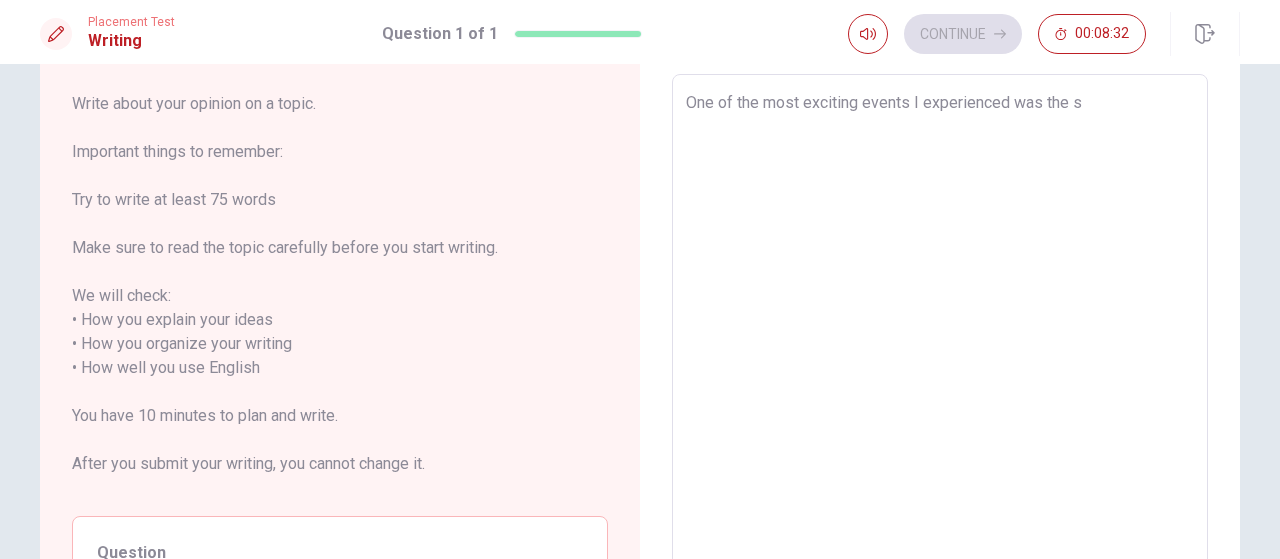 type on "x" 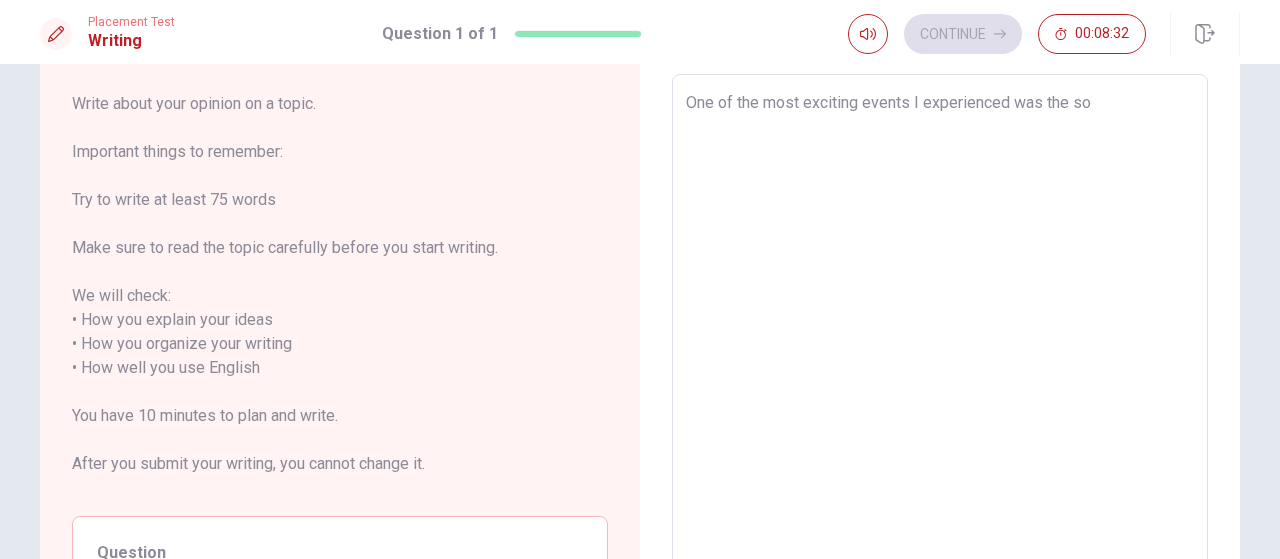type on "x" 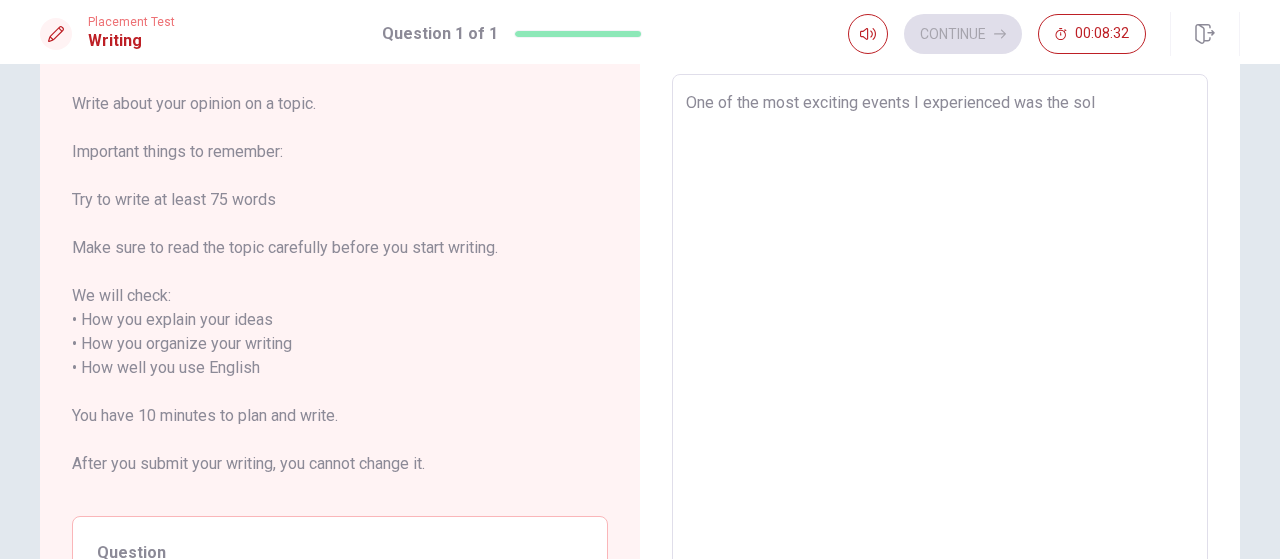 type on "x" 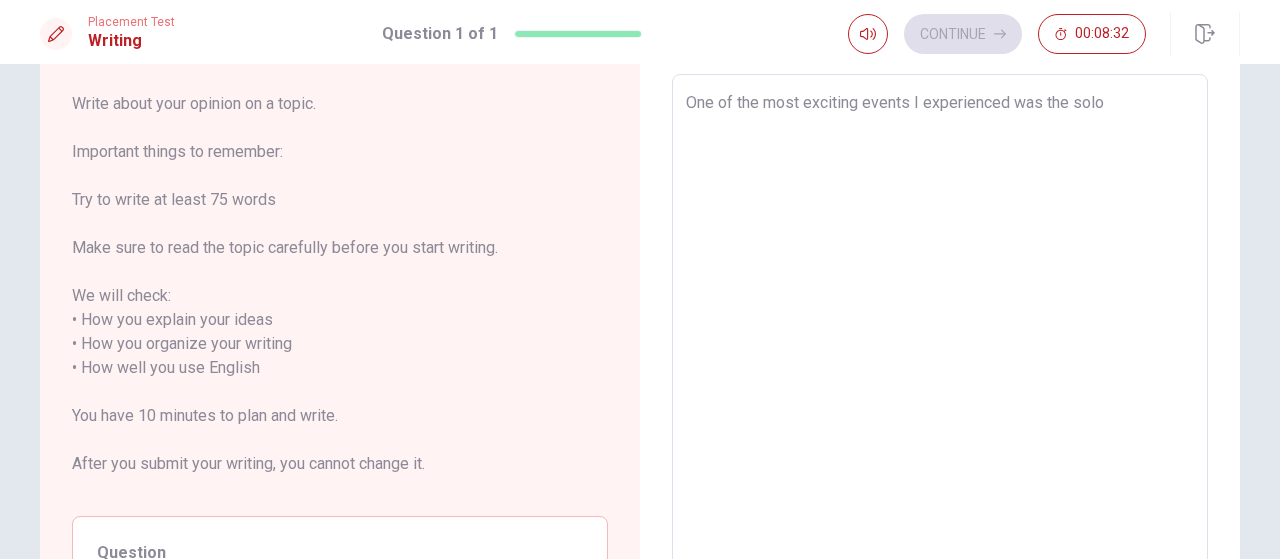 type on "x" 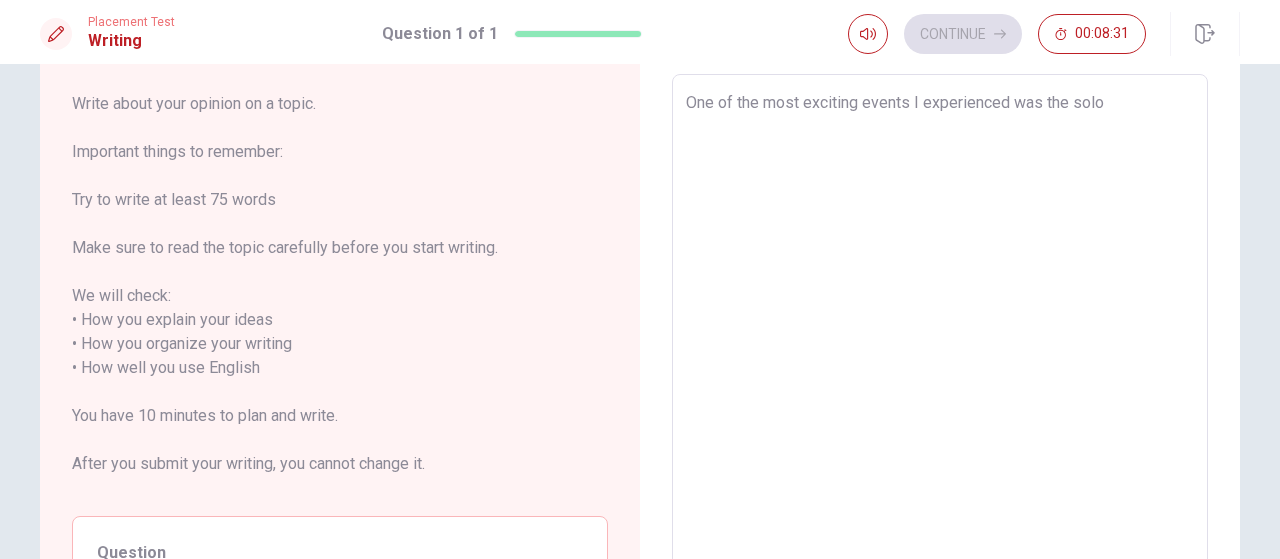 type on "One of the most exciting events I experienced was the solo t" 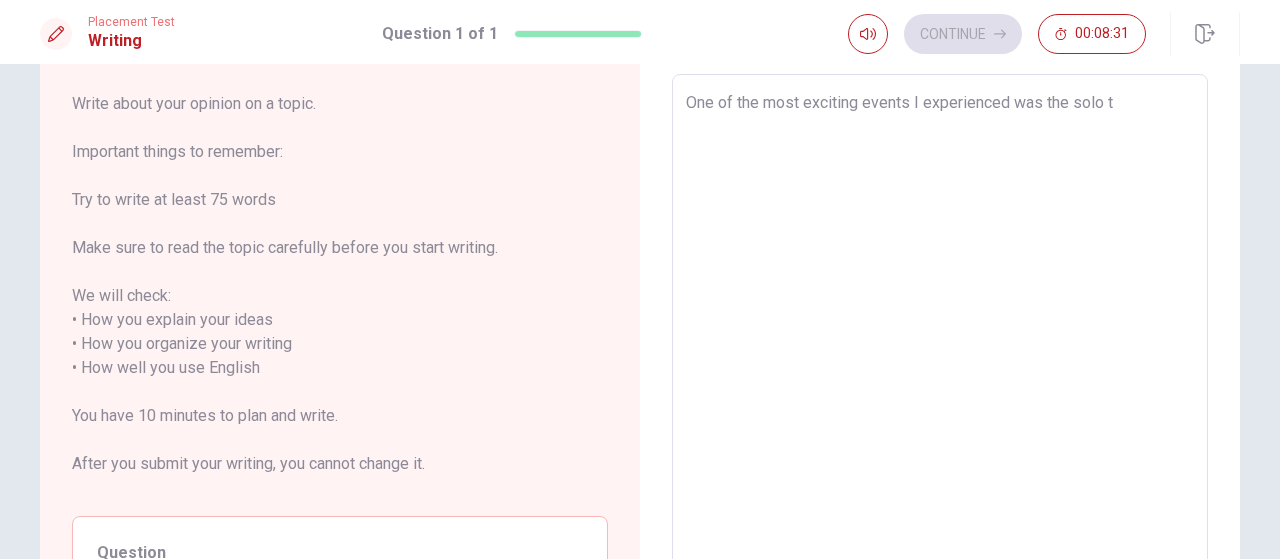 type on "x" 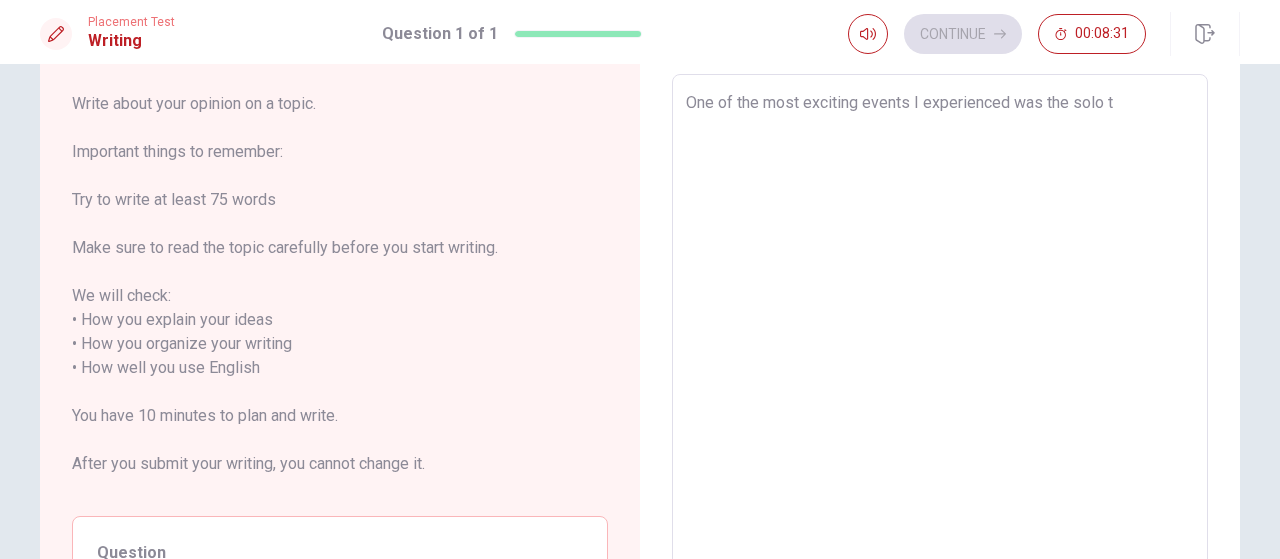 type on "One of the most exciting events I experienced was the solo tr" 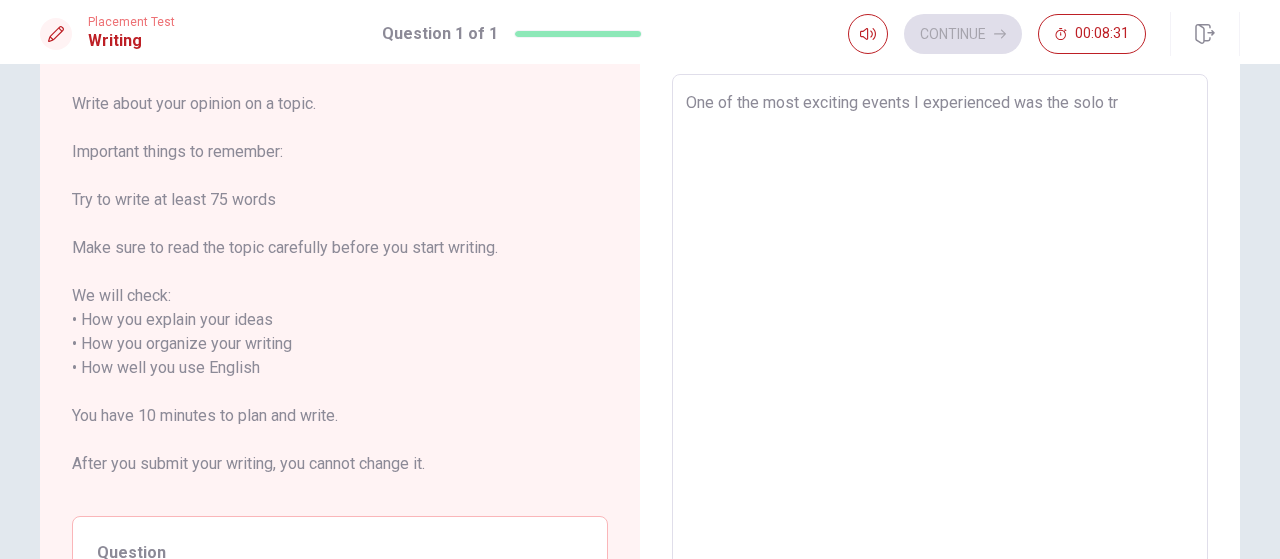 type on "x" 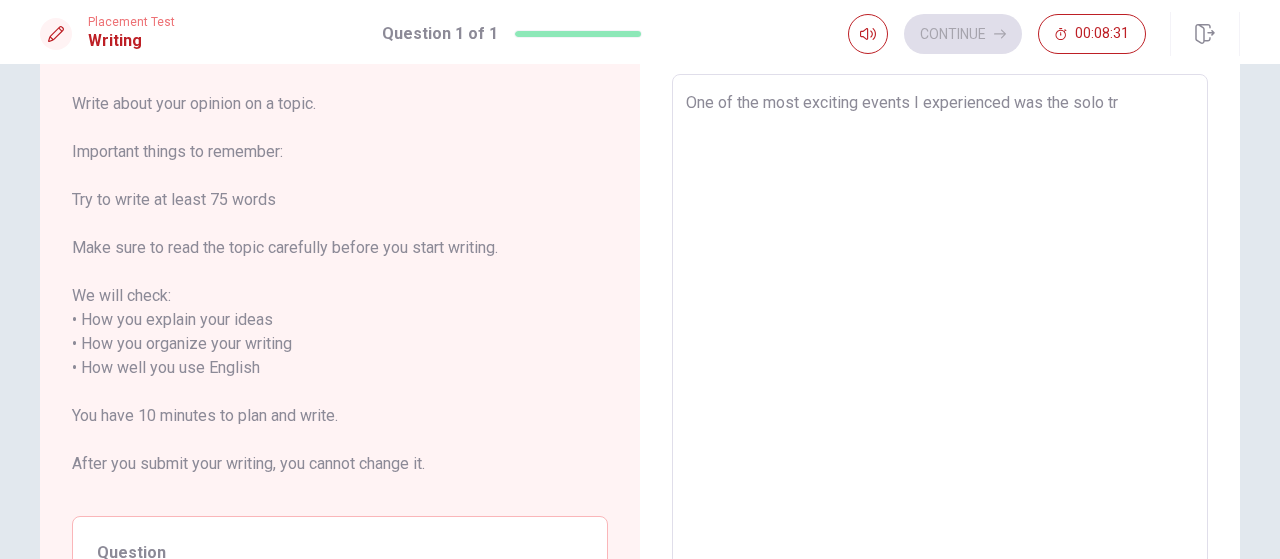 type on "One of the most exciting events I experienced was the solo tri" 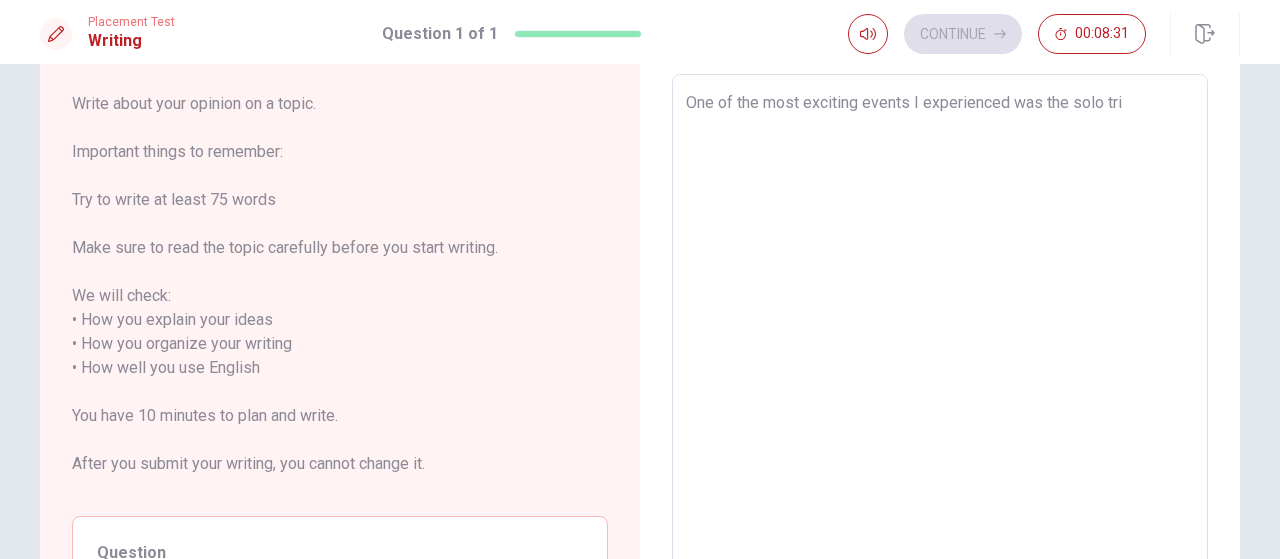 type on "x" 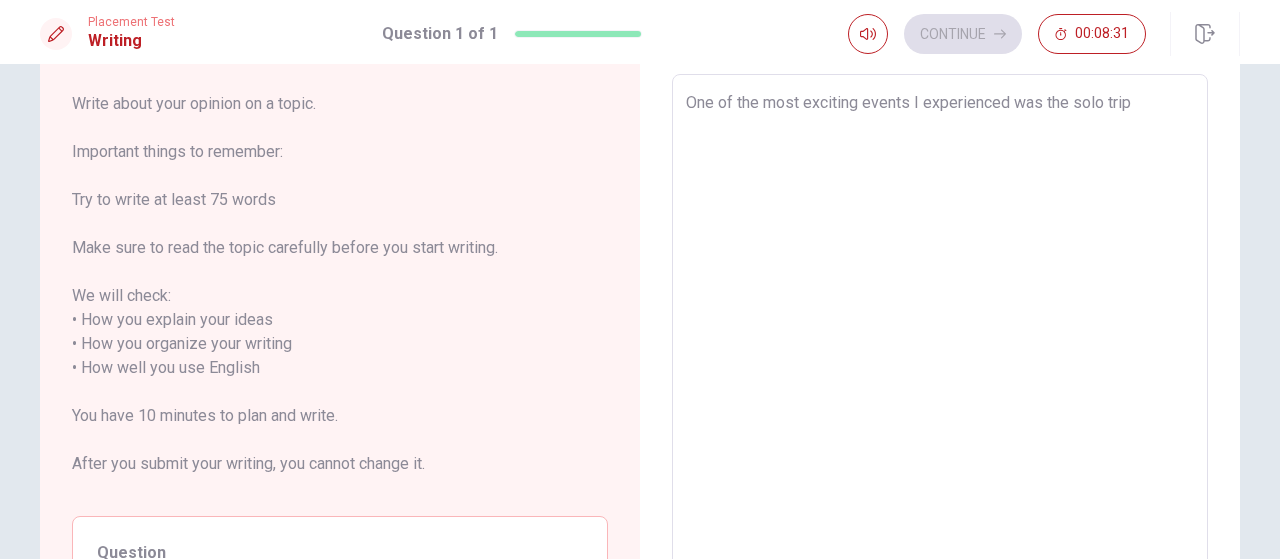 type on "x" 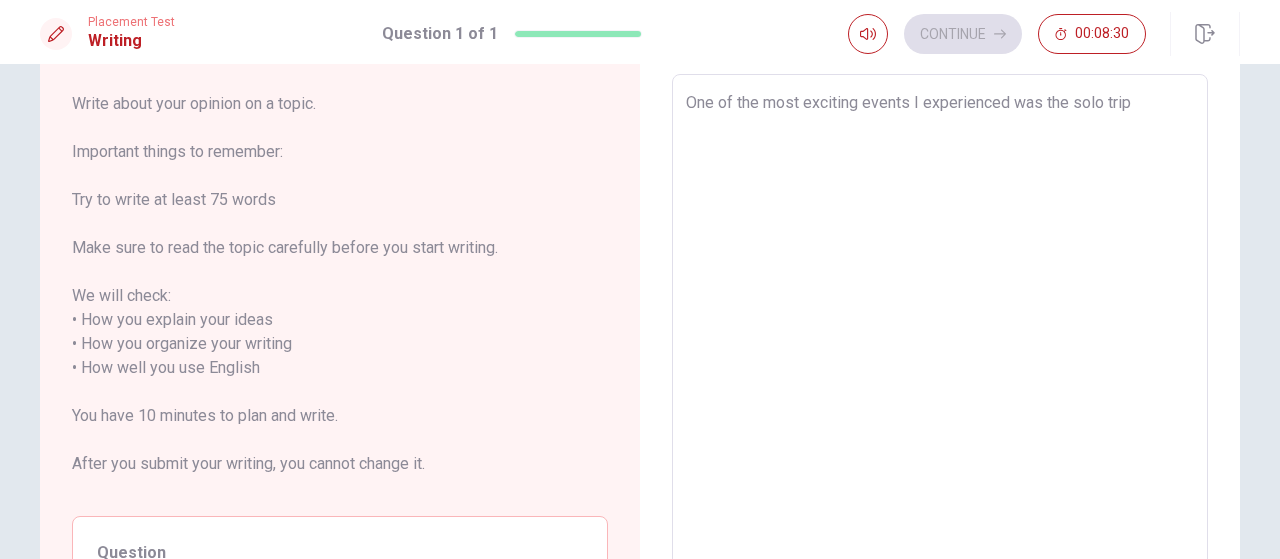 type on "One of the most exciting events I experienced was the solo trip I" 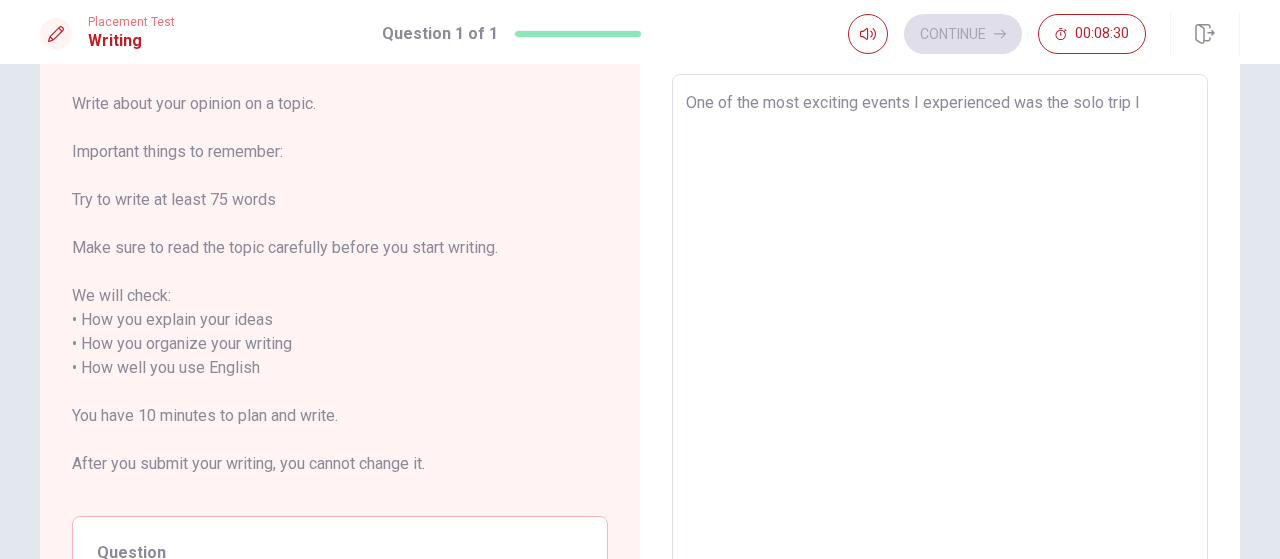 type on "x" 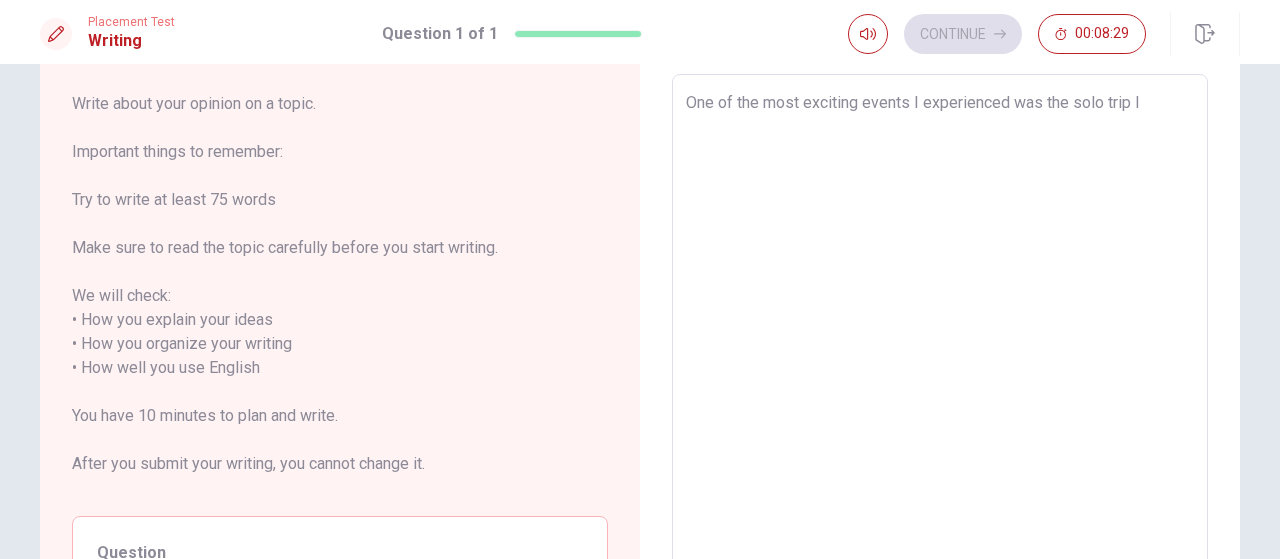 type on "One of the most exciting events I experienced was the solo trip I took to [COUNTRY]. It was the first time I traveled alone, and it completely changed the way I see the world and myself.
I visited places like [CITY], [LOCATION], [LOCATION], [LOCATION]...
I explored temples, hike volcanoes, and event went diving with manta  rays.
At the begining traveled alone it was a little bit scared to me, but soon I realized how empowering it was to take my one desicions, meet incredible people, and solve problems on my own.
This trip helped me become more independent, confident and open mined. I learned to trust myself and appreciate other cultures more deeply without judgments.
Traveling alone in [COUNTRY] was not just exciting, it was LIFE-CHANGING" 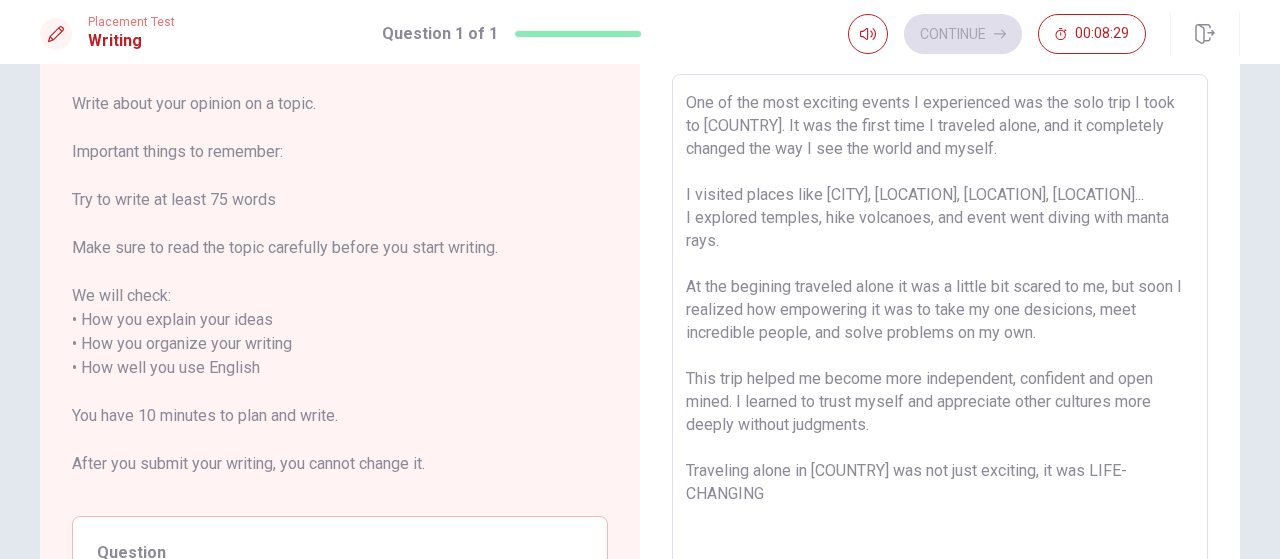 type on "x" 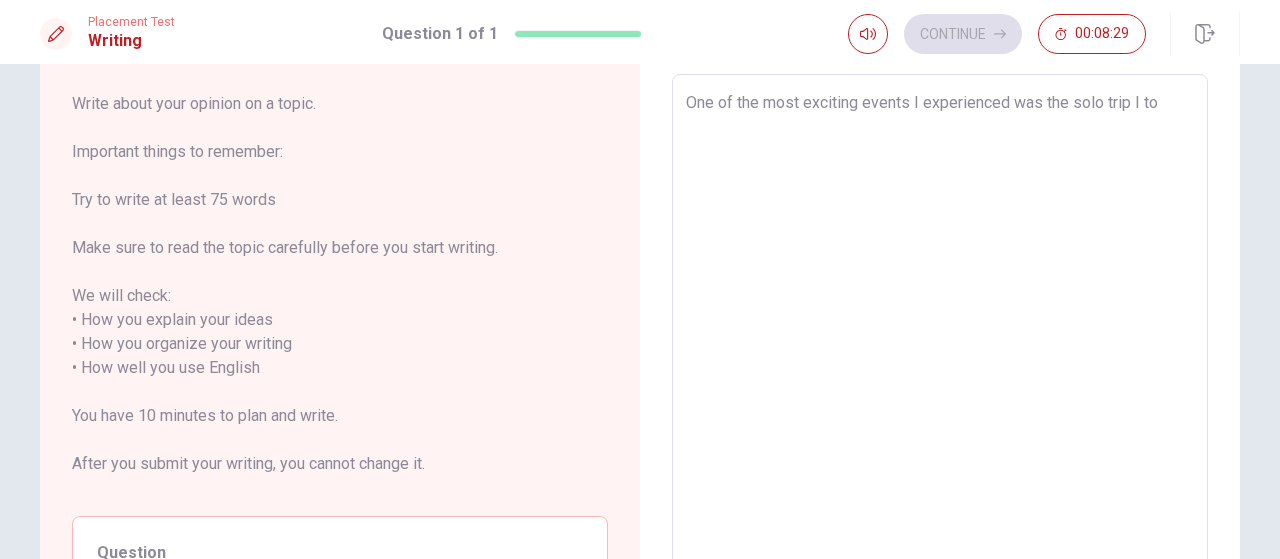 type on "x" 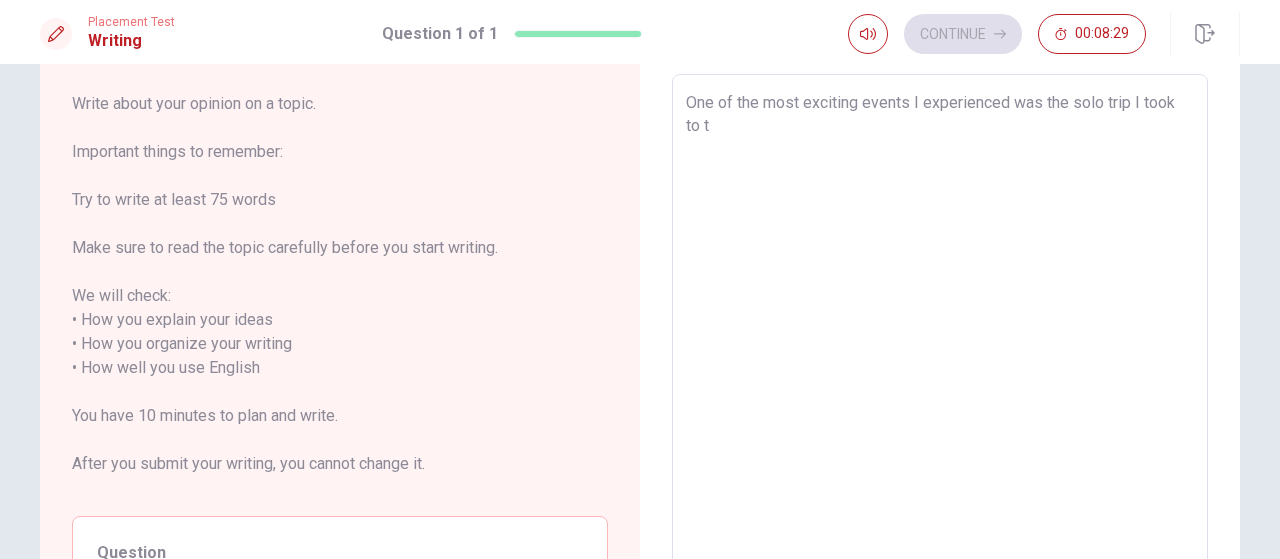 type on "x" 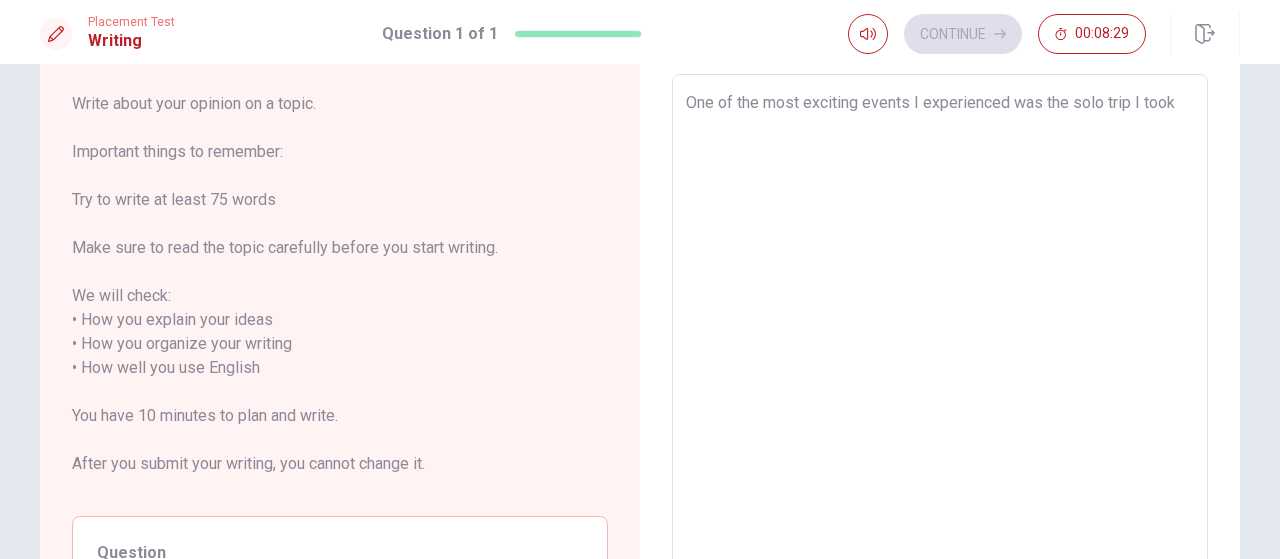 type on "x" 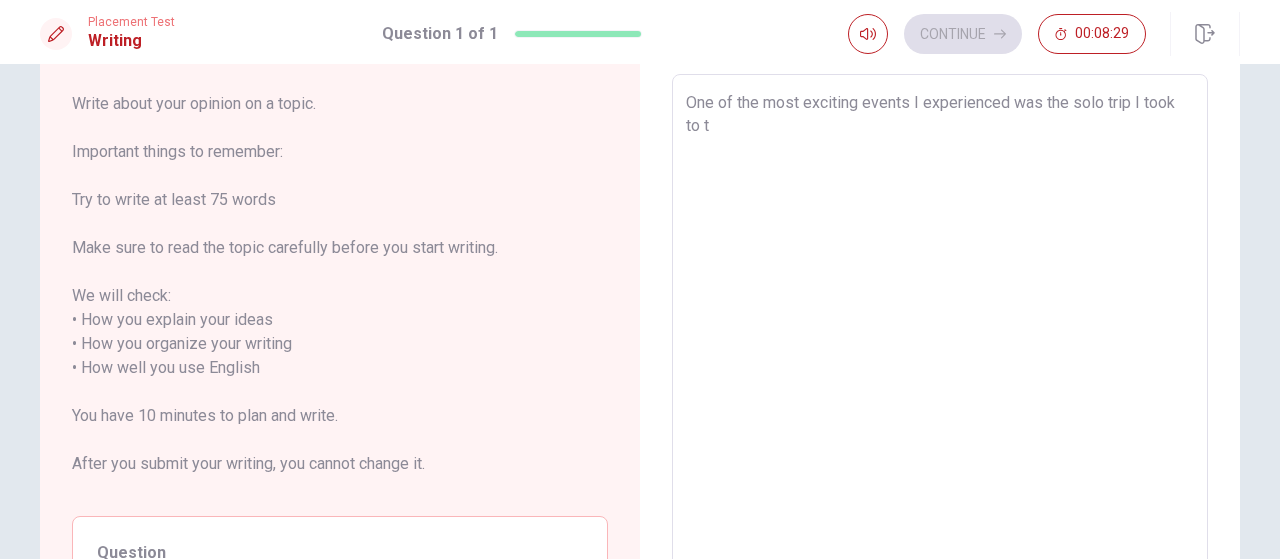type on "x" 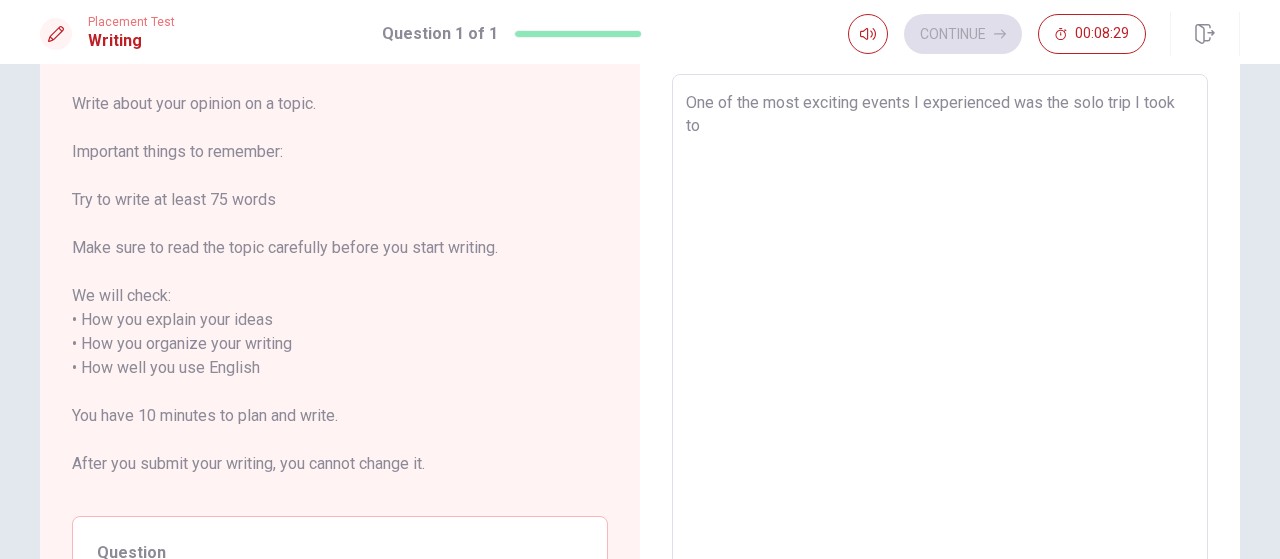 type on "x" 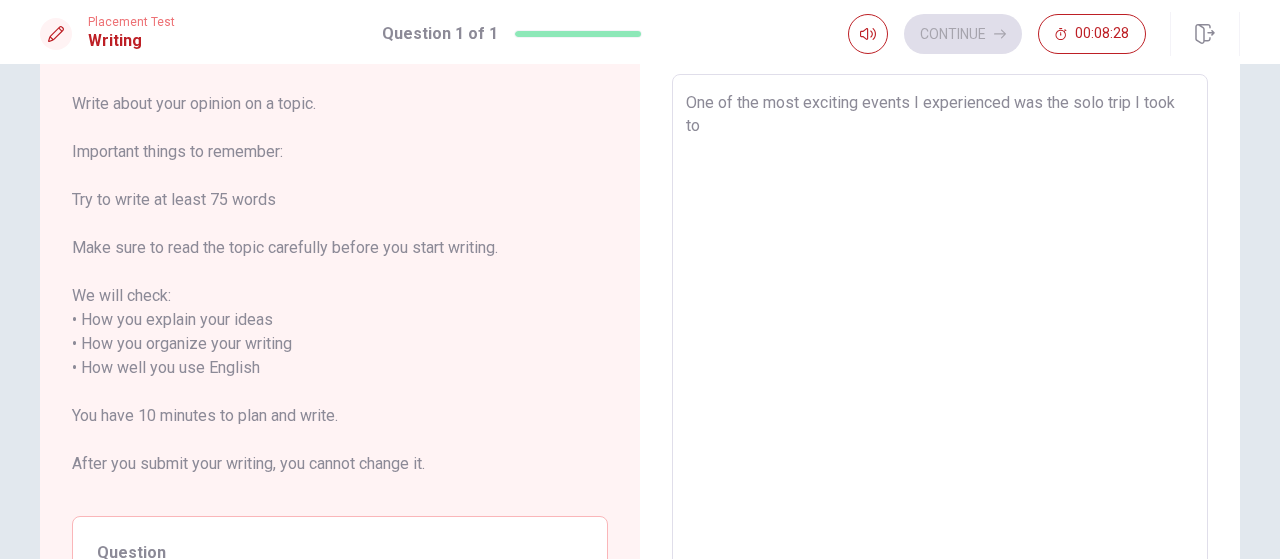 type on "One of the most exciting events I experienced was the solo trip I took to I" 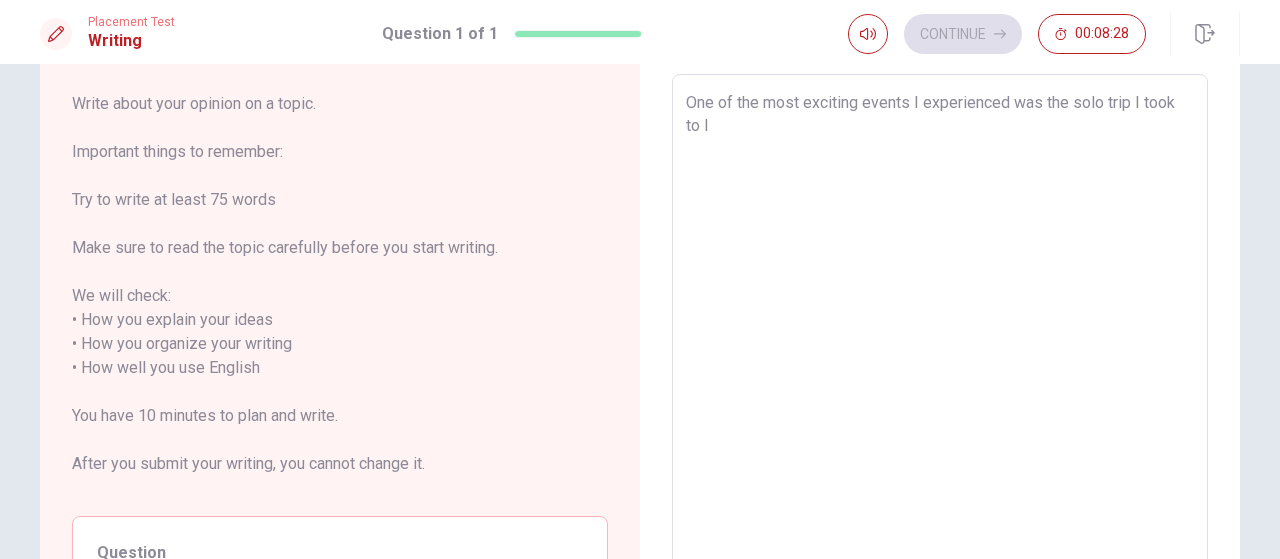 type on "x" 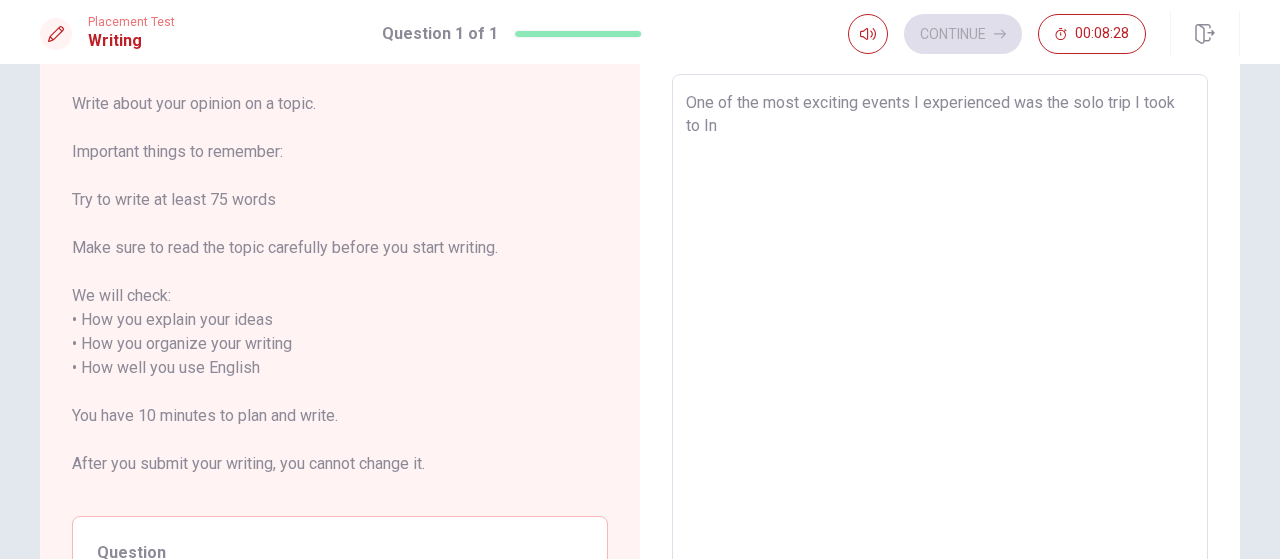 type on "x" 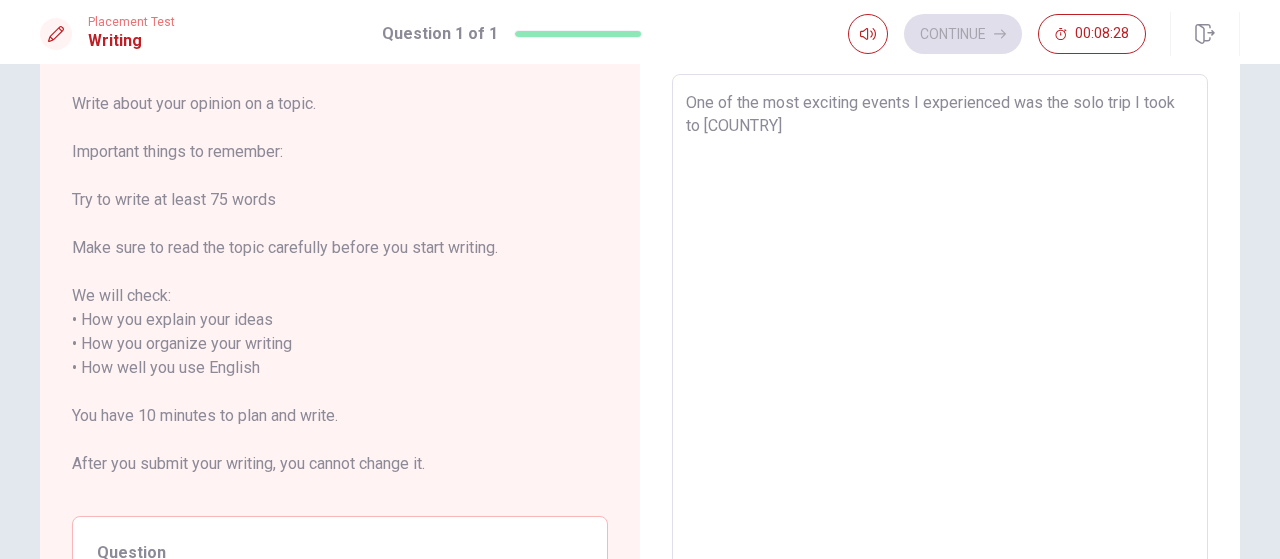 type on "x" 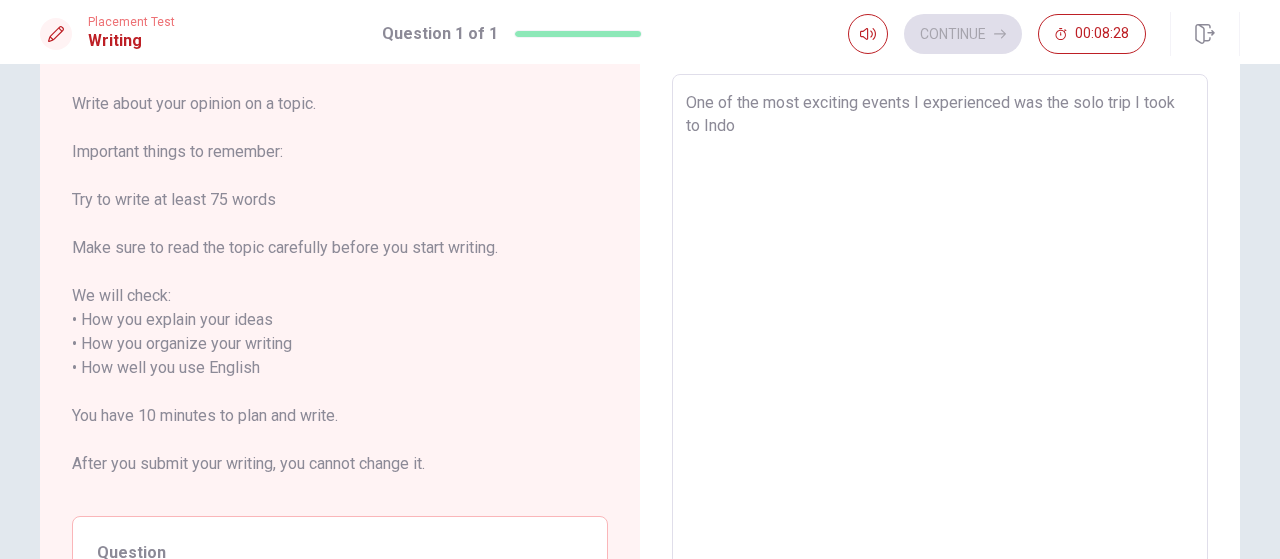 type on "x" 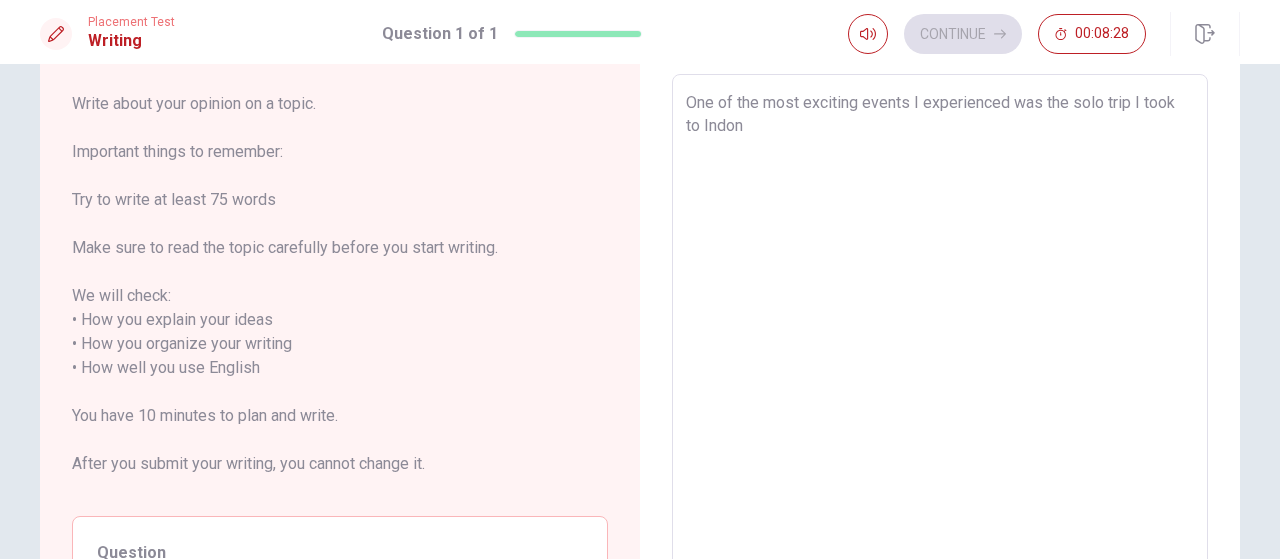 type on "x" 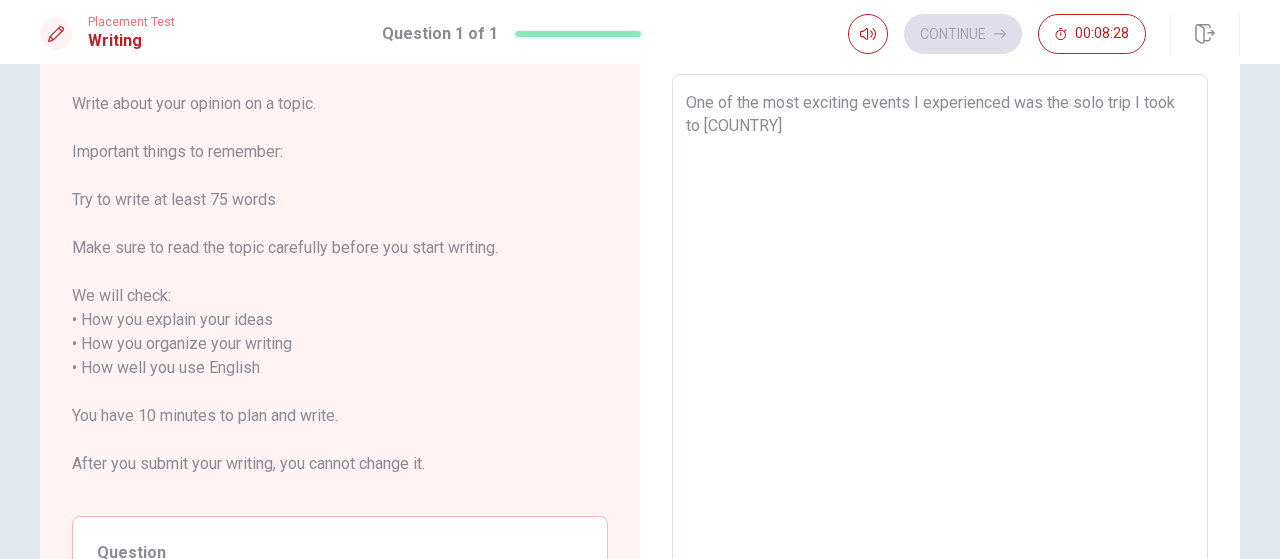 type on "x" 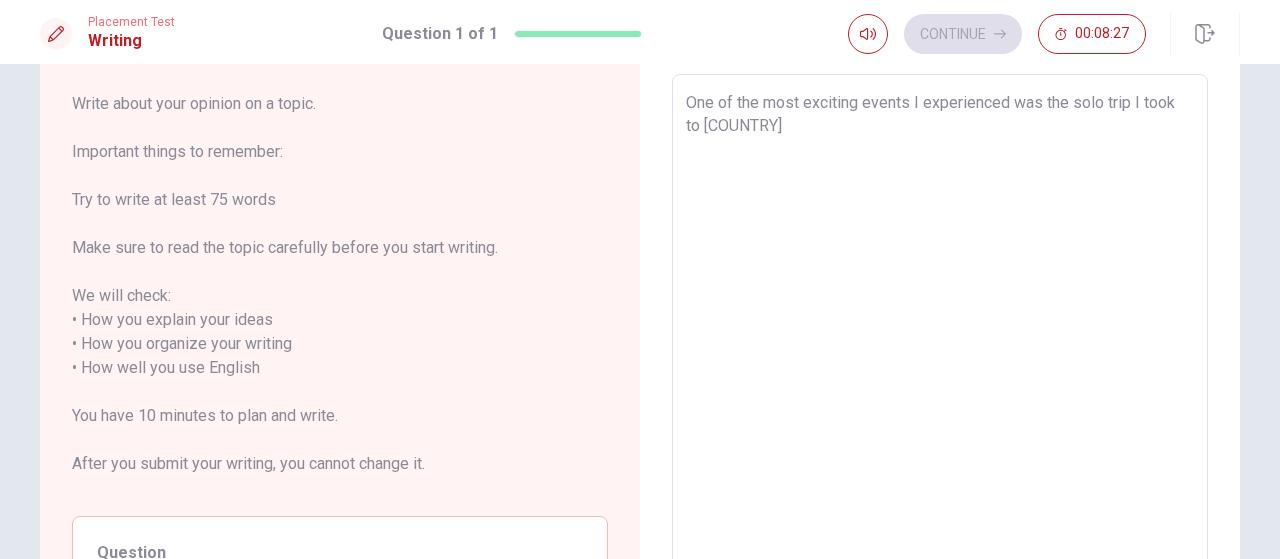 type on "One of the most exciting events I experienced was the solo trip I took to [COUNTRY]" 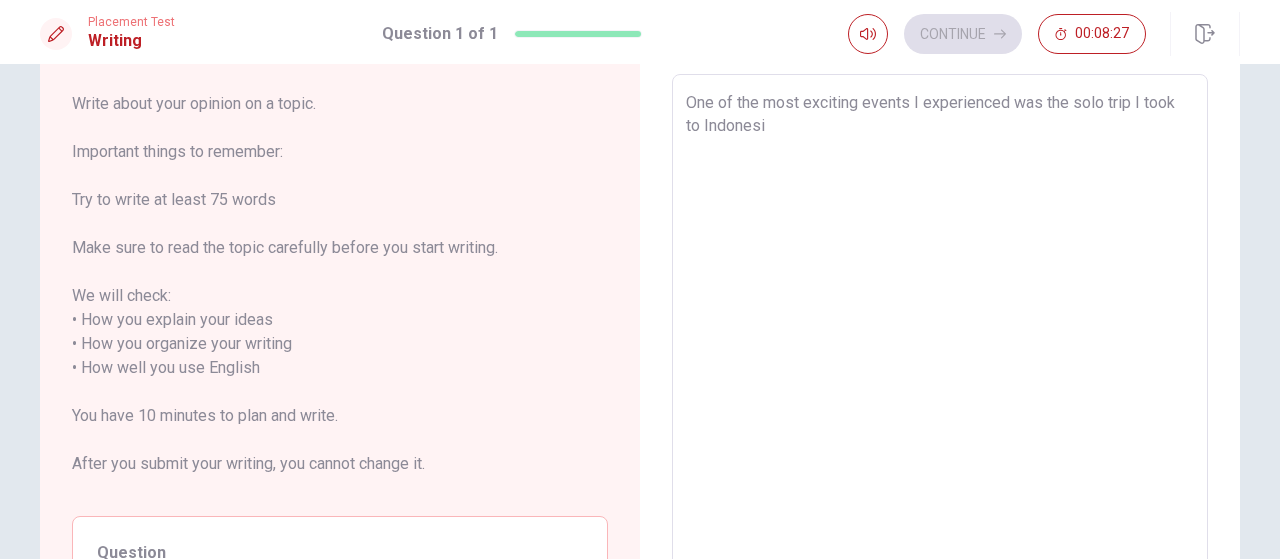 type on "x" 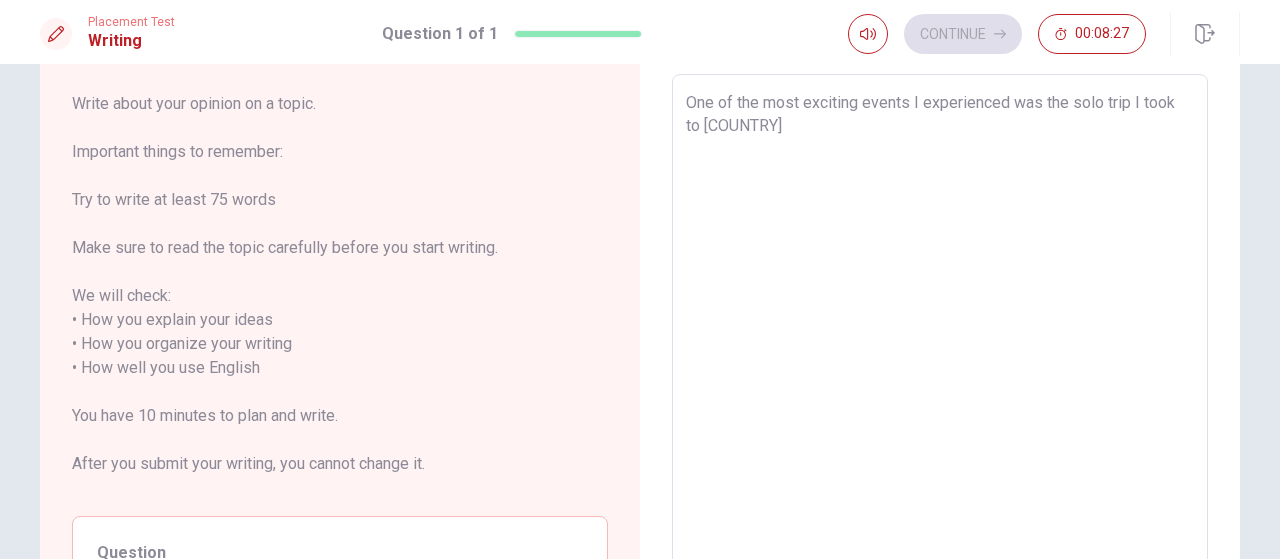 type on "x" 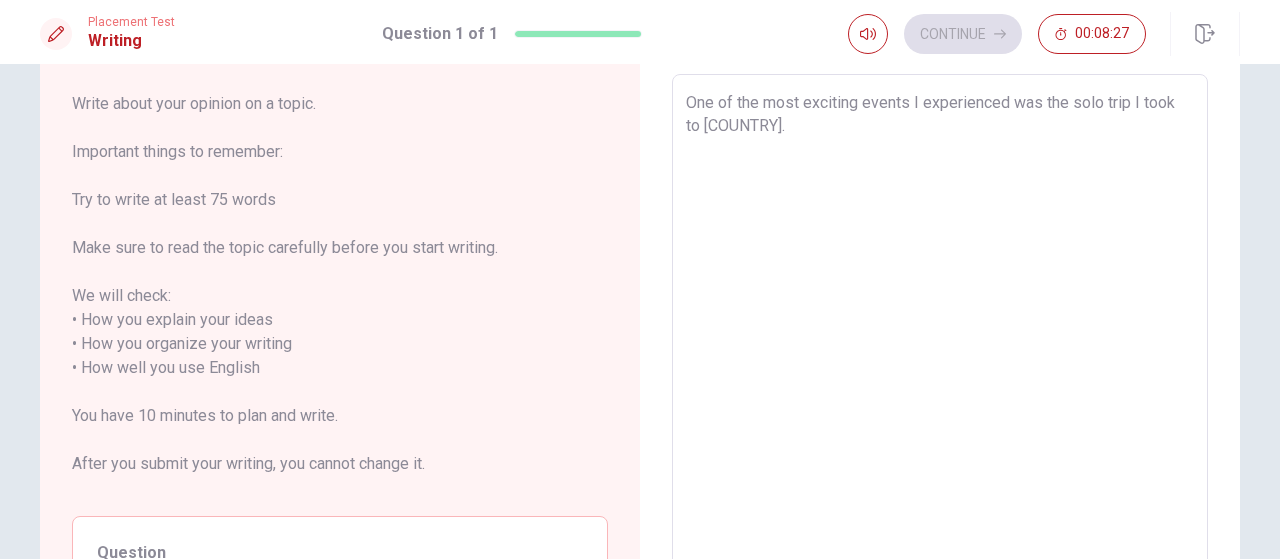 type on "x" 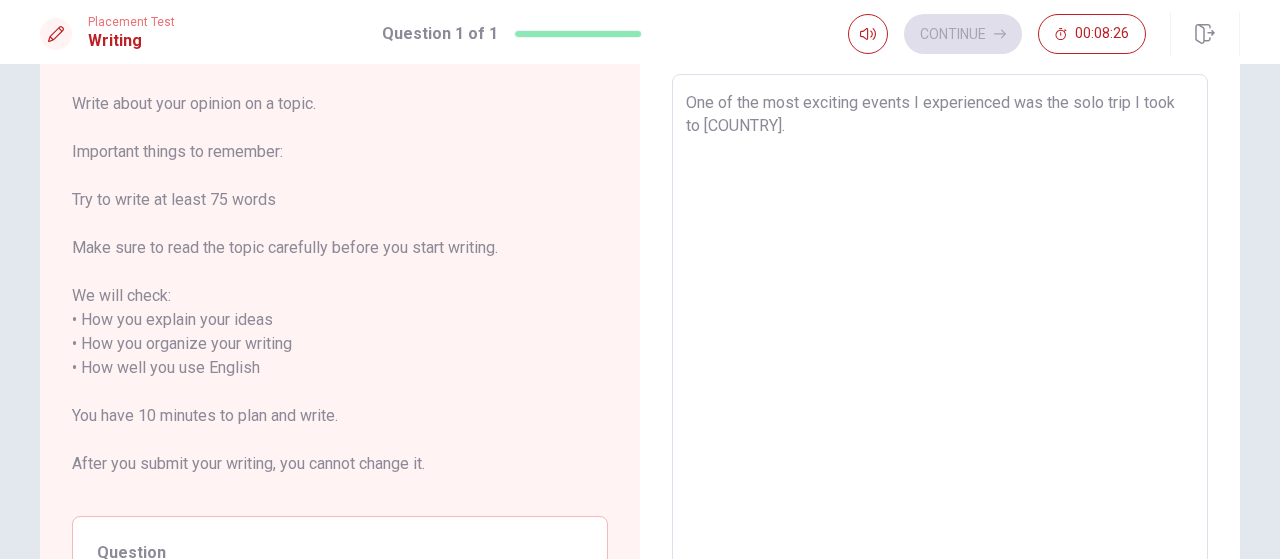 type on "One of the most exciting events I experienced was the solo trip I took to [COUNTRY]." 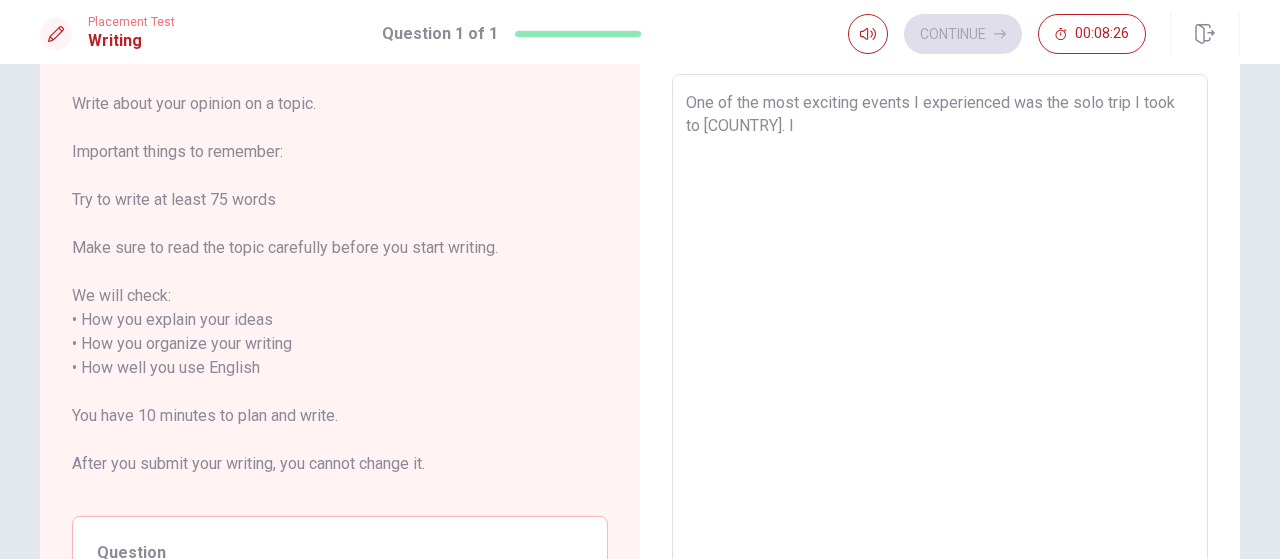 type on "x" 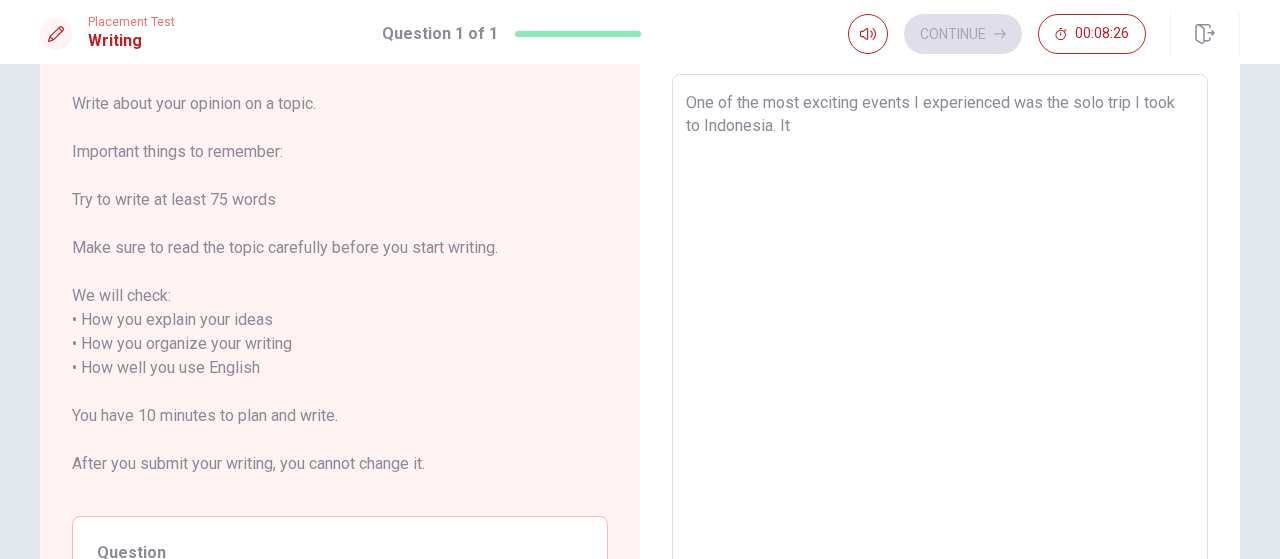 type on "x" 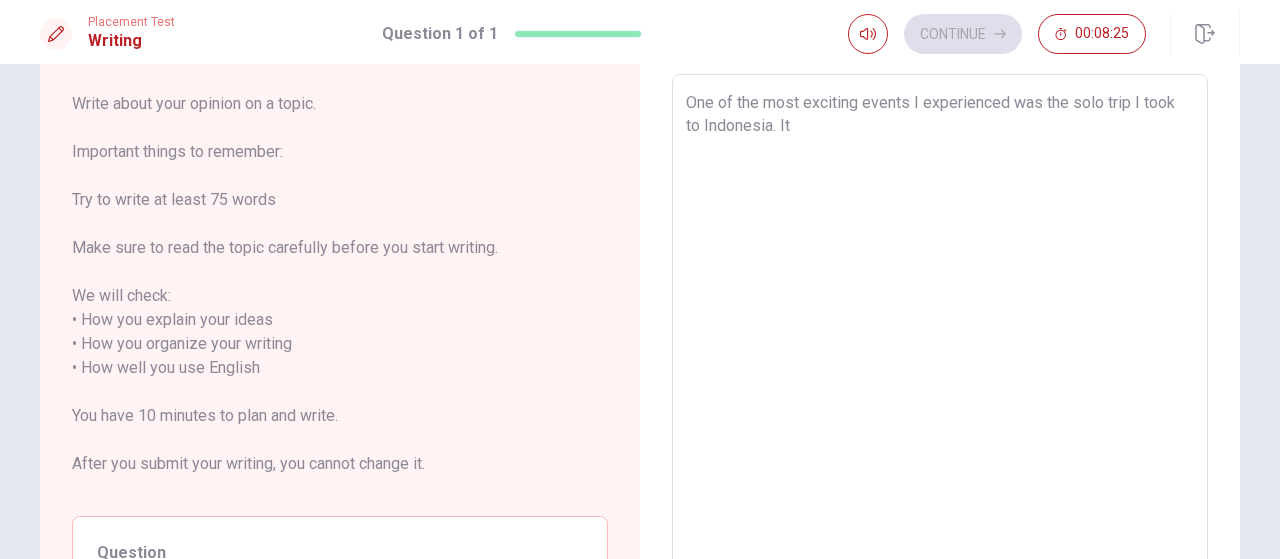 type on "One of the most exciting events I experienced was the solo trip I took to [COUNTRY]. It a" 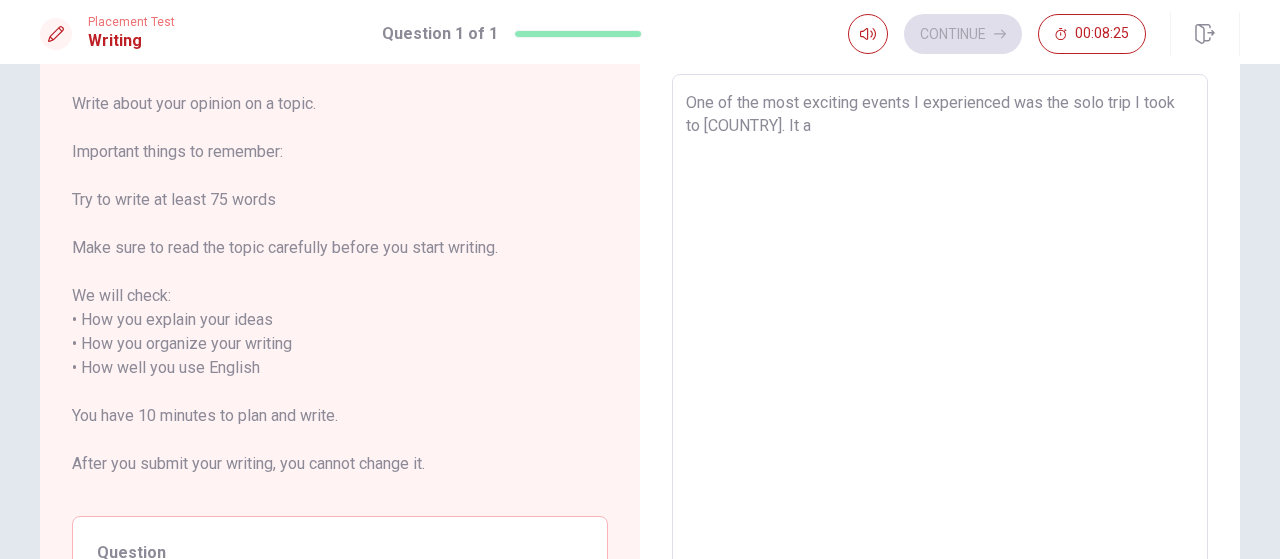 type on "x" 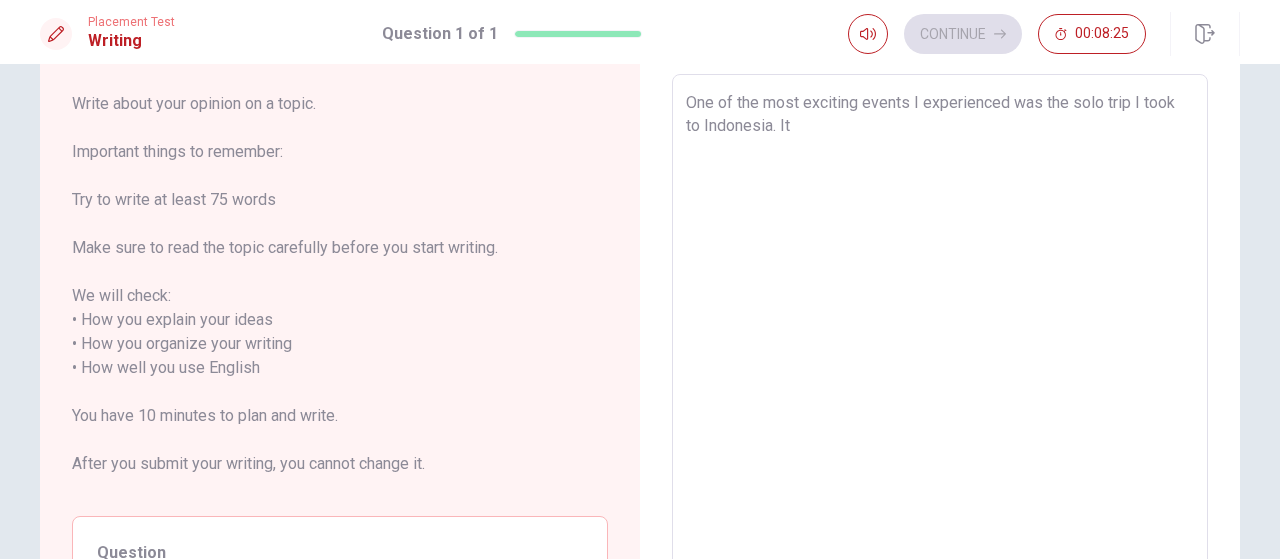 type 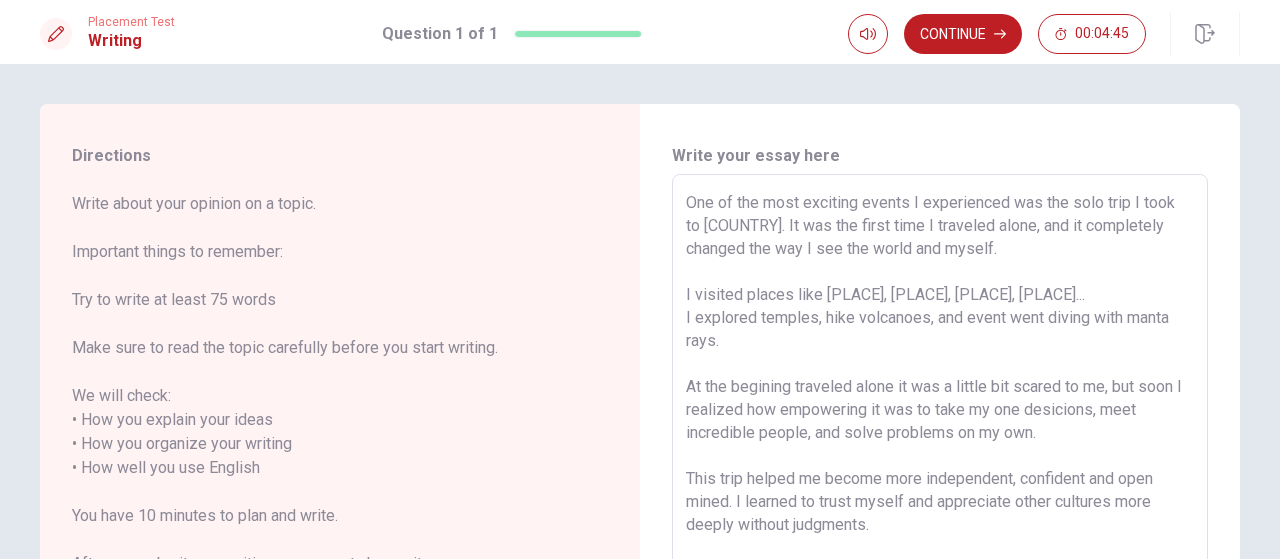 scroll, scrollTop: 33, scrollLeft: 0, axis: vertical 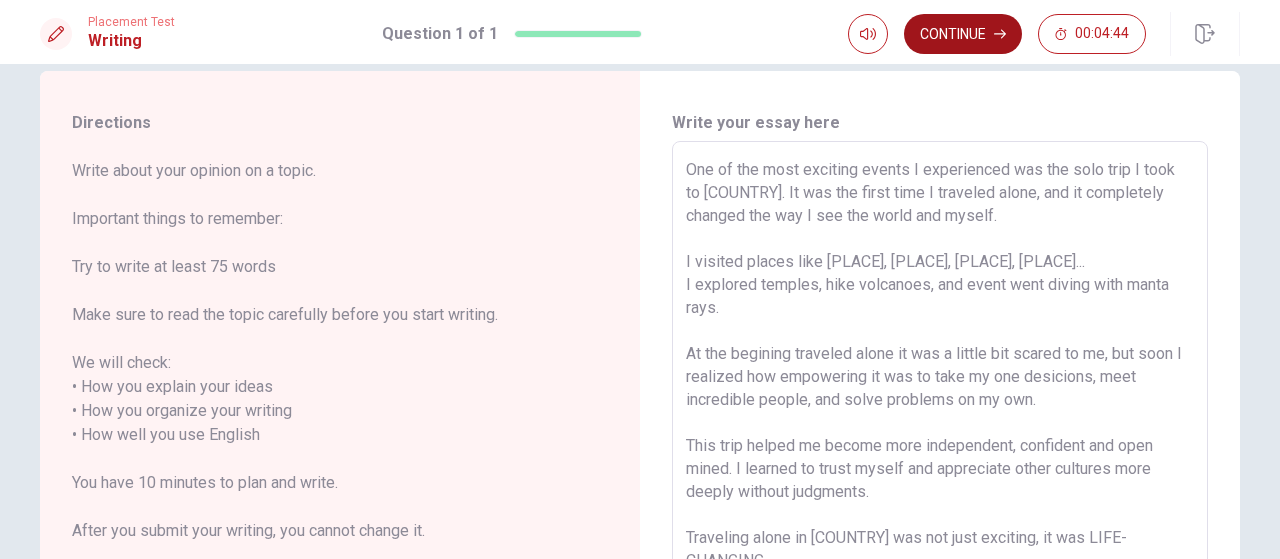 click on "Continue" at bounding box center [963, 34] 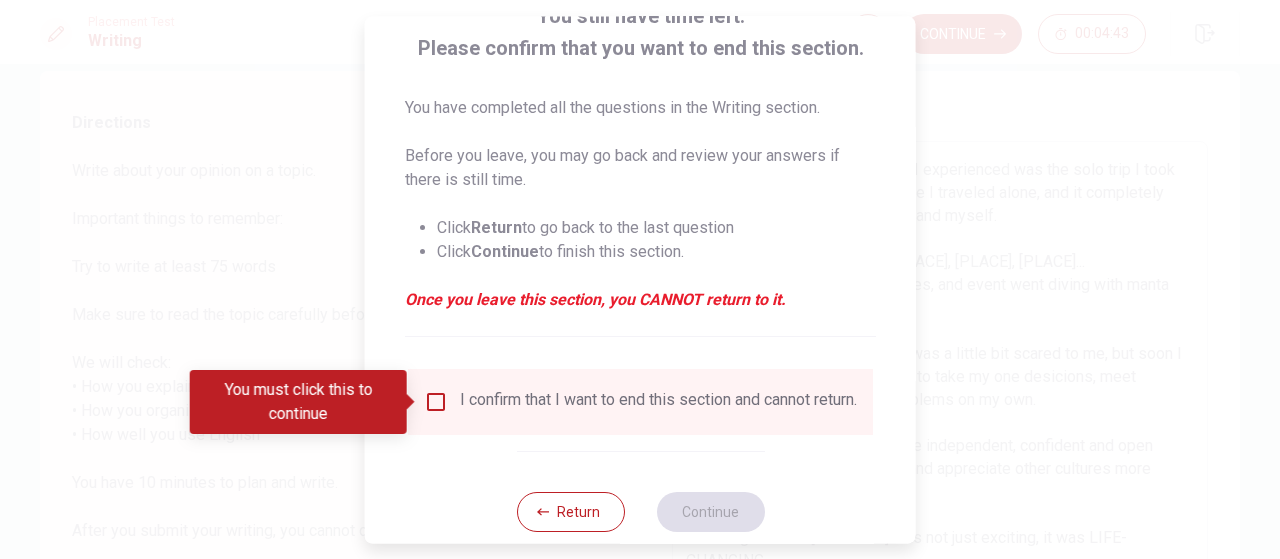 scroll, scrollTop: 146, scrollLeft: 0, axis: vertical 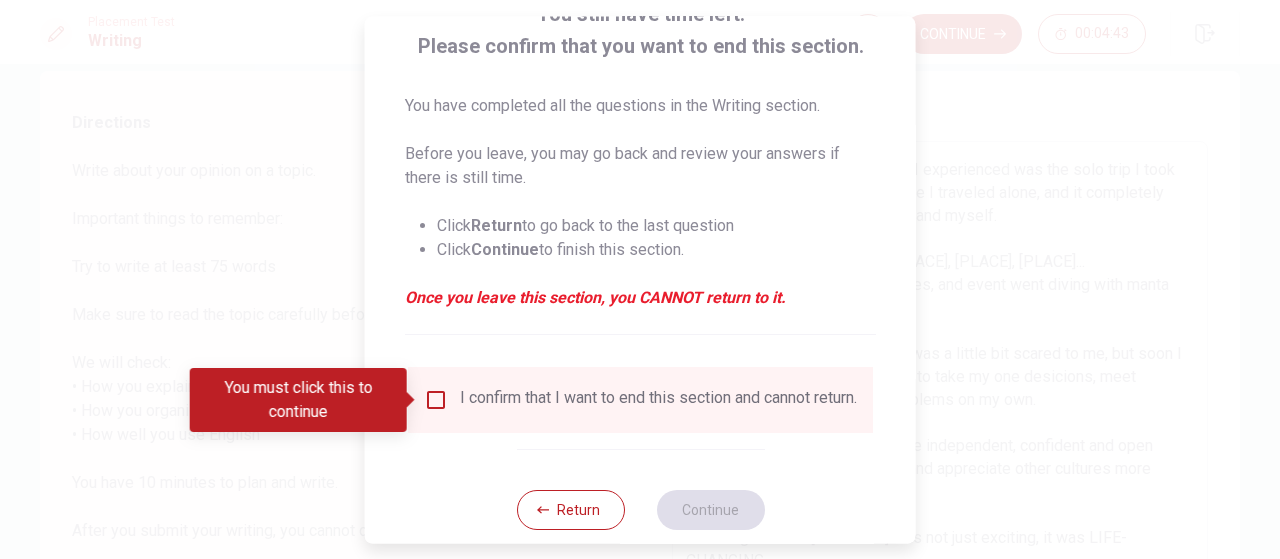 click at bounding box center [436, 400] 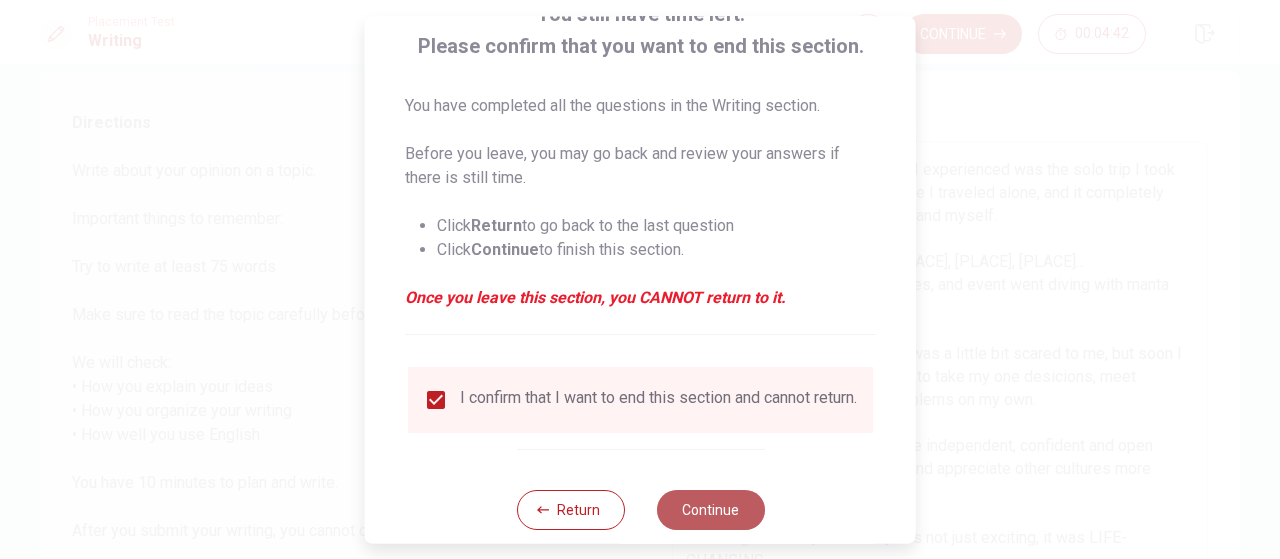 click on "Continue" at bounding box center [710, 510] 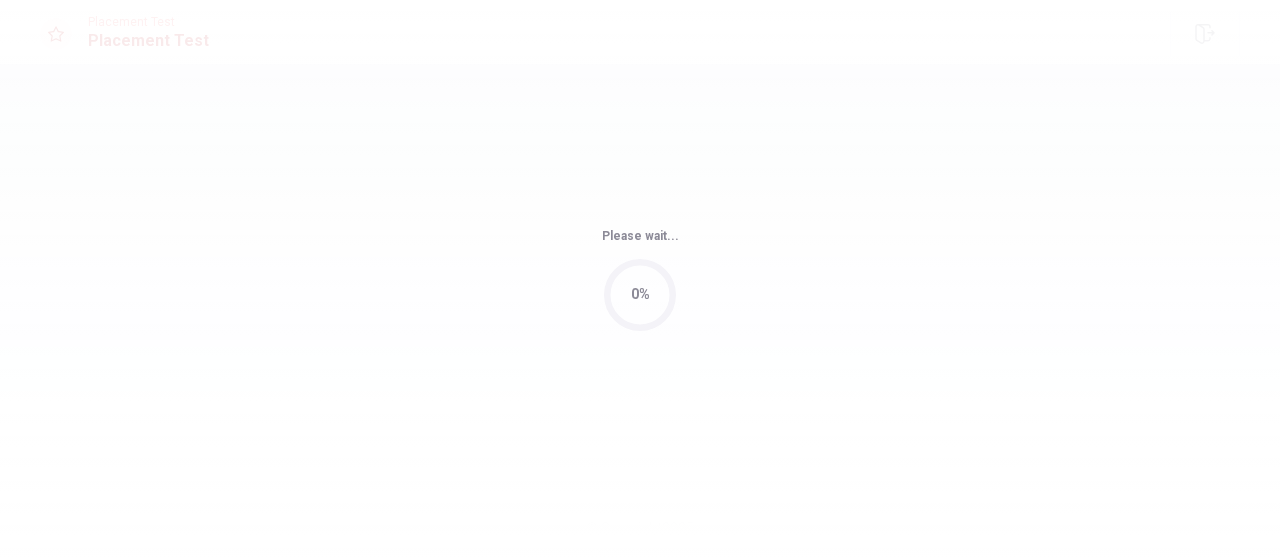 scroll, scrollTop: 0, scrollLeft: 0, axis: both 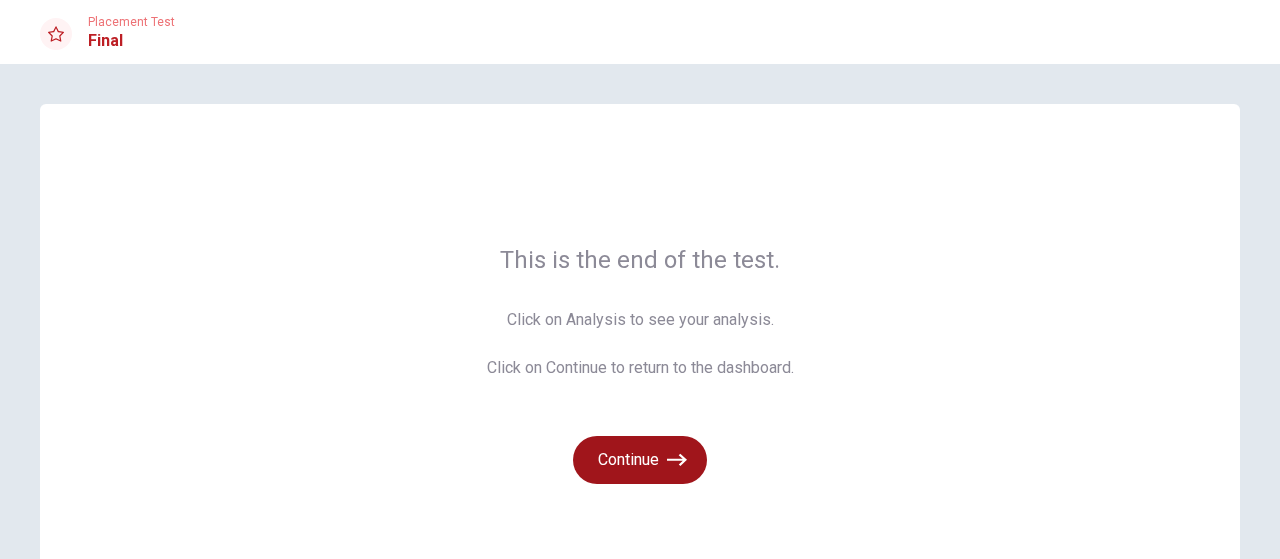 click on "Continue" at bounding box center [640, 460] 